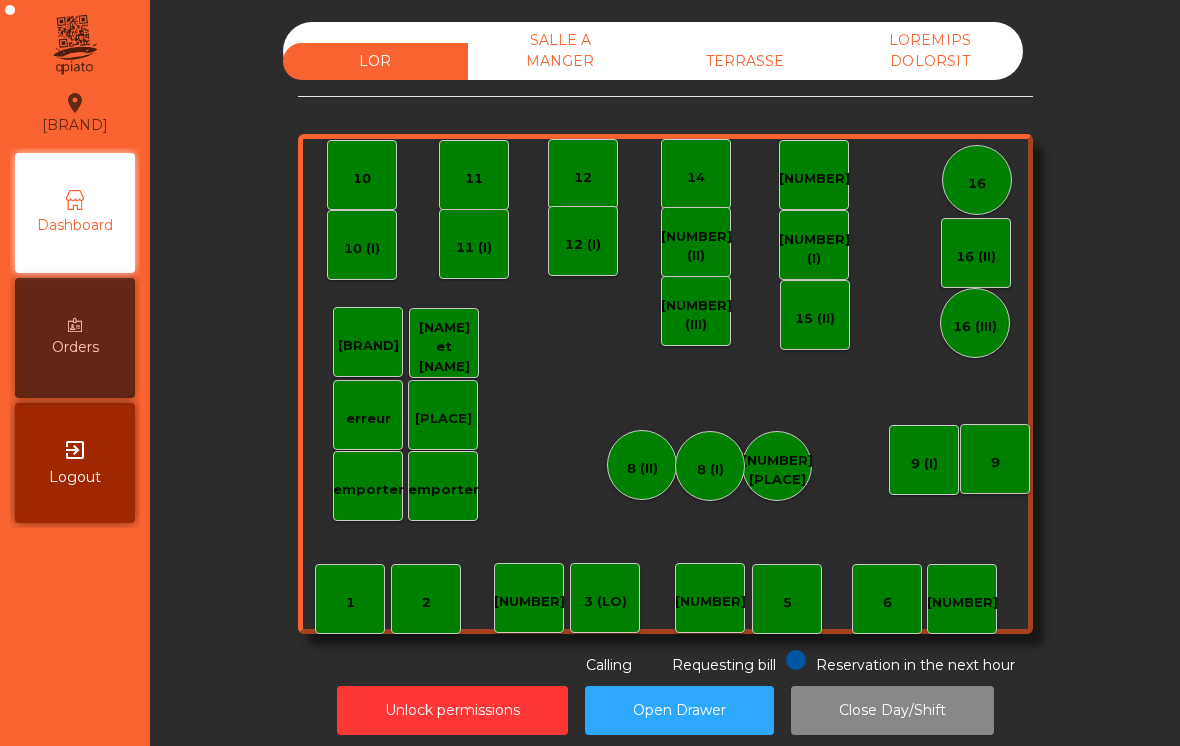 scroll, scrollTop: 0, scrollLeft: 0, axis: both 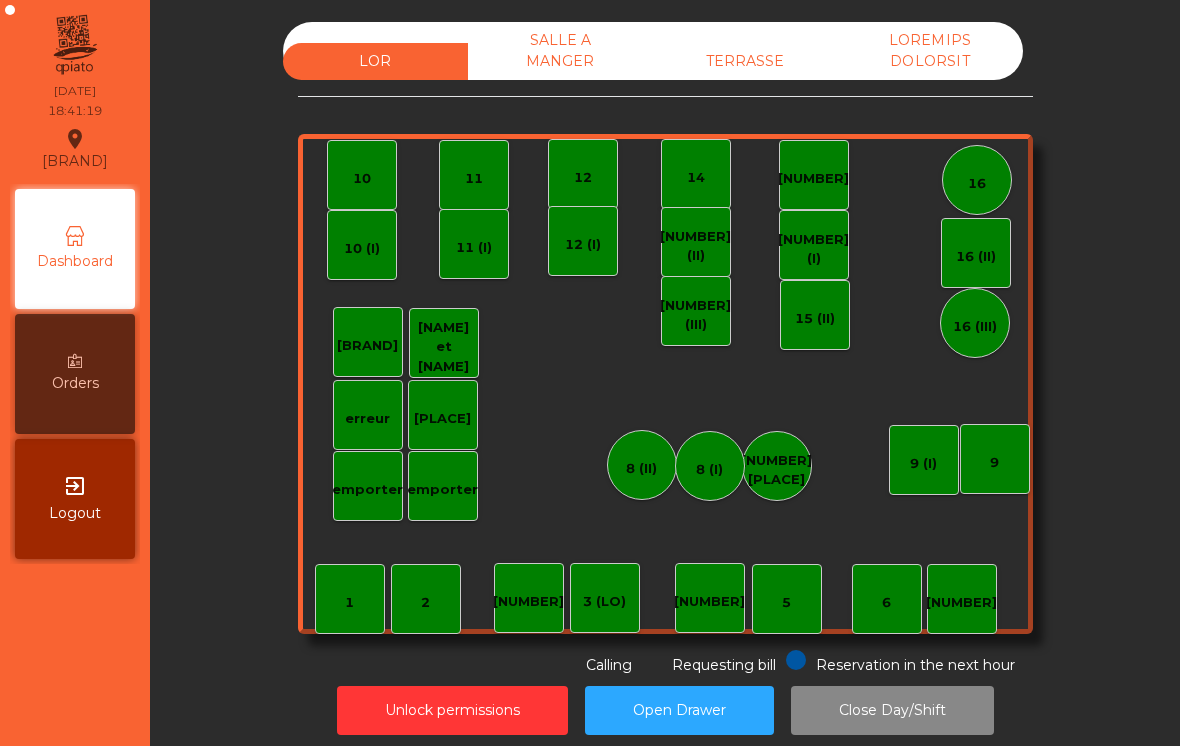 click on "TERRASSE" at bounding box center [745, 61] 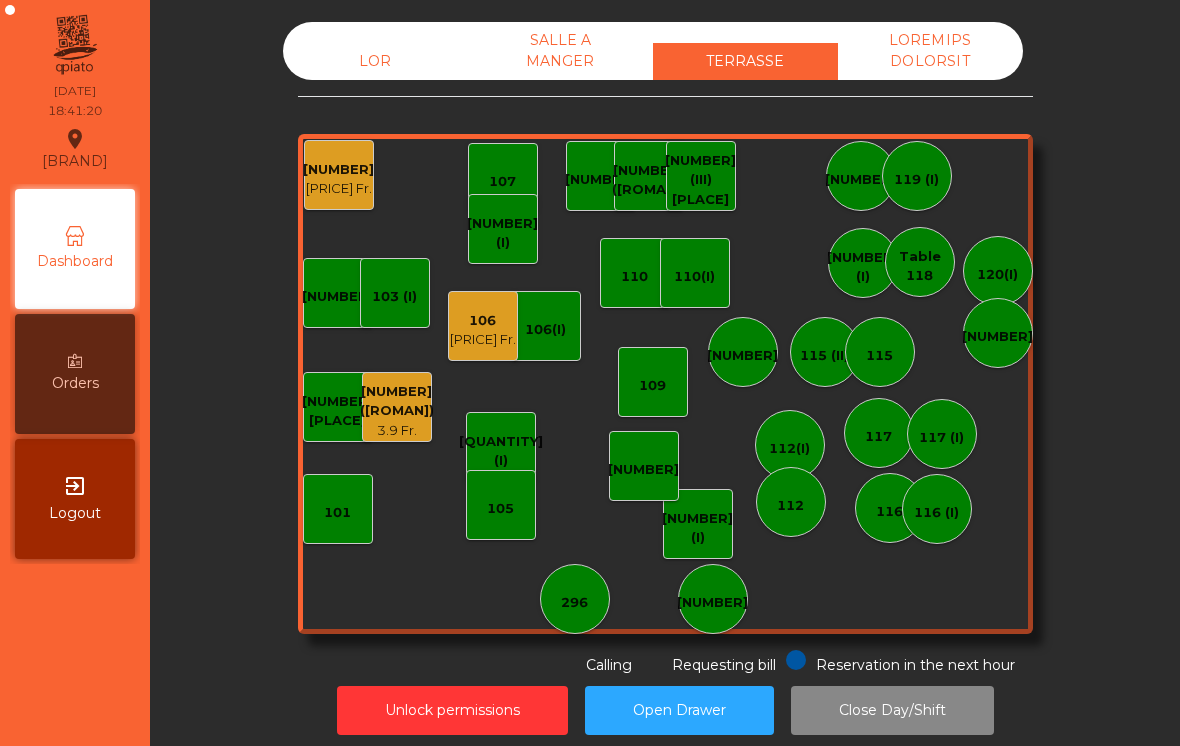 click on "115" at bounding box center (574, 603) 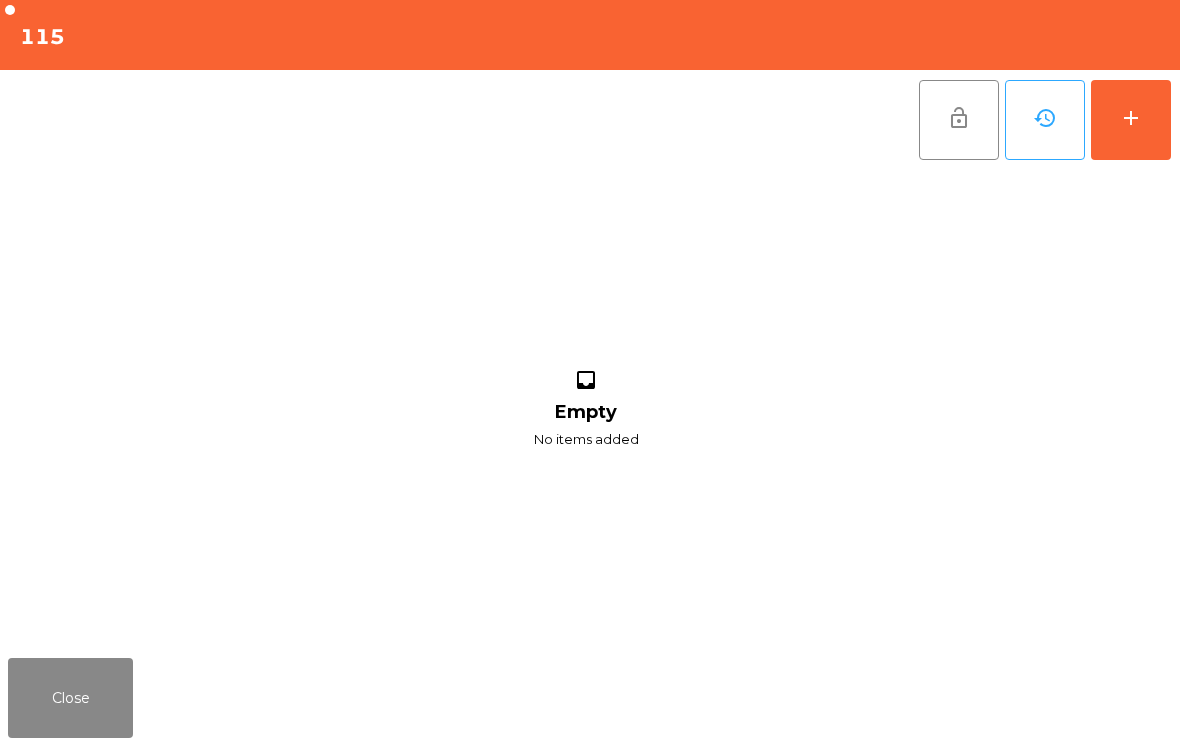 click on "add" at bounding box center [1131, 118] 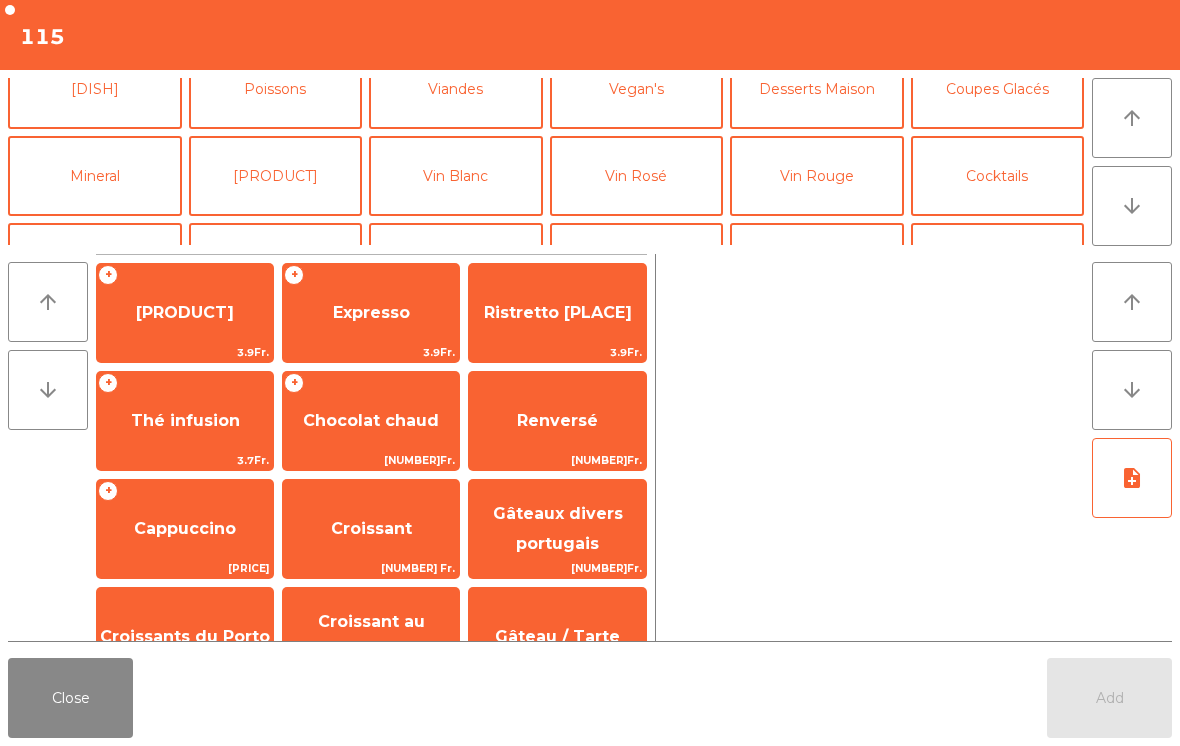 scroll, scrollTop: 111, scrollLeft: 0, axis: vertical 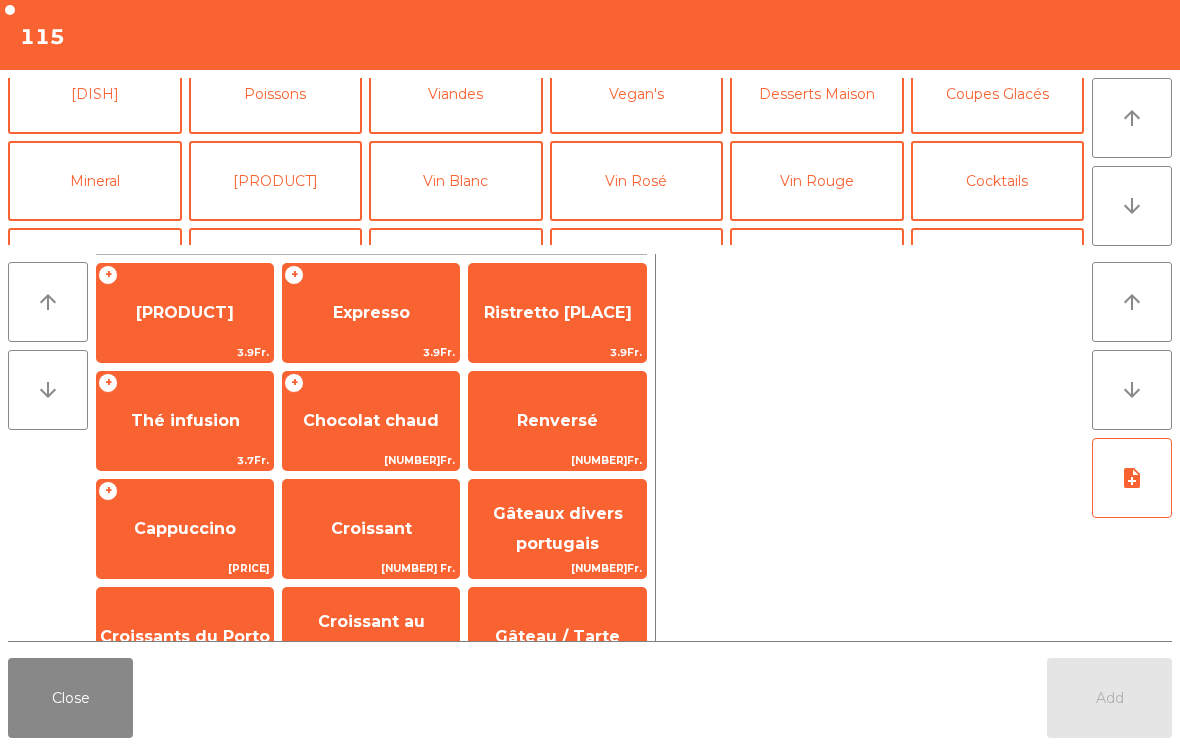 click on "Cocktails" at bounding box center (998, 181) 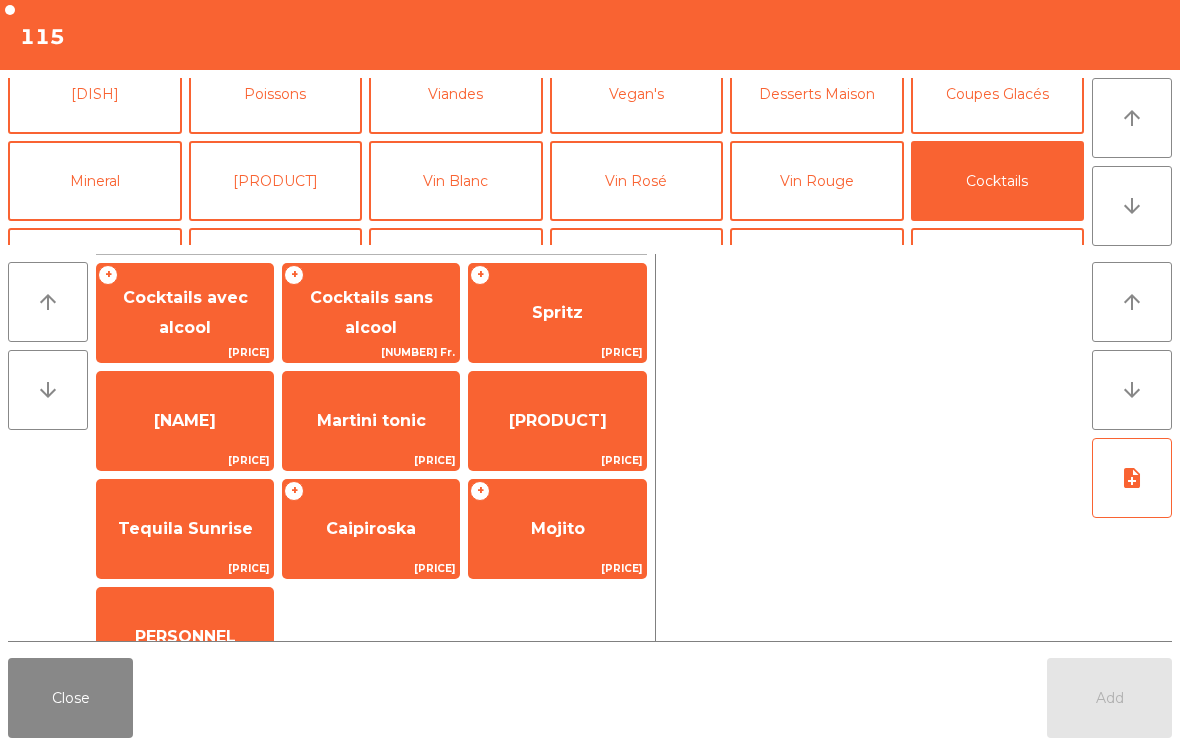 click on "Spritz" at bounding box center (185, 312) 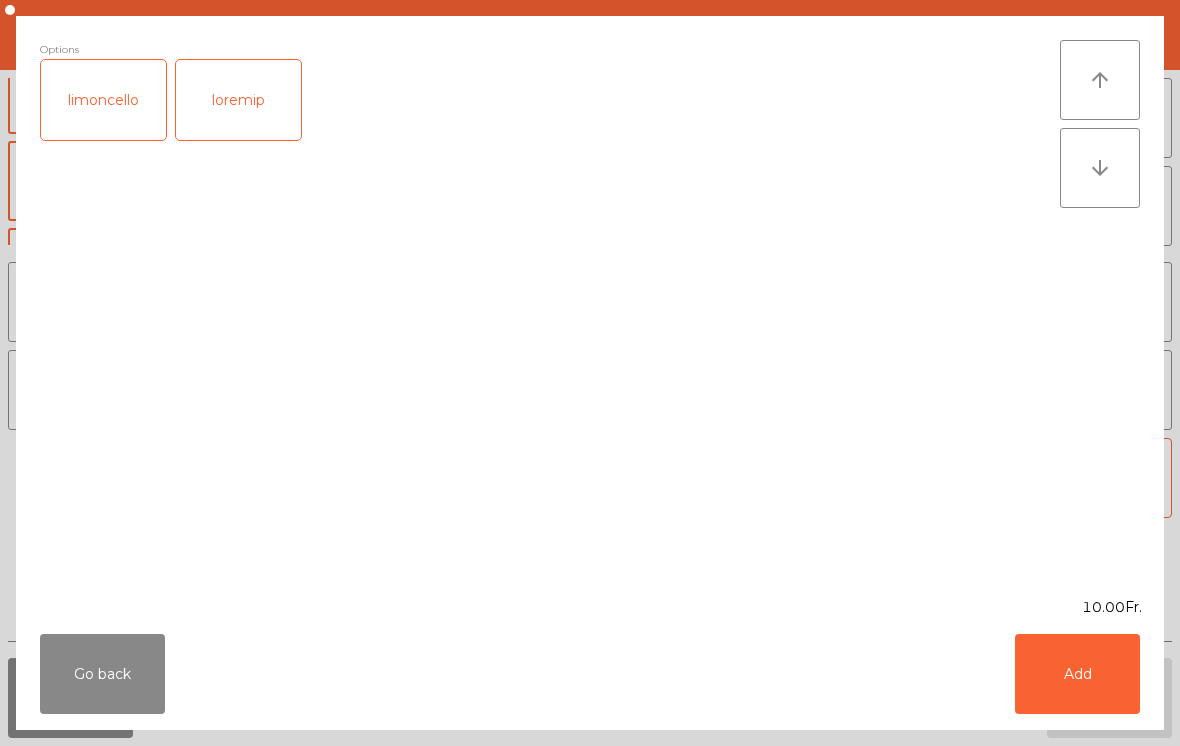 click on "Add" at bounding box center [1077, 674] 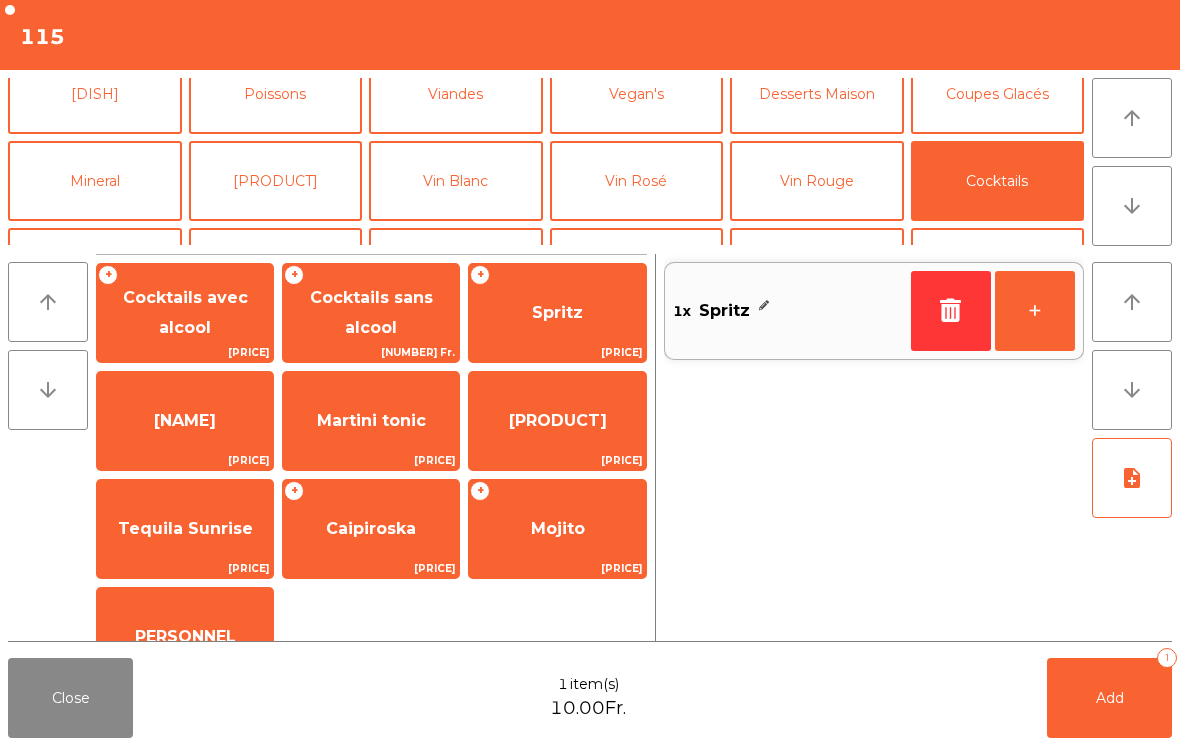 click on "Mineral" at bounding box center (95, 181) 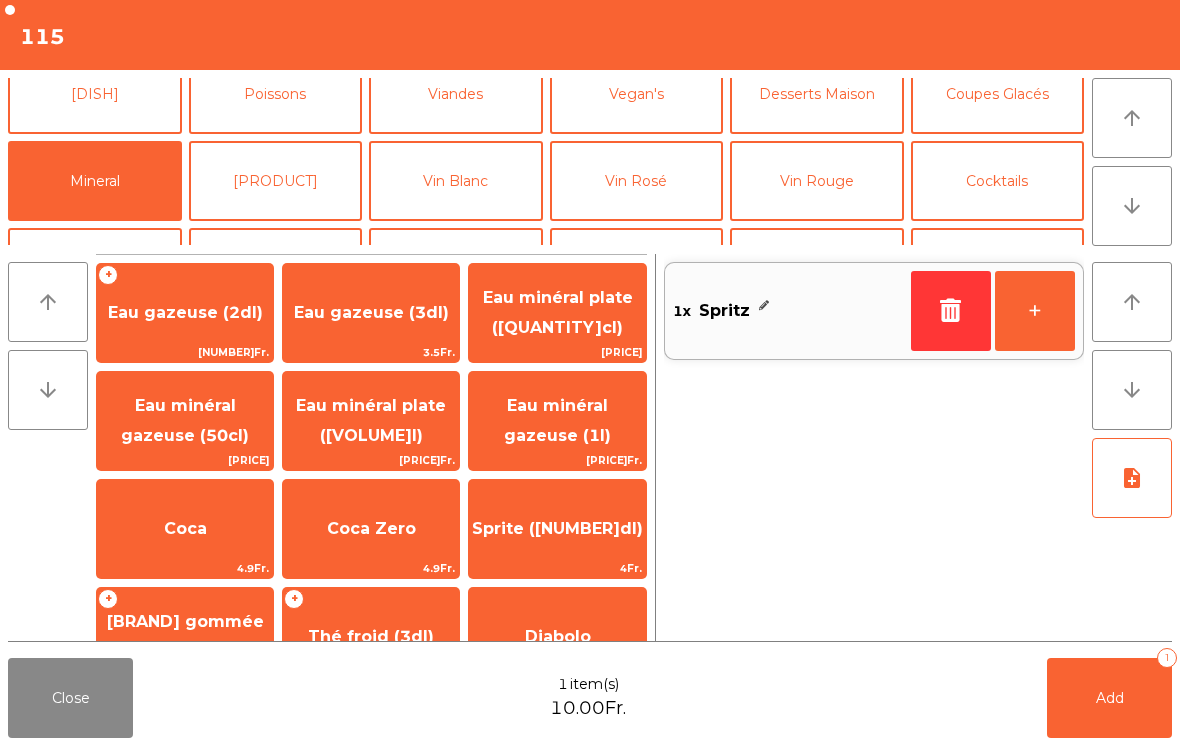 click on "Eau minéral plate ([QUANTITY]cl)" at bounding box center [185, 312] 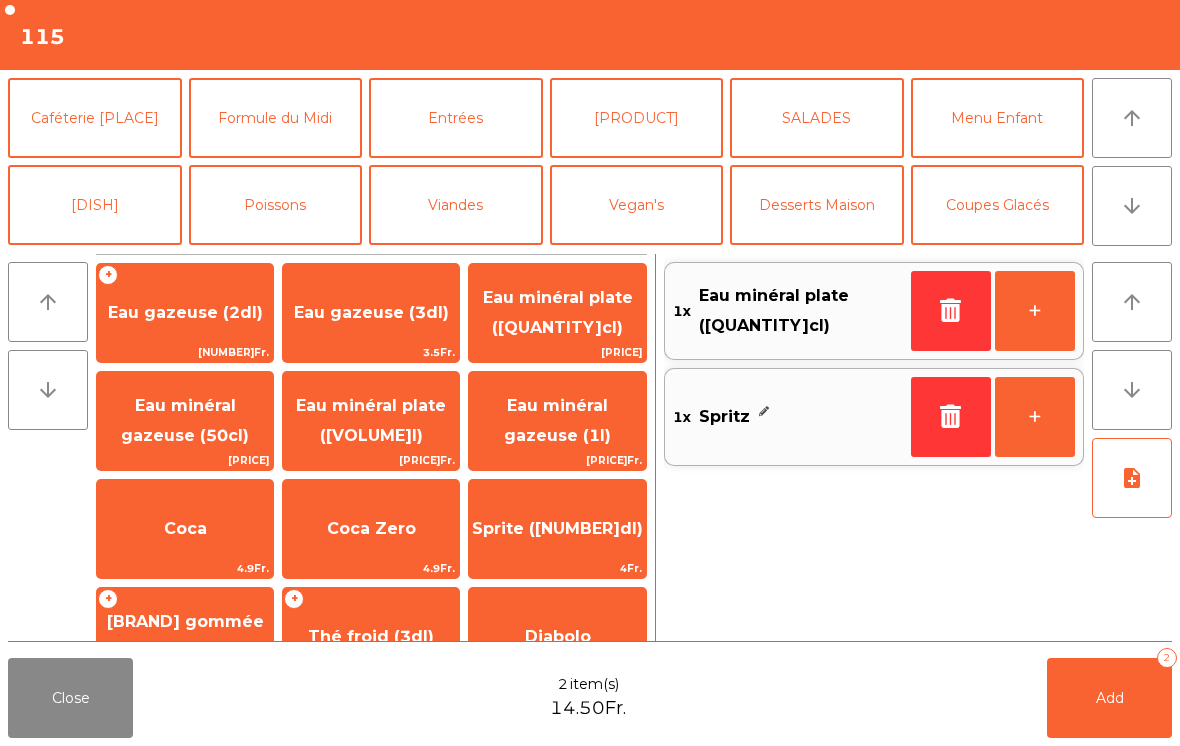 scroll, scrollTop: 0, scrollLeft: 0, axis: both 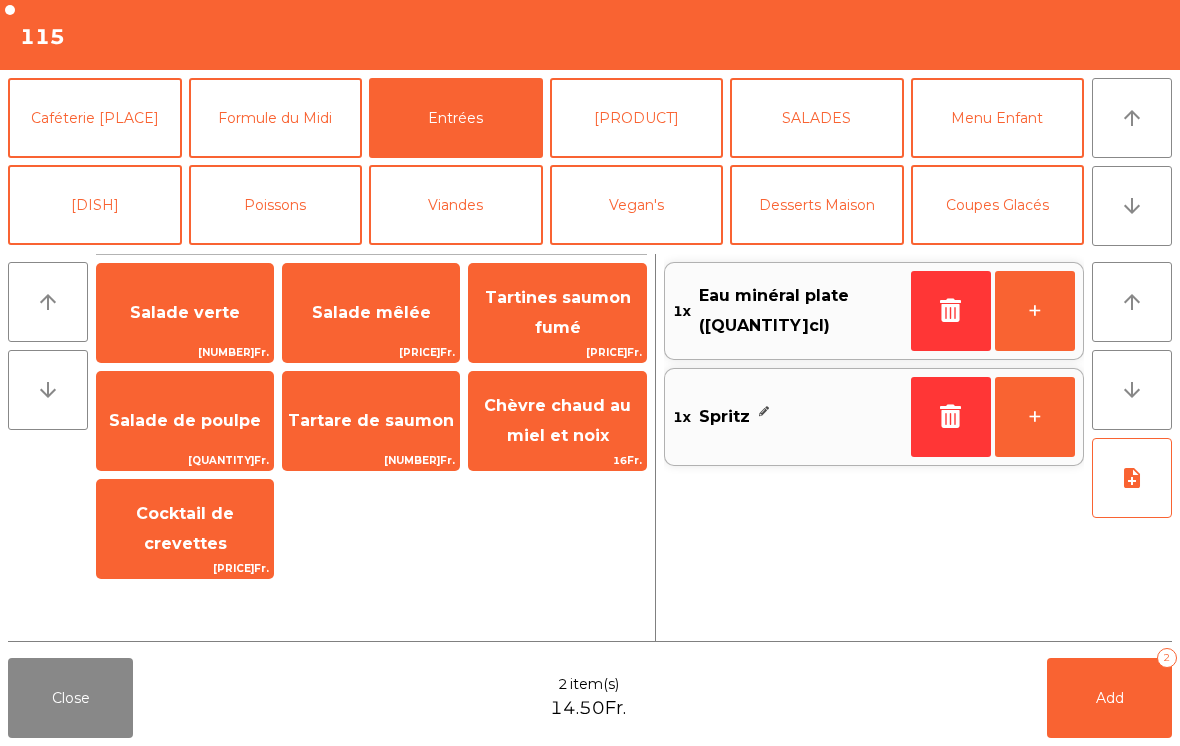 click on "Salade mêlée" at bounding box center [185, 313] 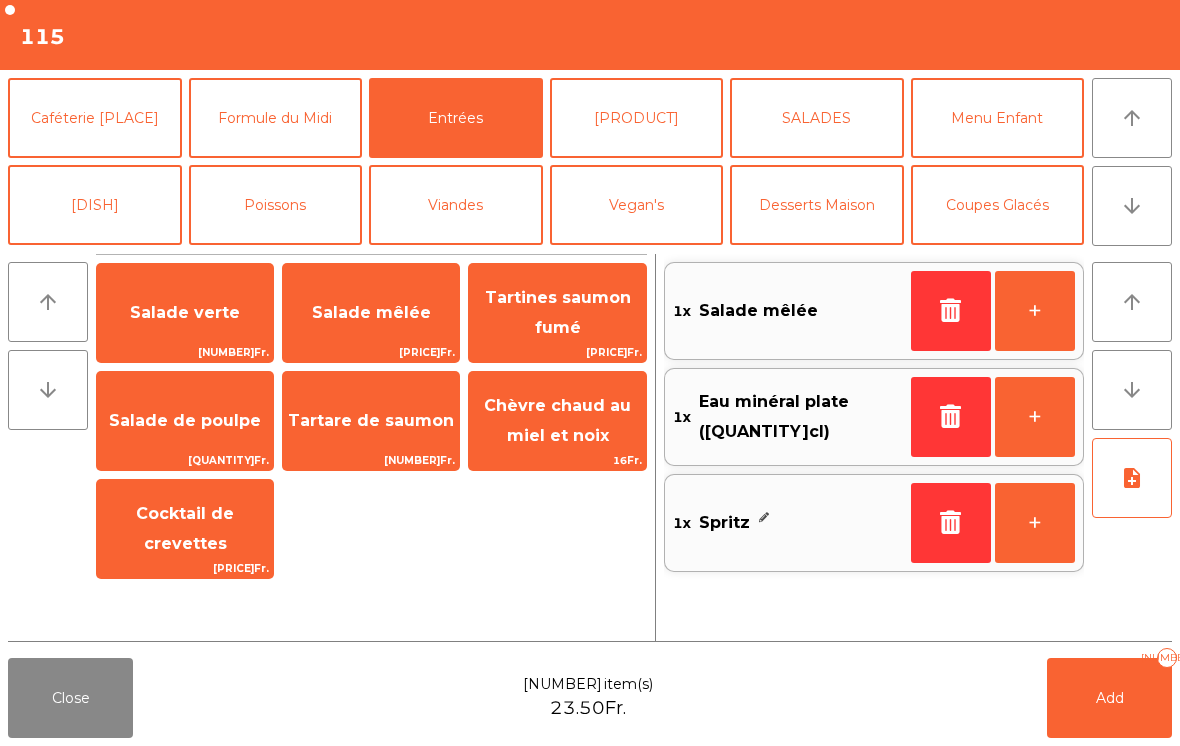 click on "Cocktail de crevettes" at bounding box center [185, 313] 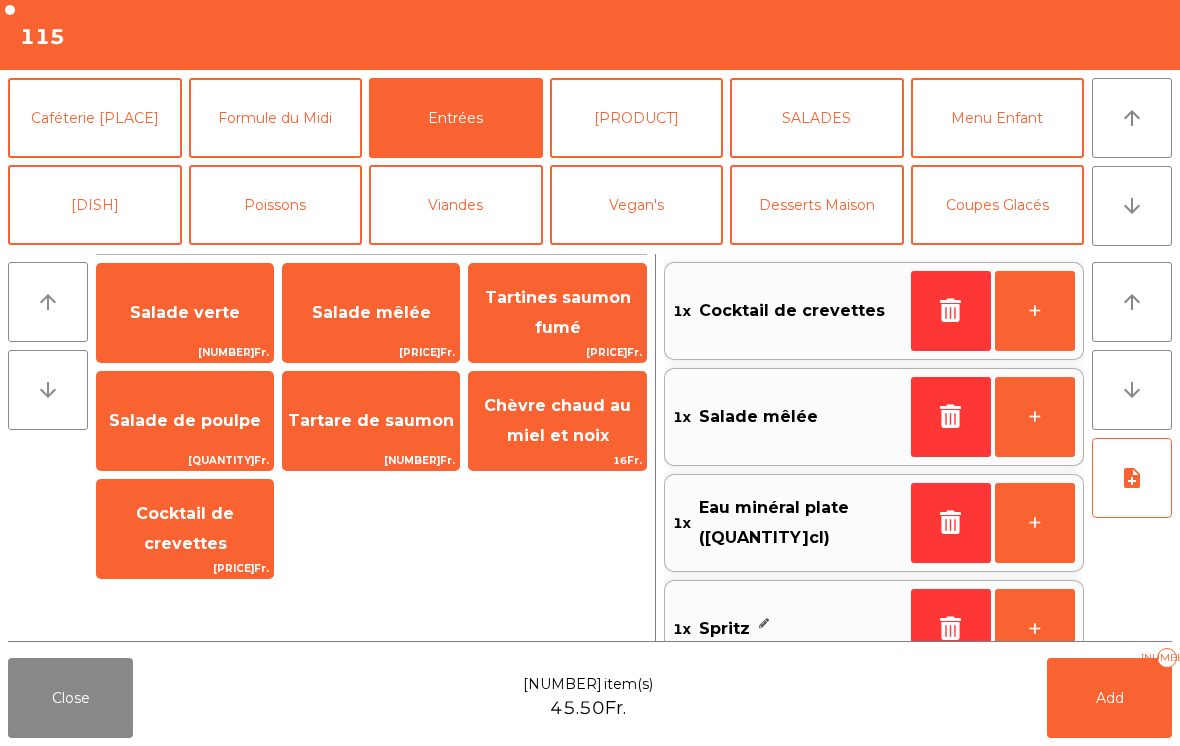 click on "Vegan's" at bounding box center (637, 205) 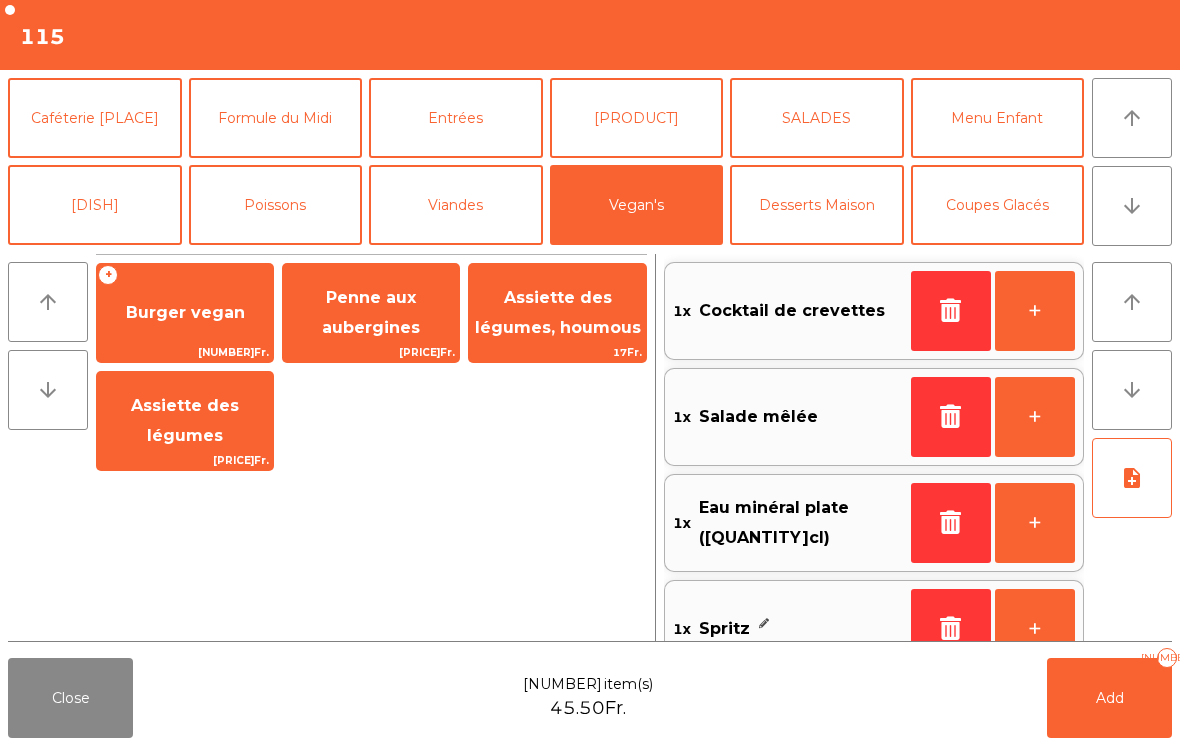 click on "Penne aux aubergines" at bounding box center (185, 312) 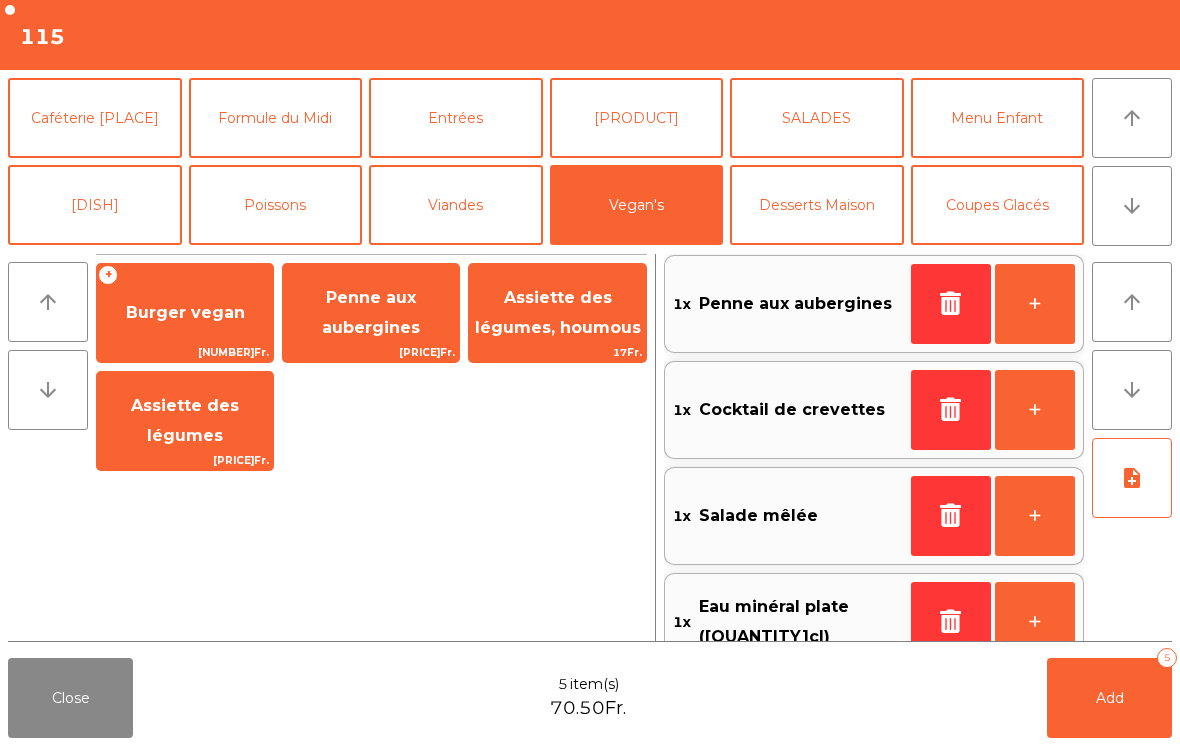 scroll, scrollTop: 8, scrollLeft: 0, axis: vertical 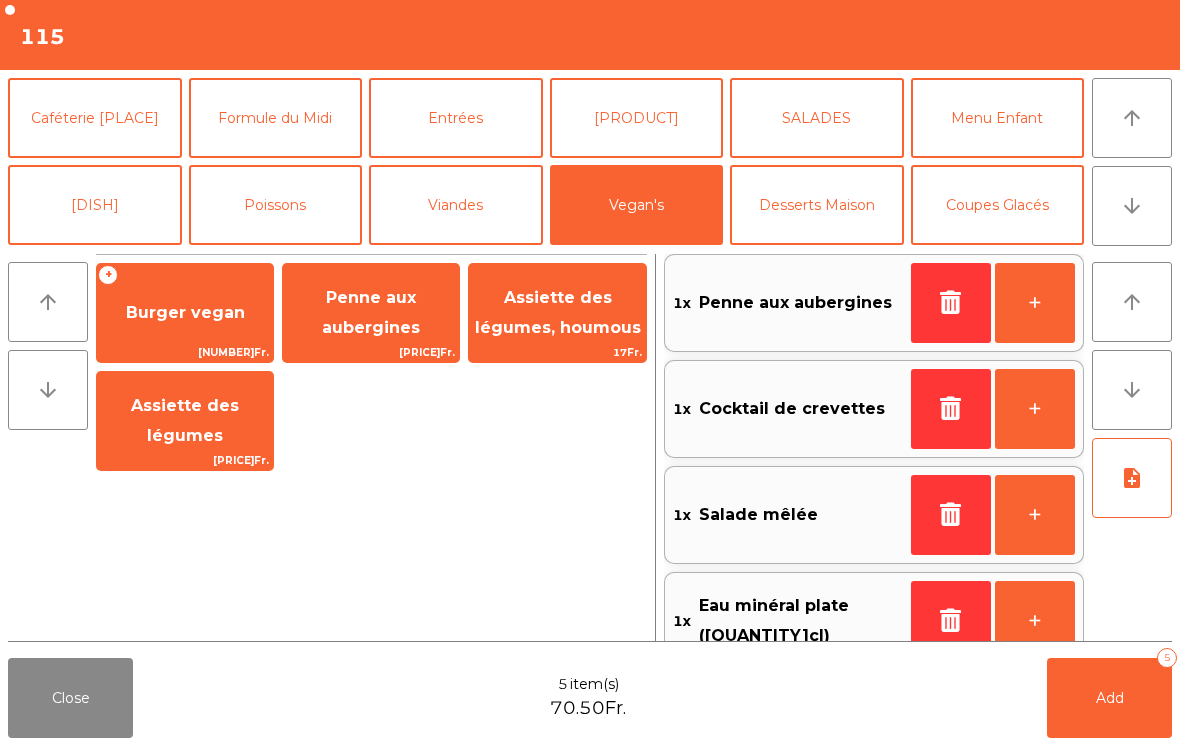 click on "[DISH]" at bounding box center [95, 205] 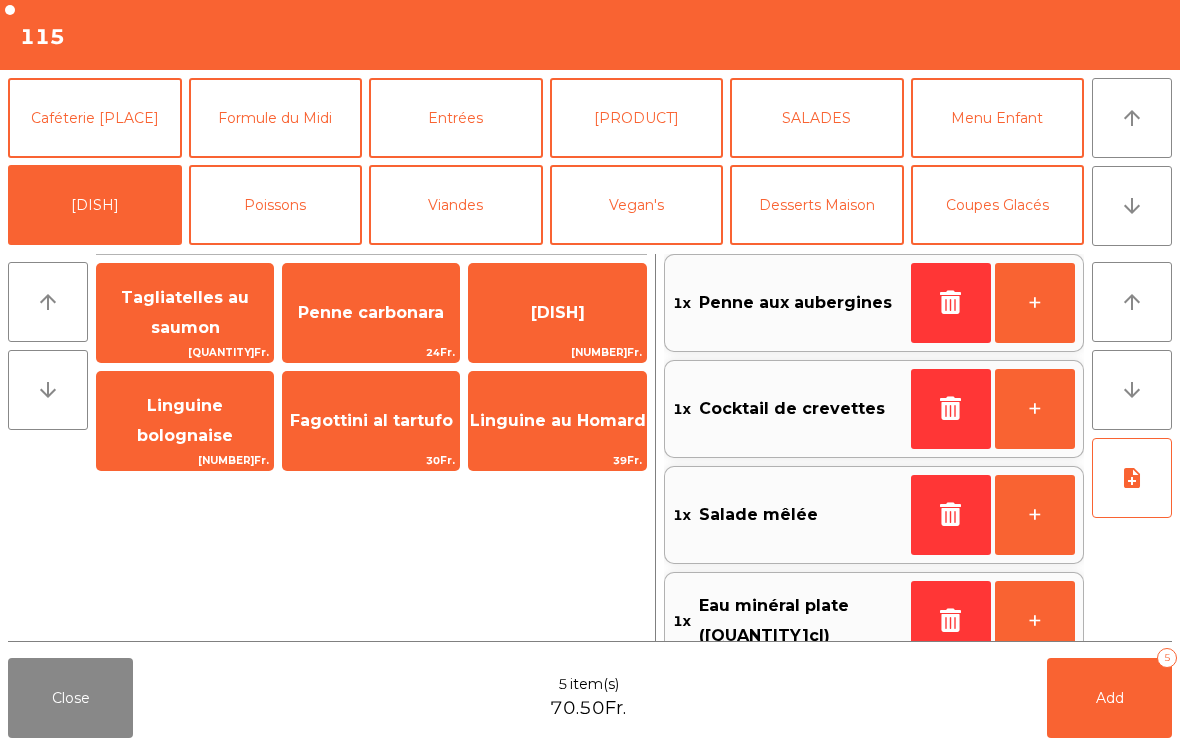click on "[DISH]" at bounding box center (185, 312) 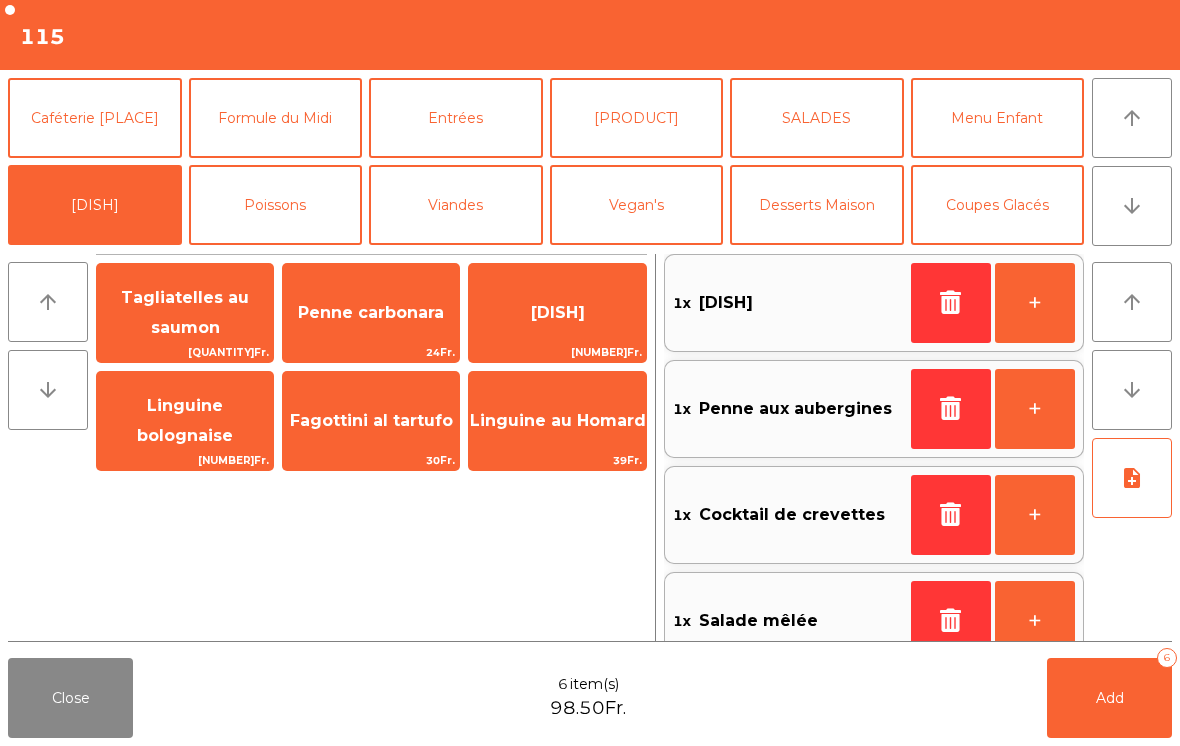 click on "Add" at bounding box center [1110, 698] 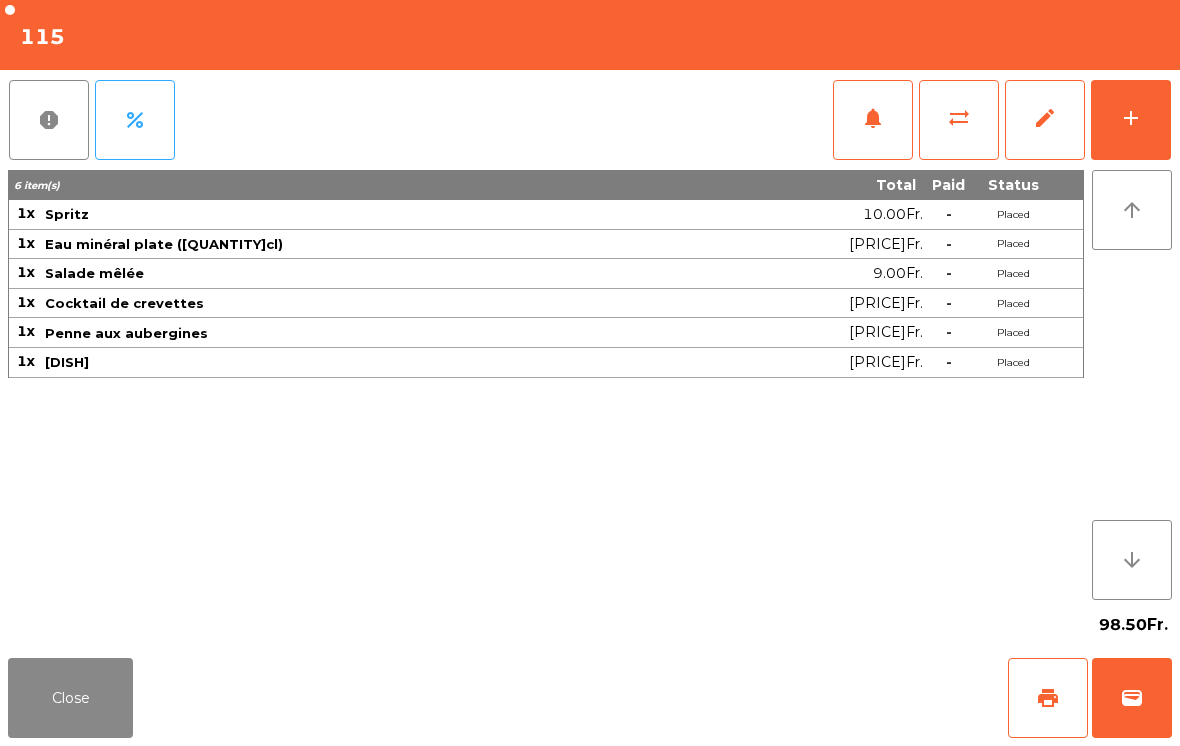 click on "Close" at bounding box center [70, 698] 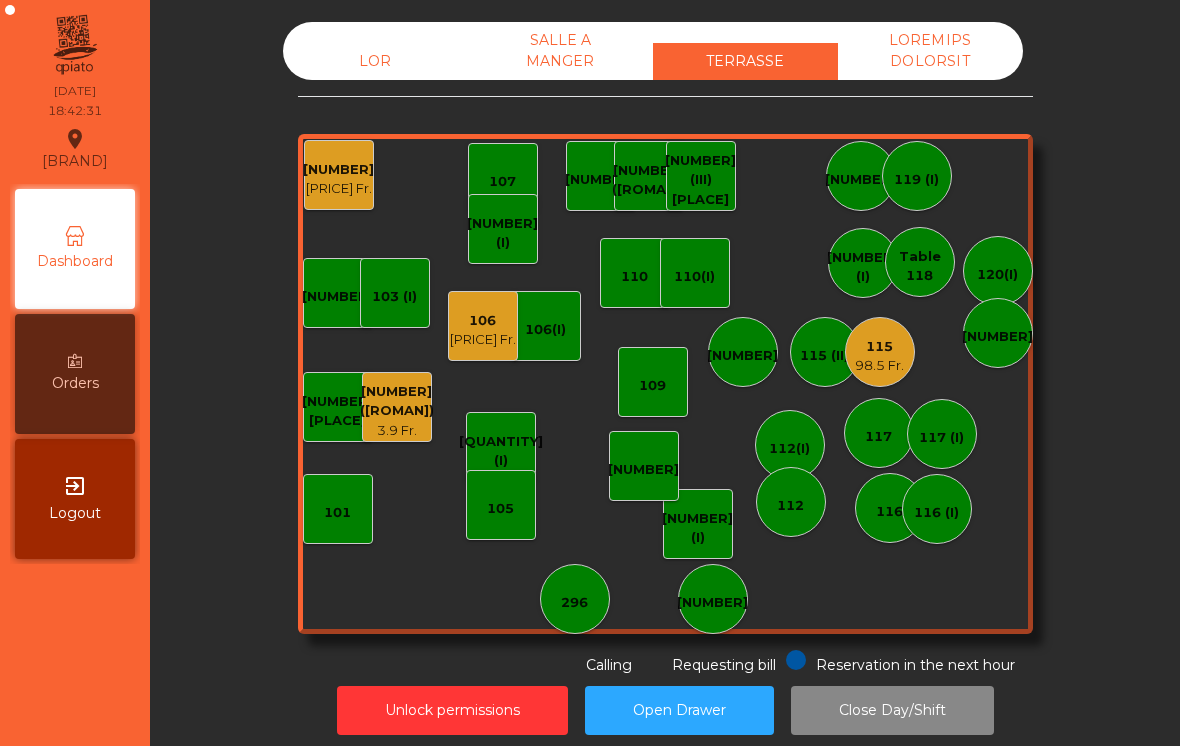 click on "103 102 101 102(I) 3.9 Fr. 106(I) 104 14.2 Fr. 105 (I) 108 (I) 105 107 100 150 110 107 (I) 103 (I) 108 116 116 (I) 109 106 81.1 Fr. 111 111 (II) 111 (III) 117 117 (I) 118 (I) 119 119 (I) 115 (I) 115 98.5 Fr. 112(I) 112 114 110(I) Table 118 120(I) 120" at bounding box center [665, 384] 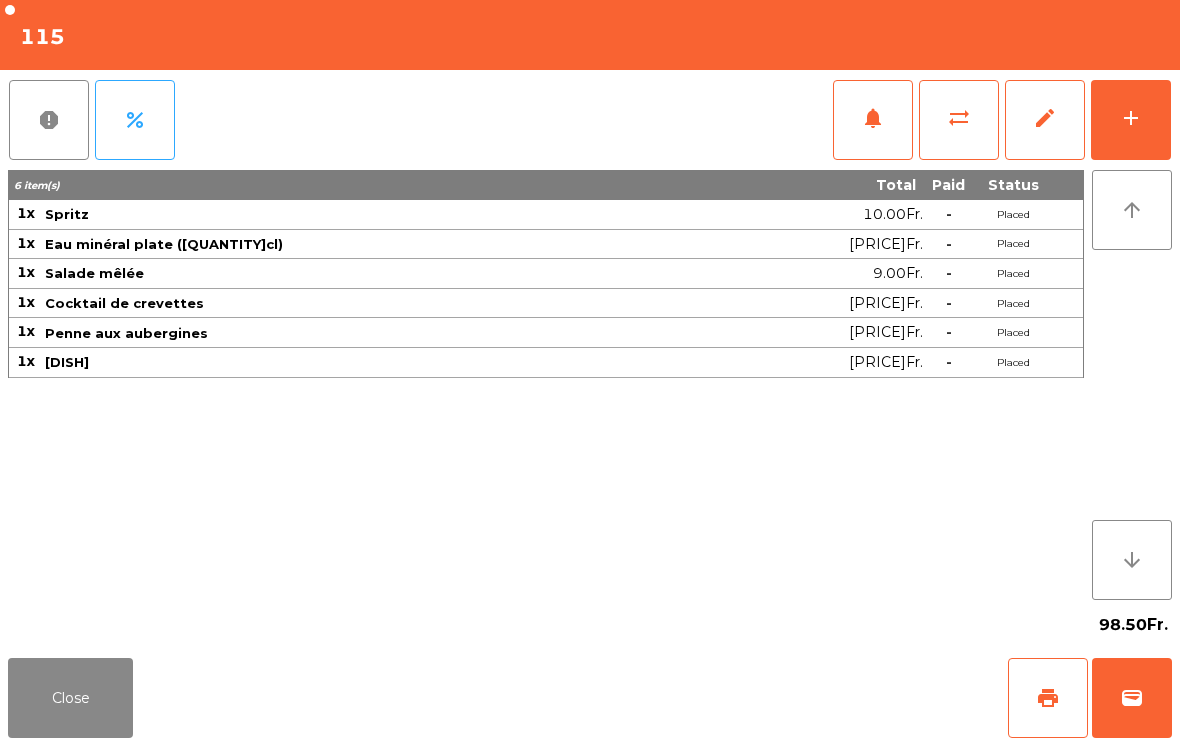 click on "add" at bounding box center (1131, 120) 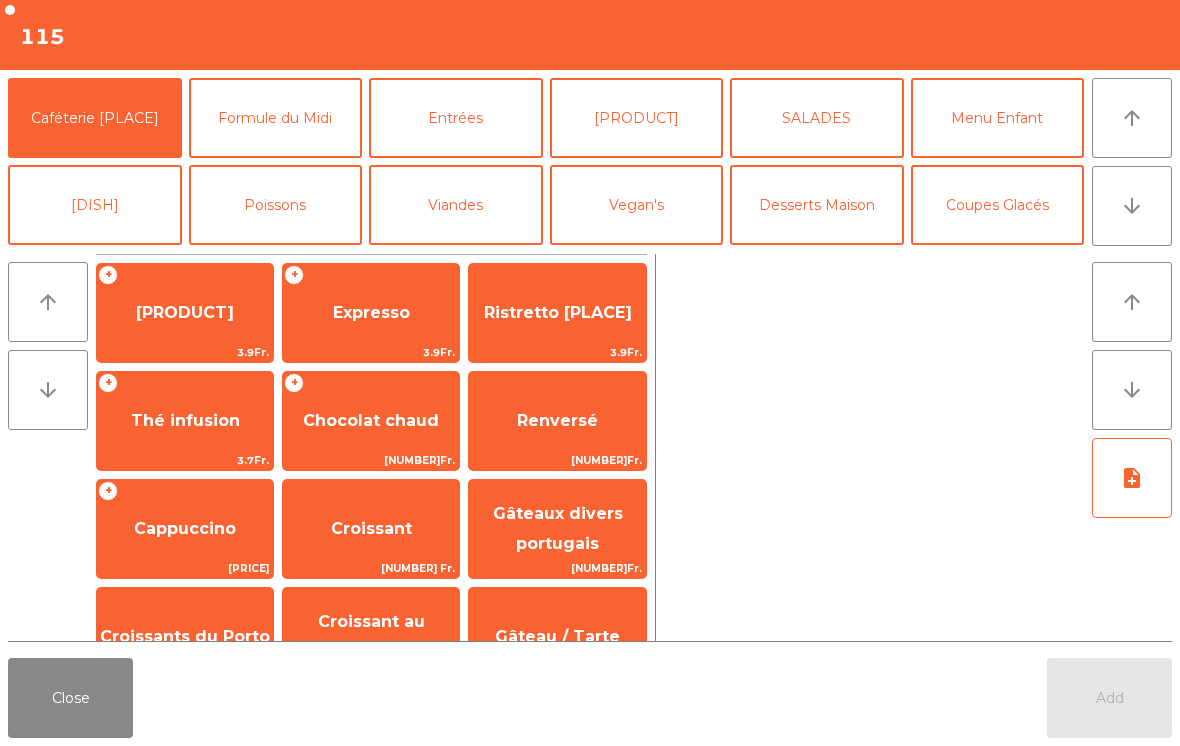 click on "arrow_downward" at bounding box center [1132, 206] 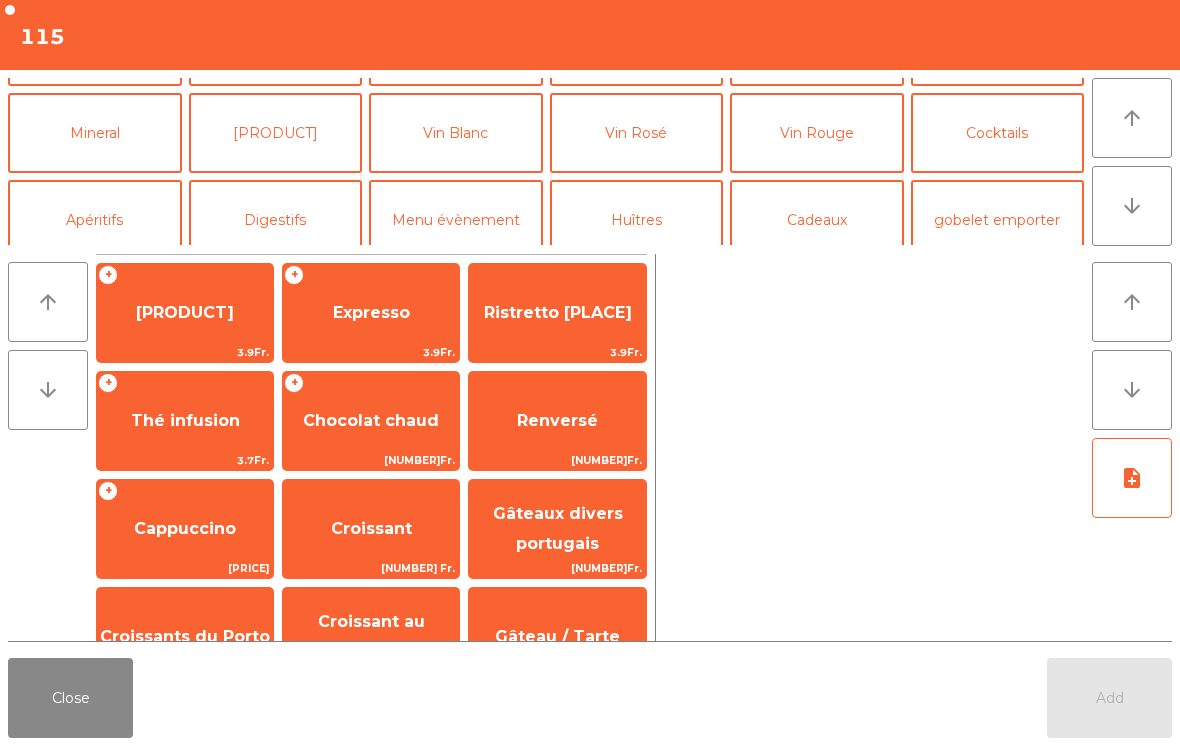 scroll, scrollTop: 174, scrollLeft: 0, axis: vertical 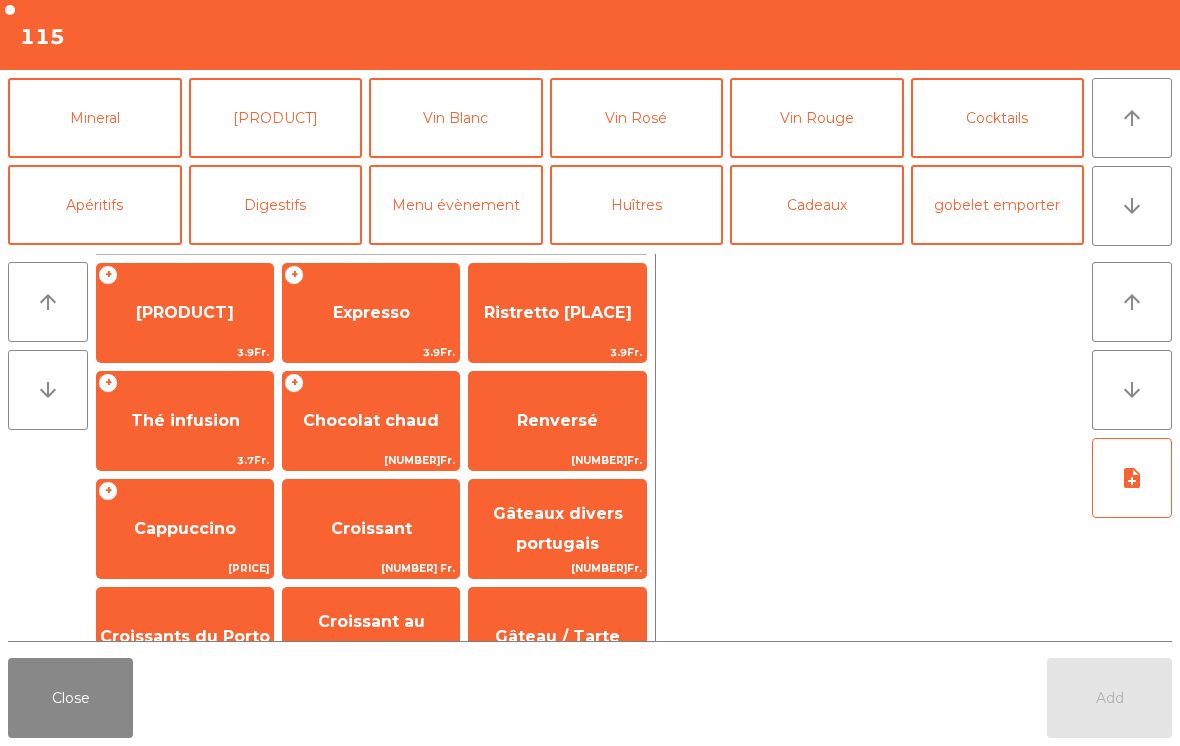 click on "Vin Rouge" at bounding box center [817, 118] 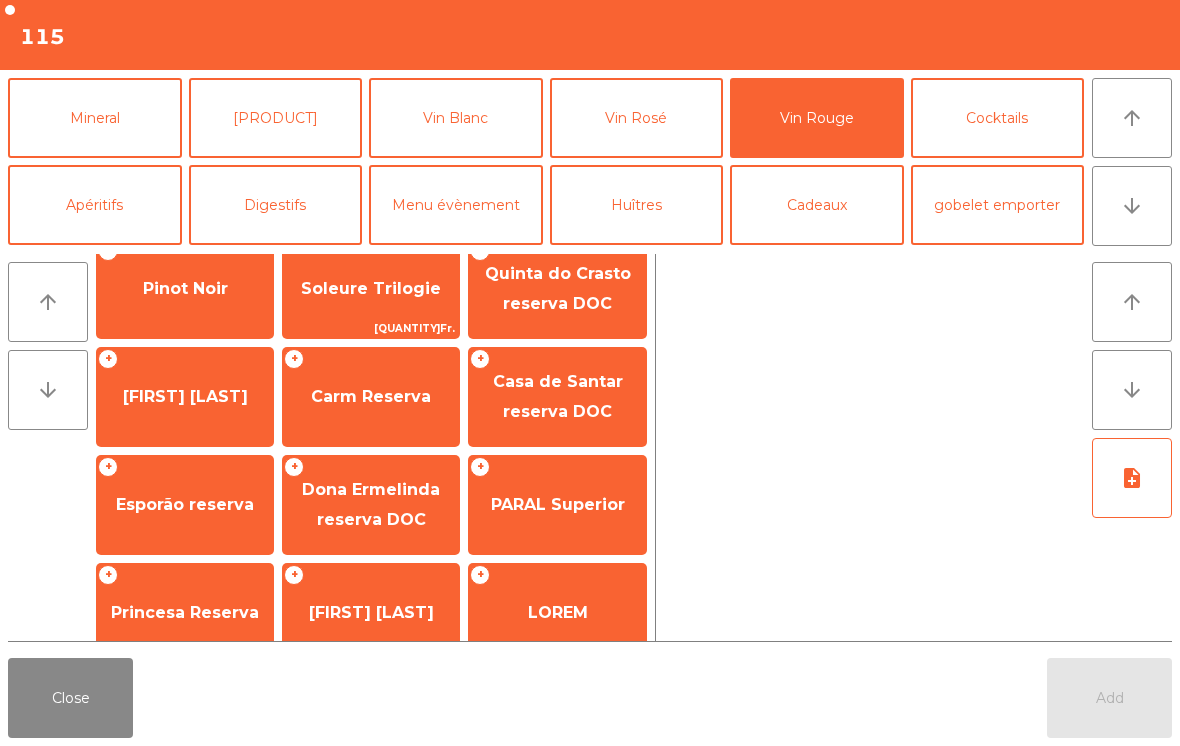 scroll, scrollTop: 138, scrollLeft: 0, axis: vertical 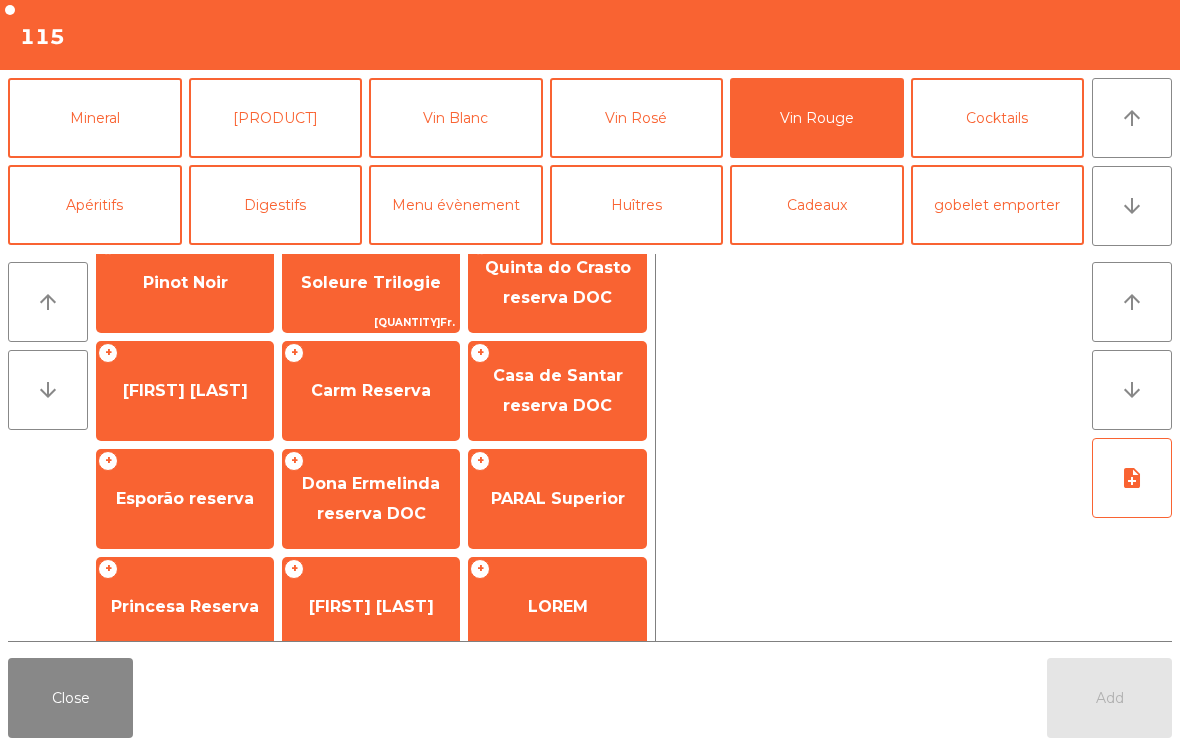 click on "Carm Reserva" at bounding box center [185, 283] 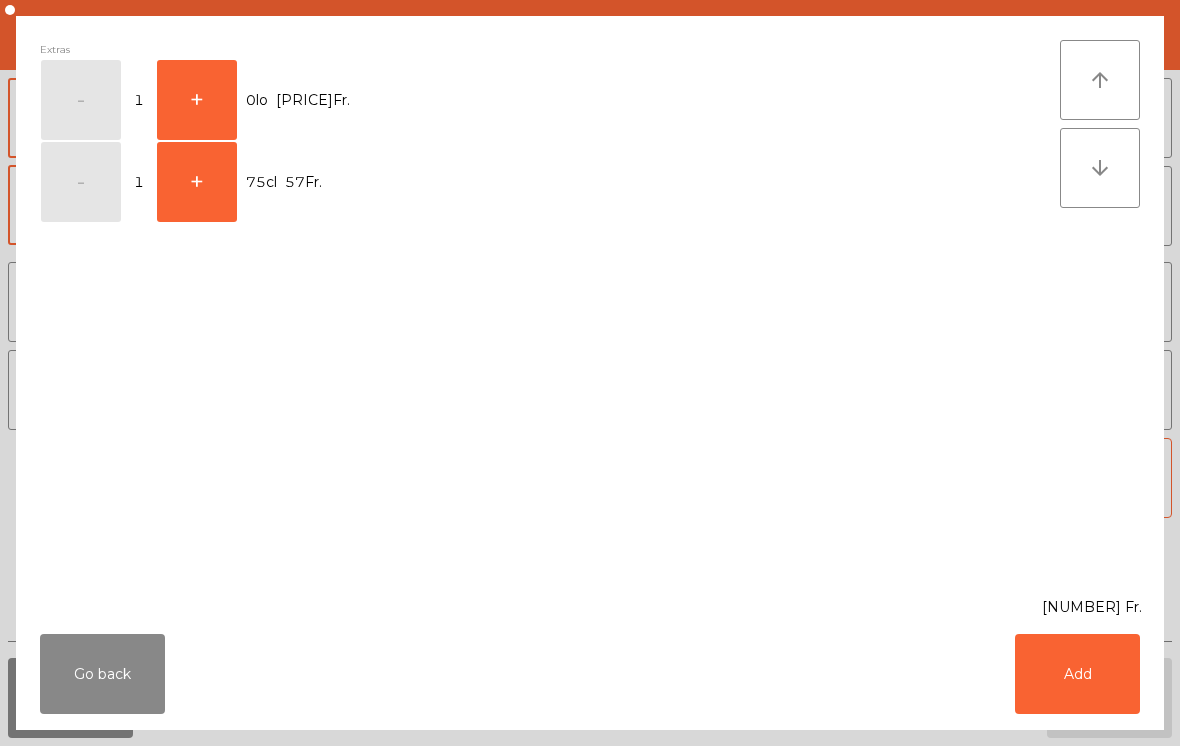 click on "+" at bounding box center (81, 100) 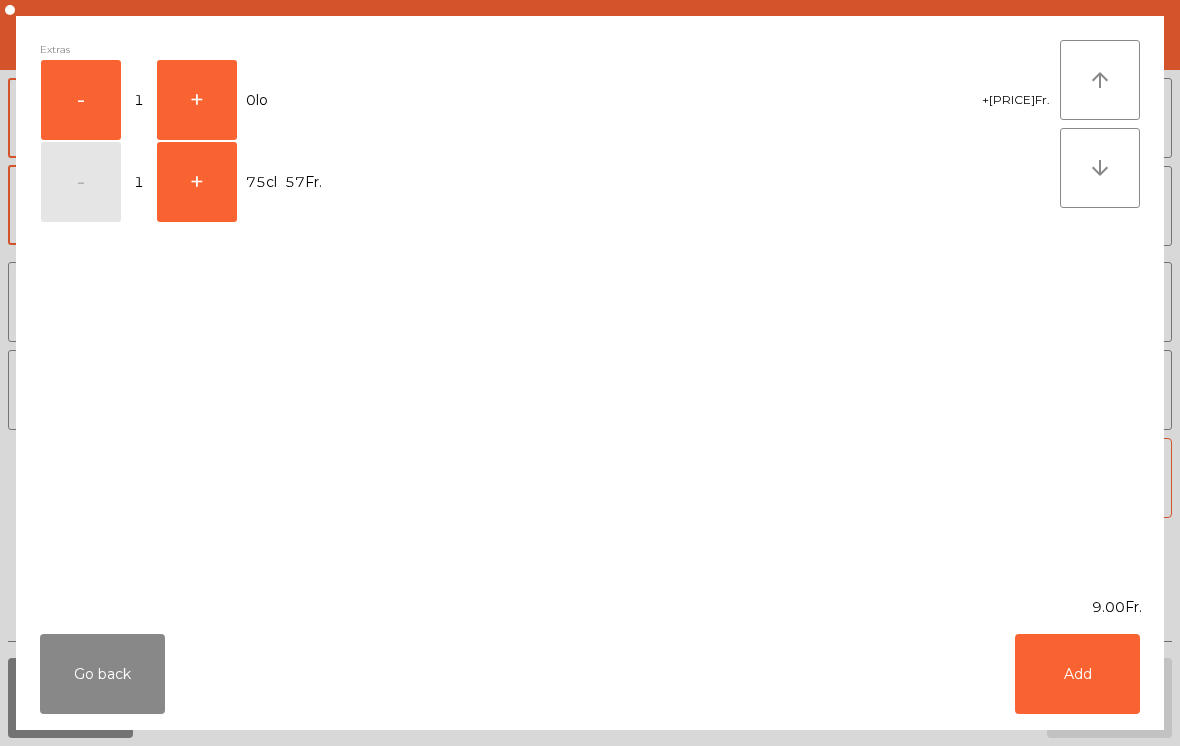 click on "Add" at bounding box center (1077, 674) 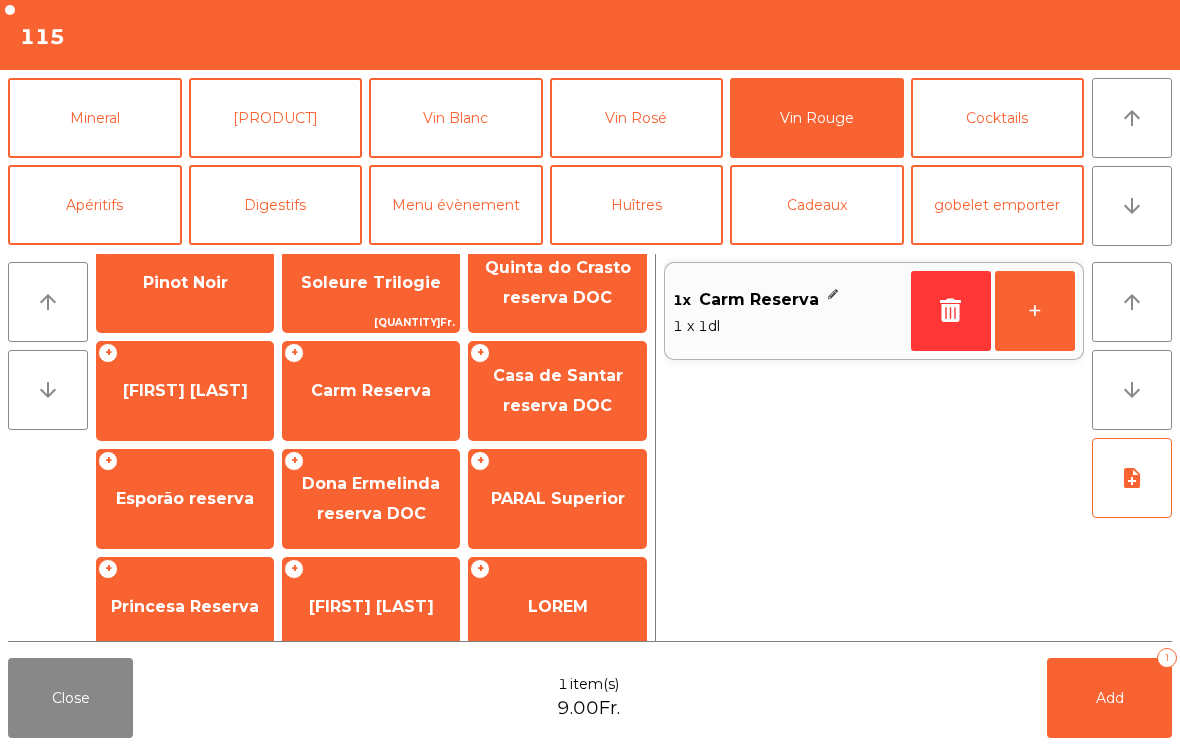 click on "+" at bounding box center (1035, 311) 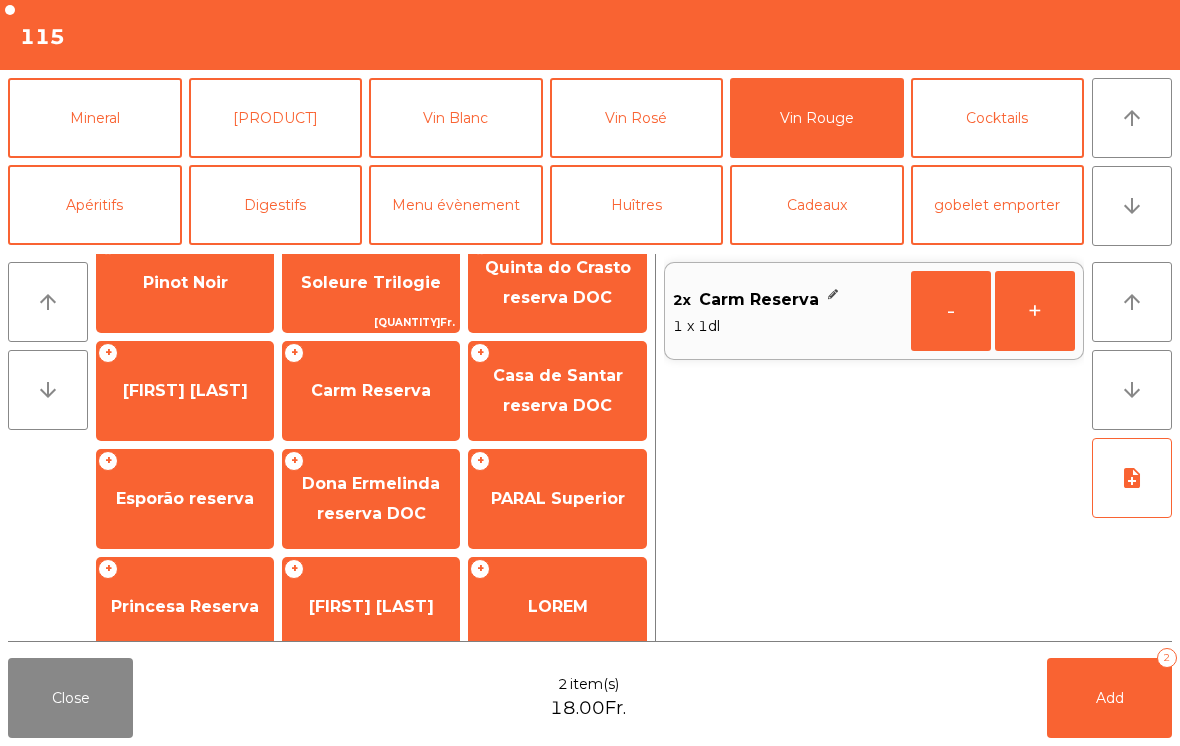 click on "Add" at bounding box center [1110, 698] 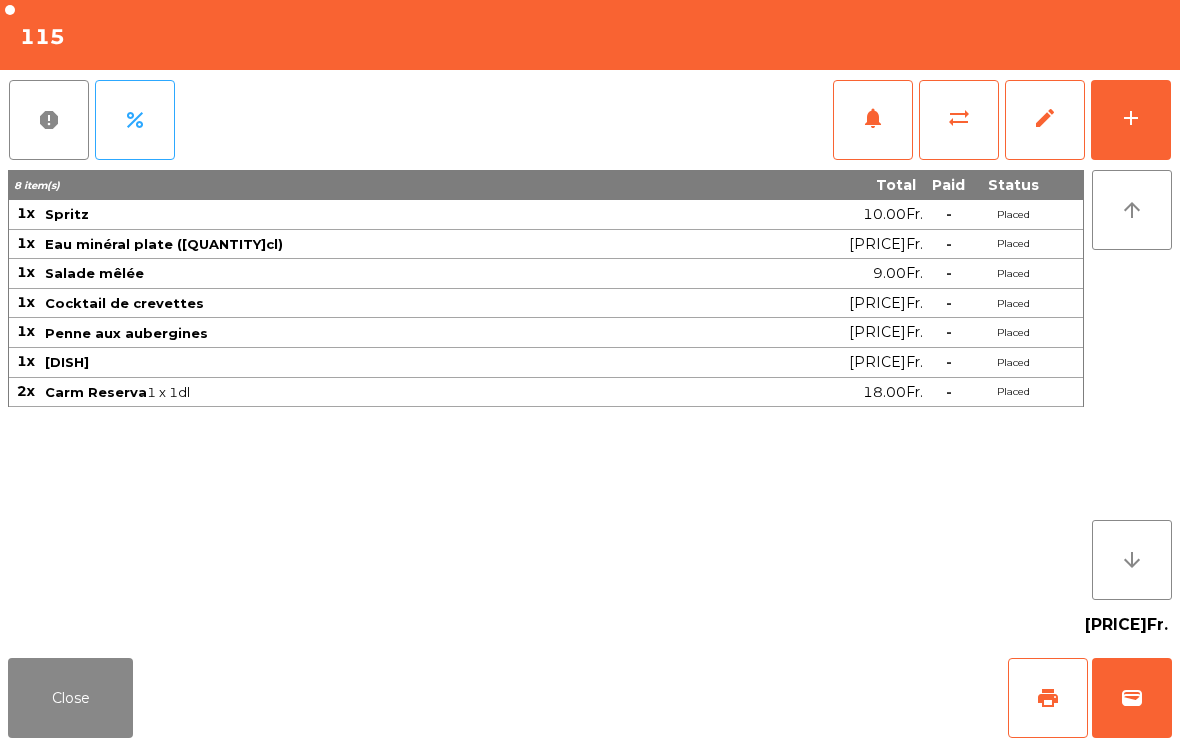 click on "Close" at bounding box center [70, 698] 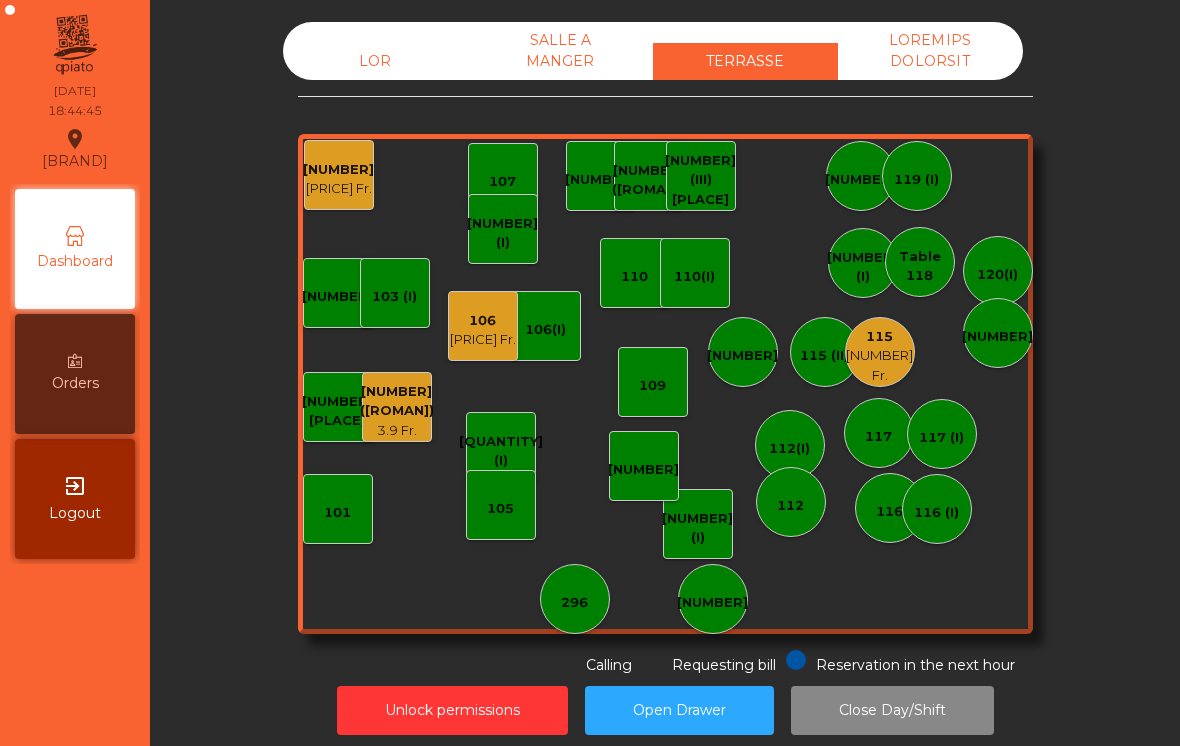 click on "103 (I)" at bounding box center (337, 297) 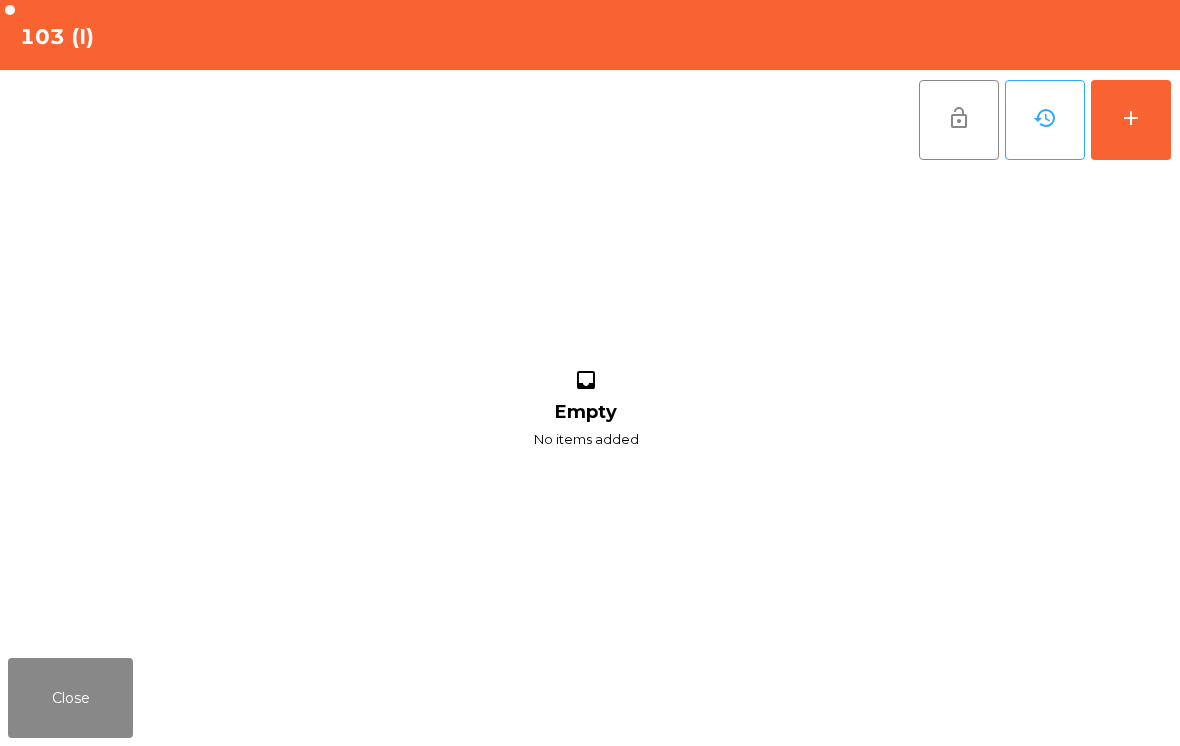 click on "Close" at bounding box center (70, 698) 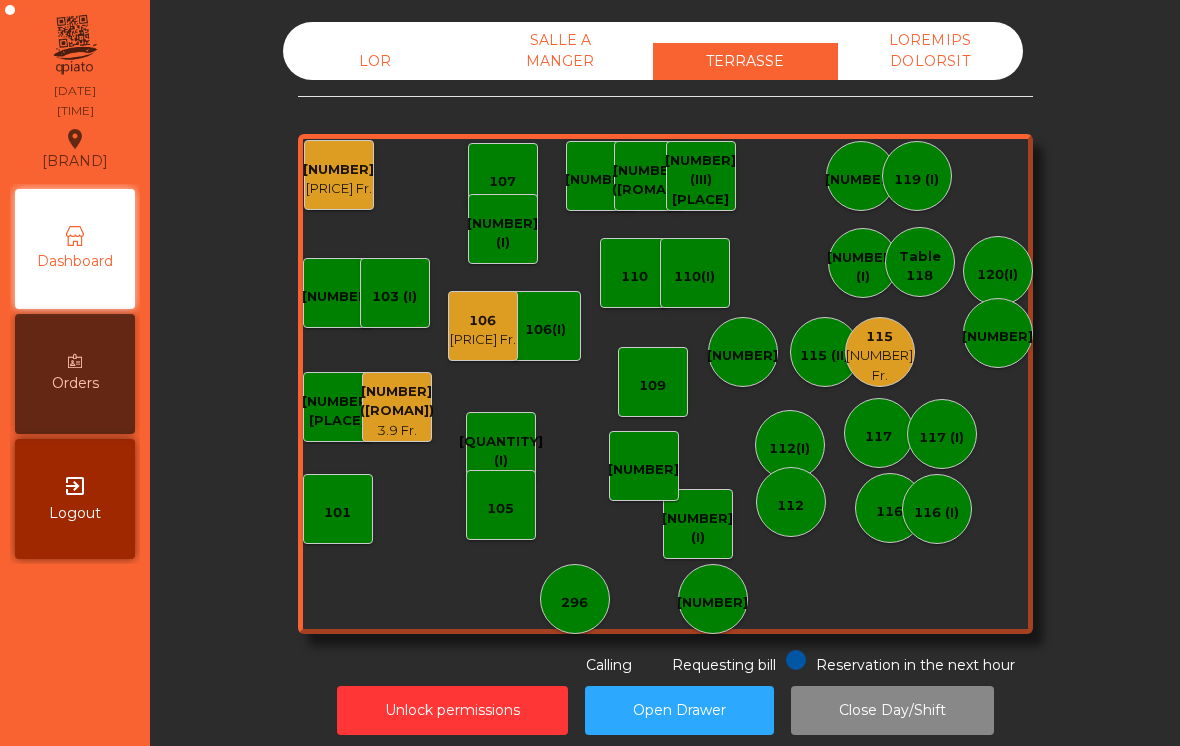 click on "106" at bounding box center [397, 401] 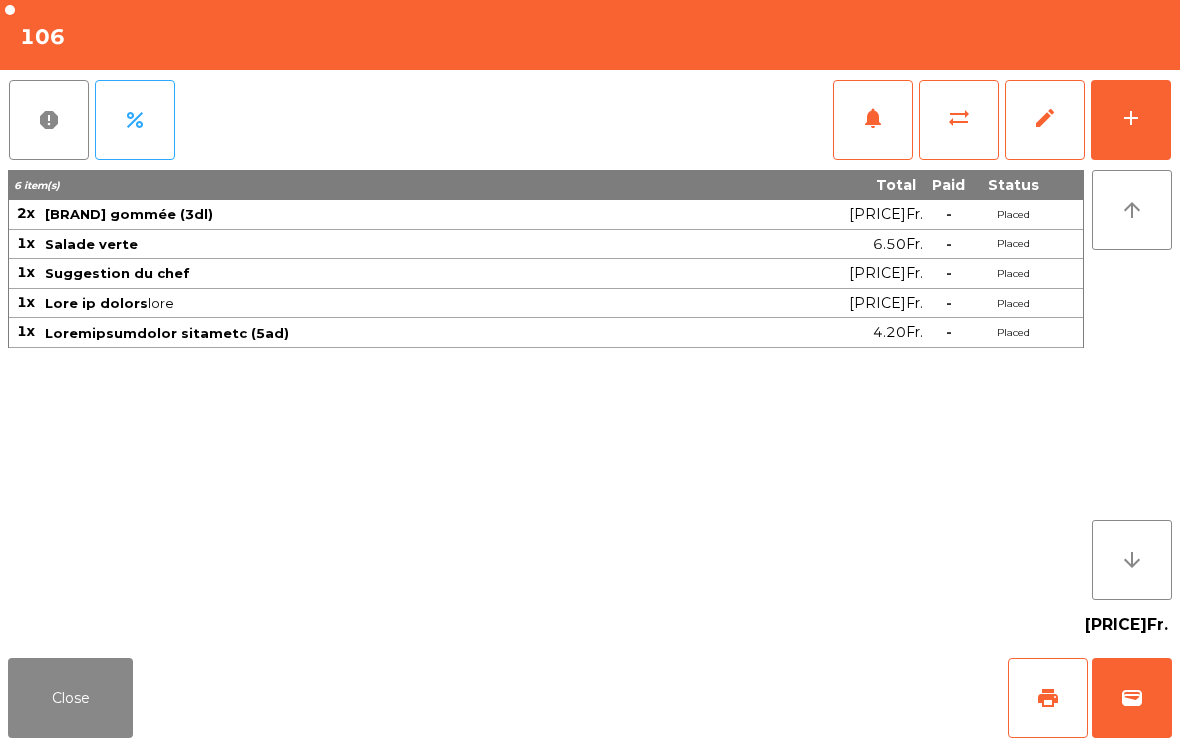 click on "sync_alt" at bounding box center (873, 118) 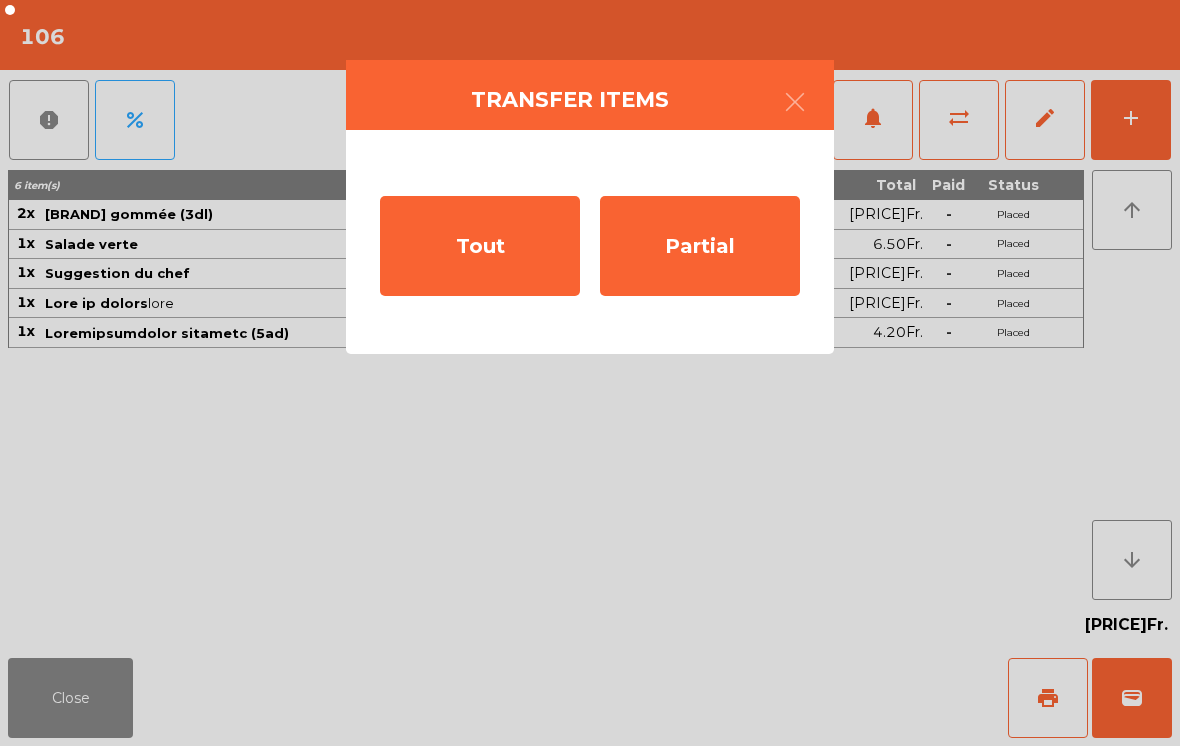 click on "Tout" at bounding box center (480, 246) 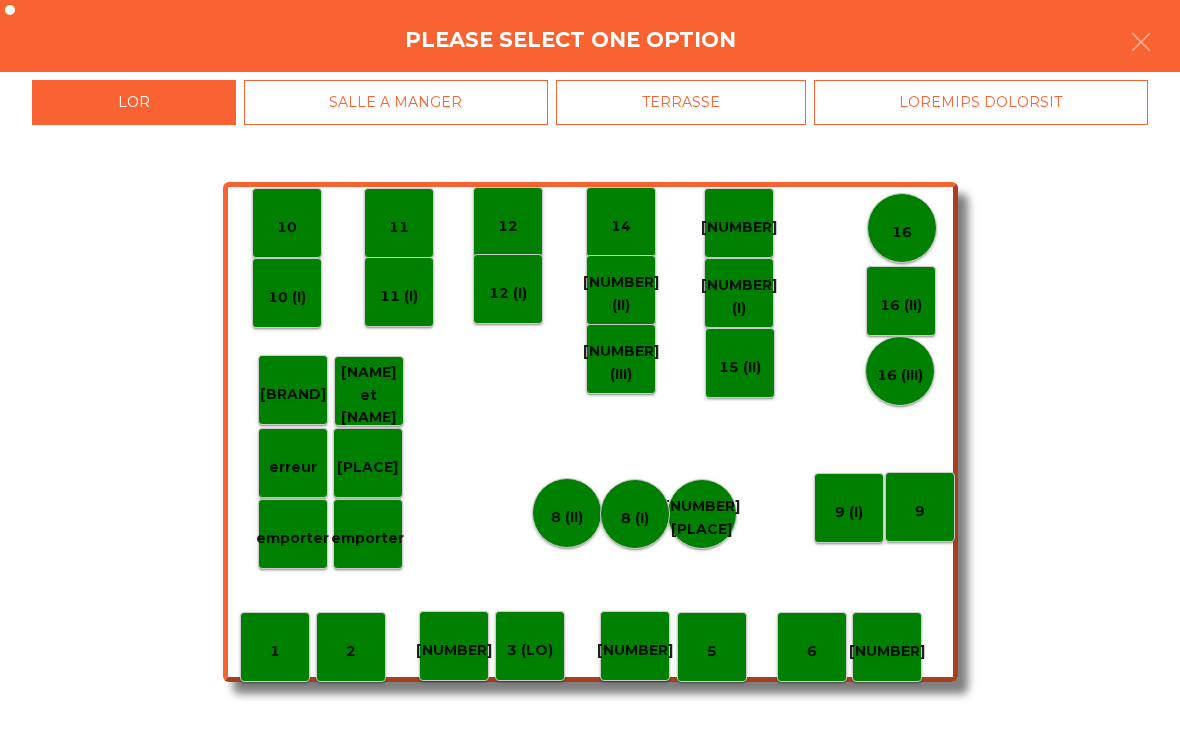 click on "TERRASSE" at bounding box center [681, 102] 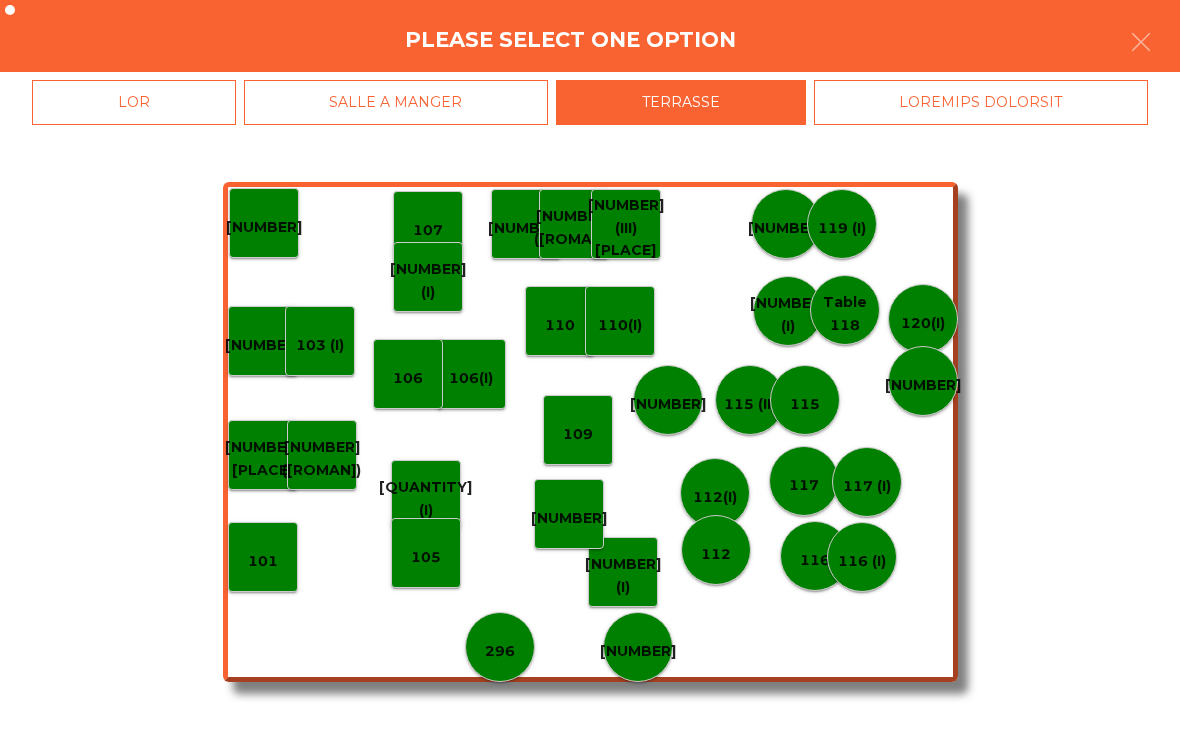 click on "[NUMBER]" at bounding box center [263, 345] 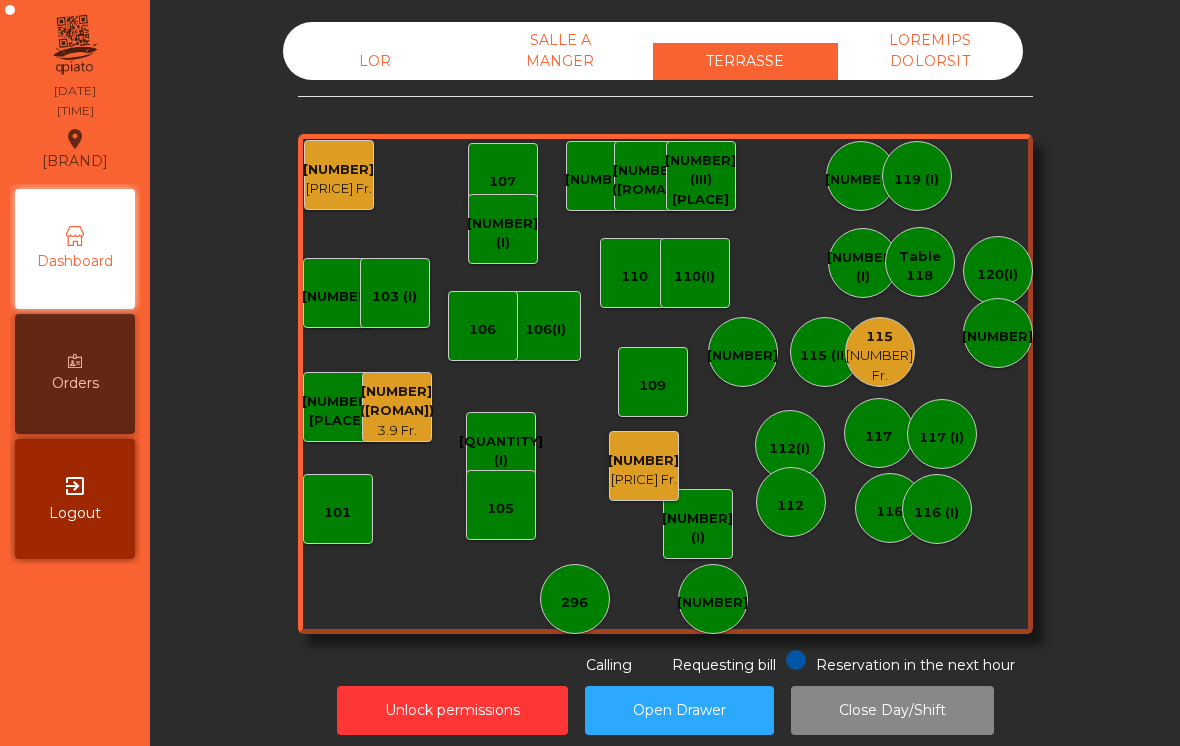 click on "103 (I)" at bounding box center (337, 297) 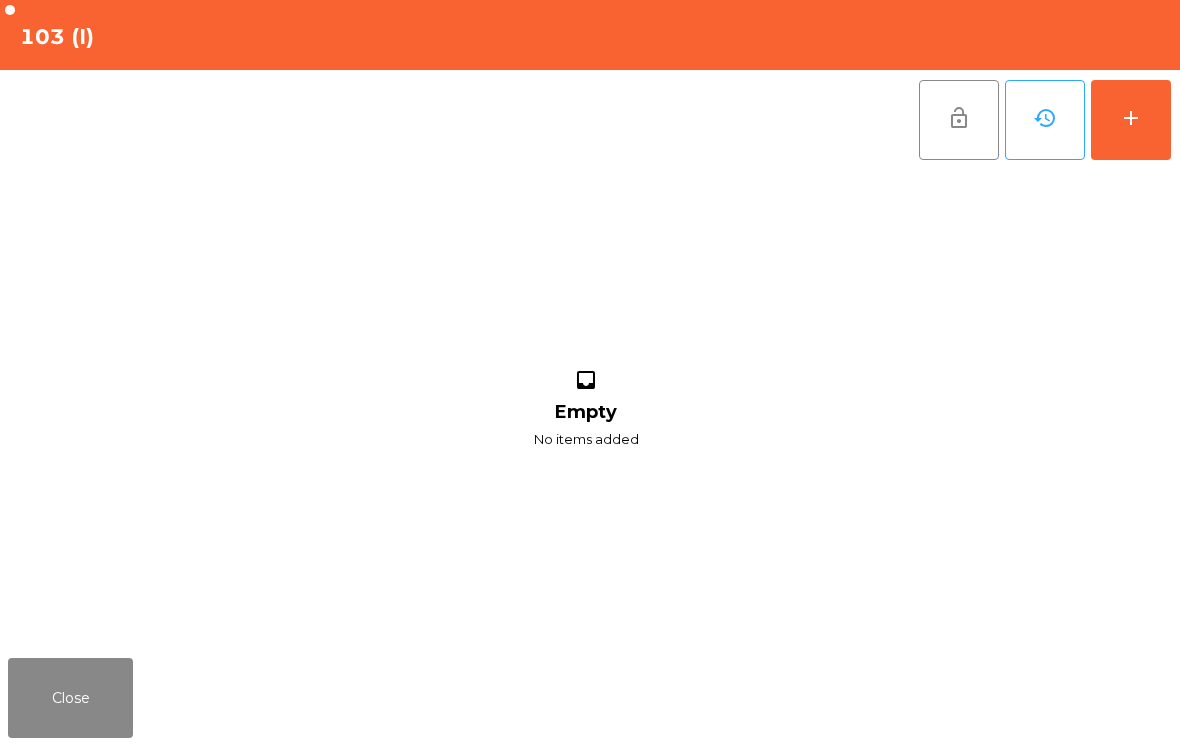 click on "Close" at bounding box center [70, 698] 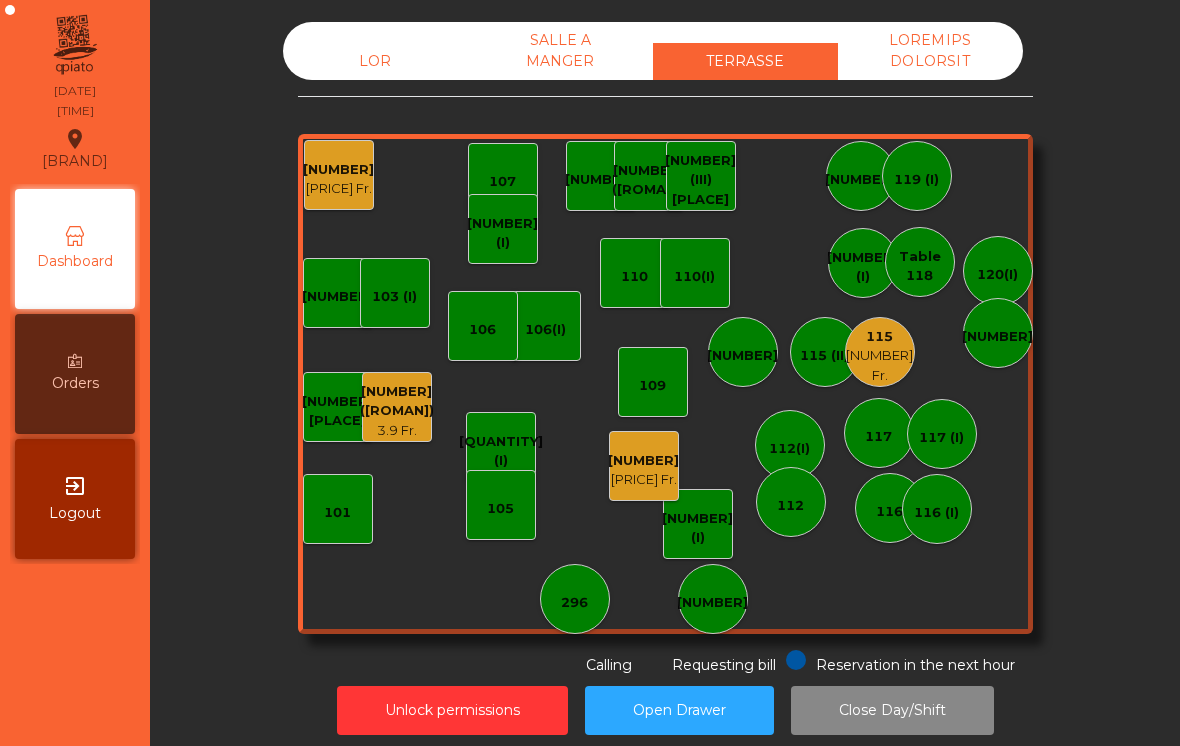 click on "3.9 Fr." at bounding box center (397, 431) 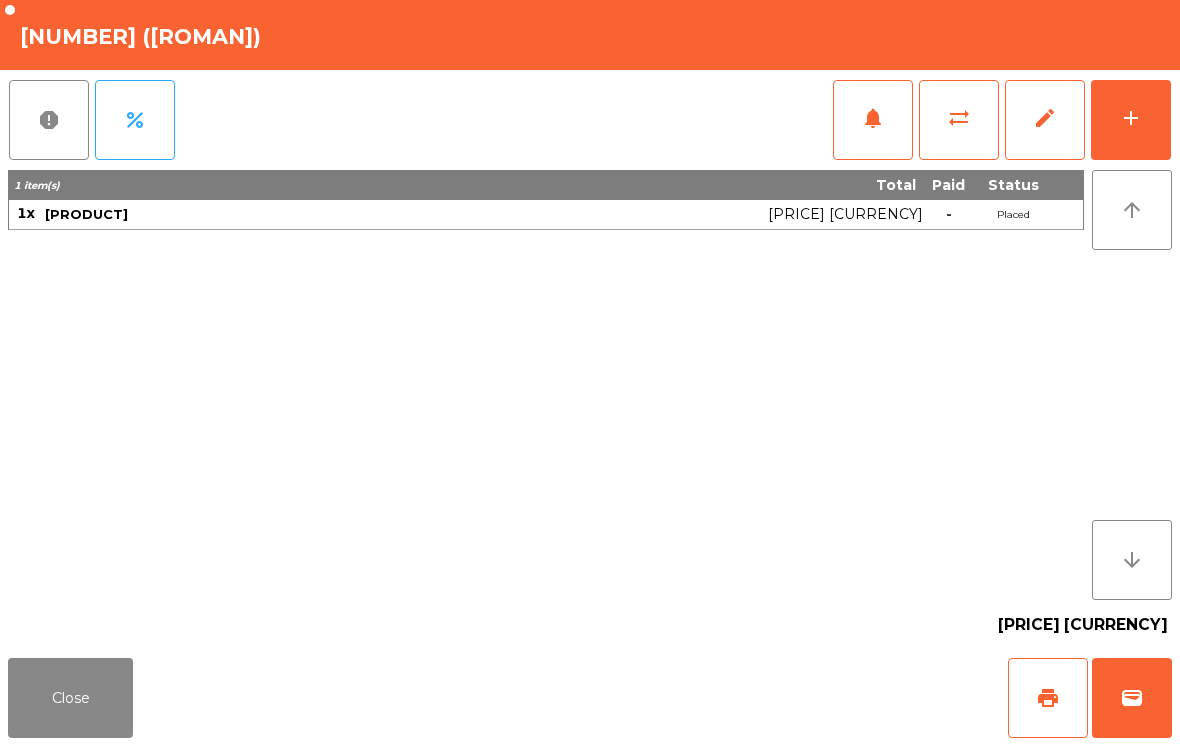 click on "wallet" at bounding box center [1132, 698] 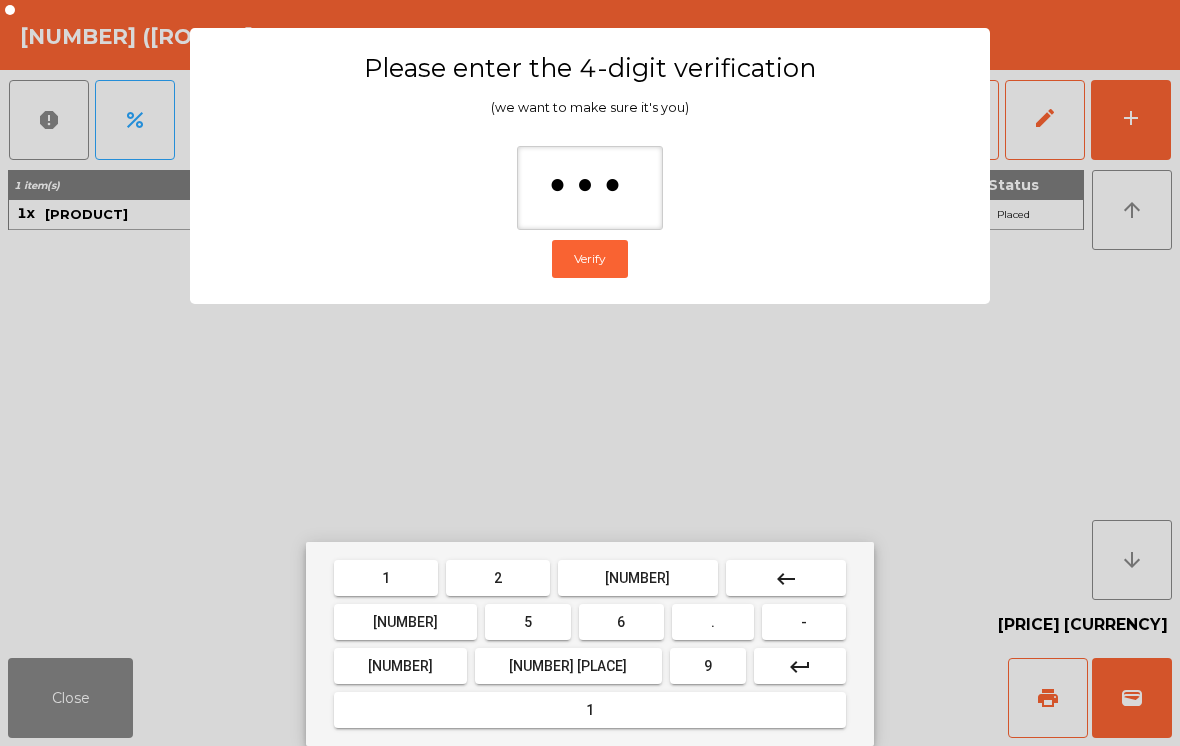 type on "****" 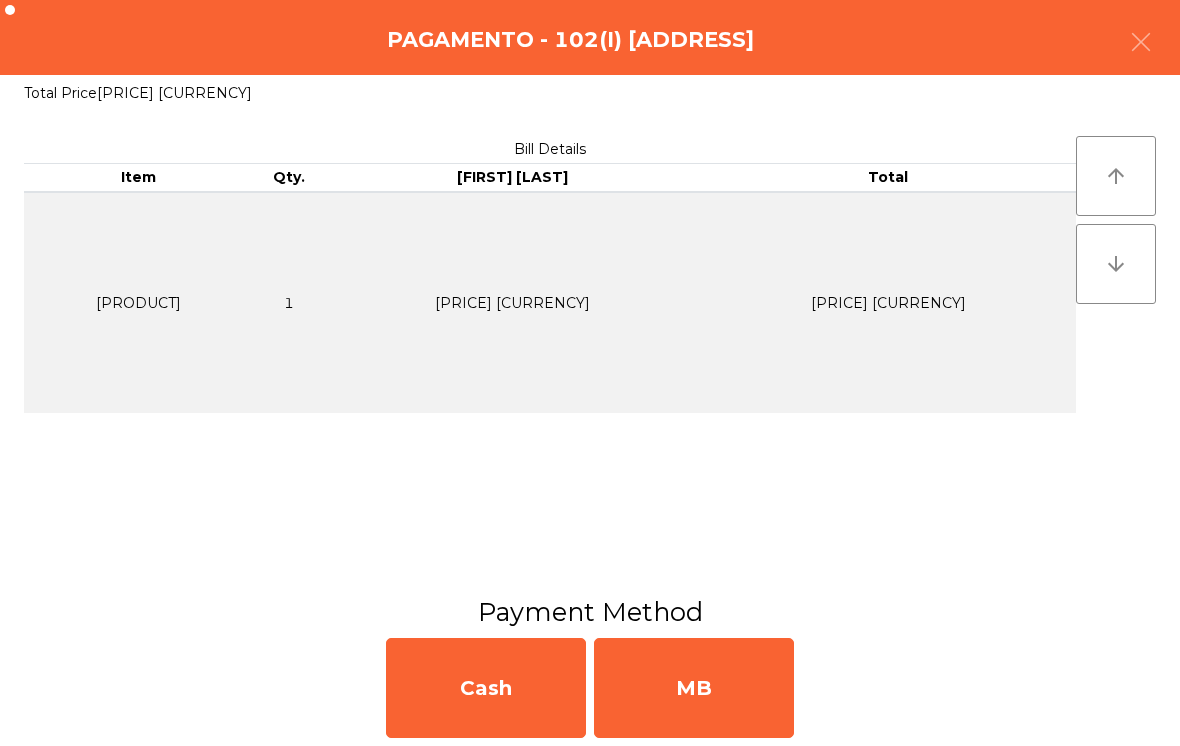 click on "MB" at bounding box center [694, 688] 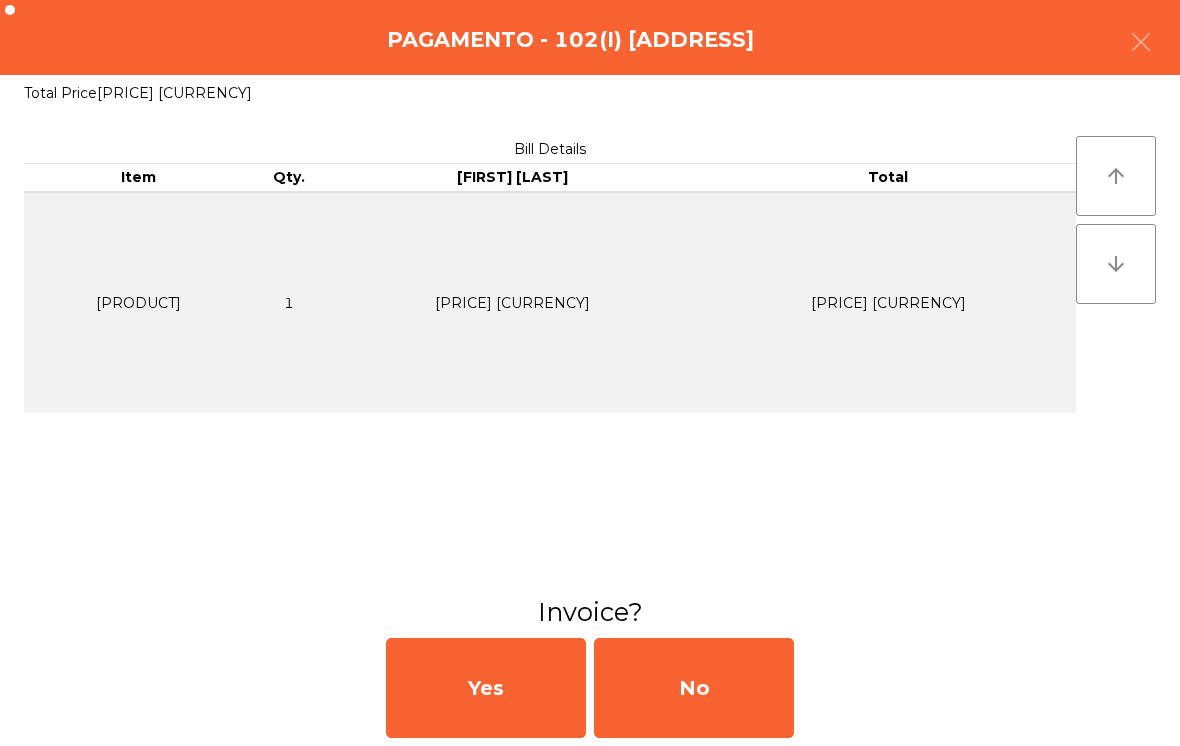 click on "No" at bounding box center [694, 688] 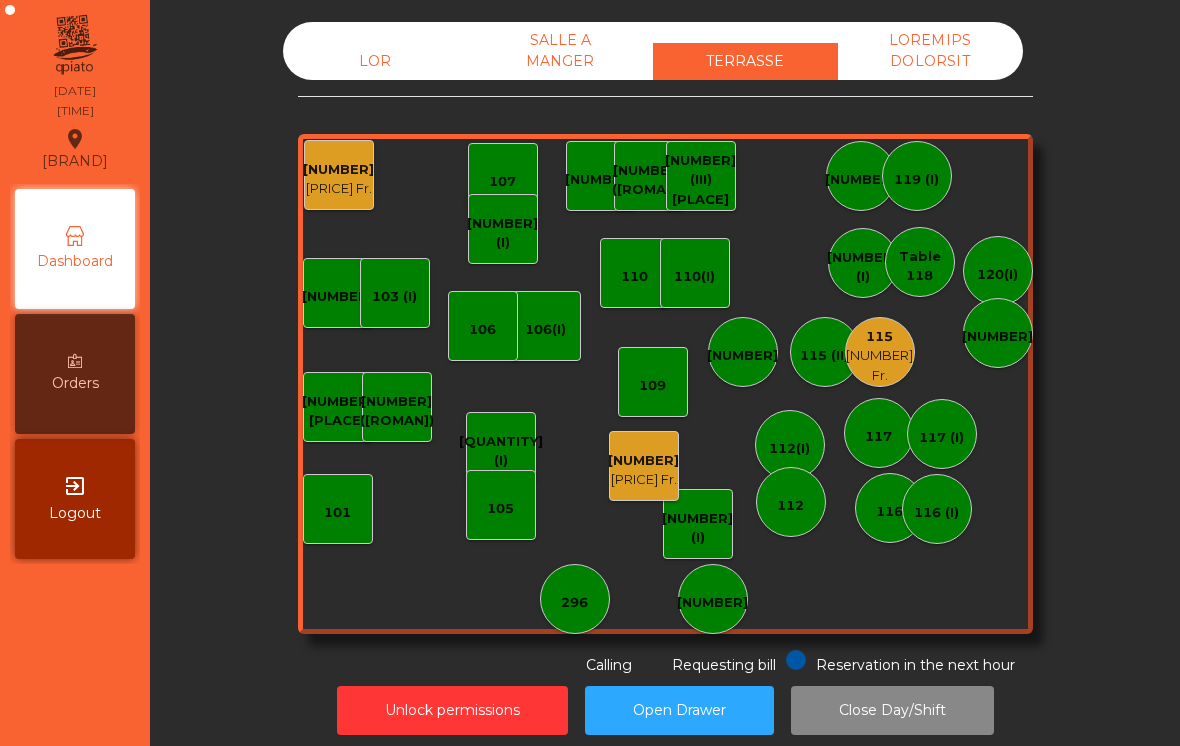 click on "103 (I)" at bounding box center [337, 297] 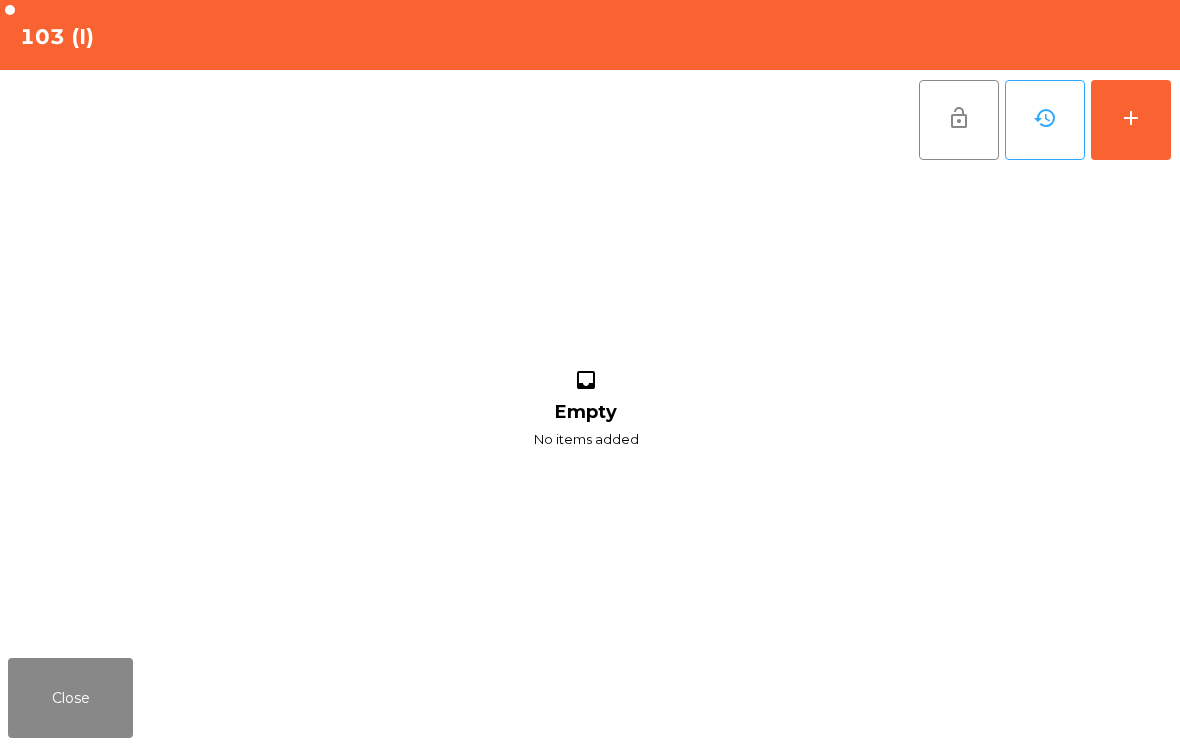 click on "add" at bounding box center (1131, 120) 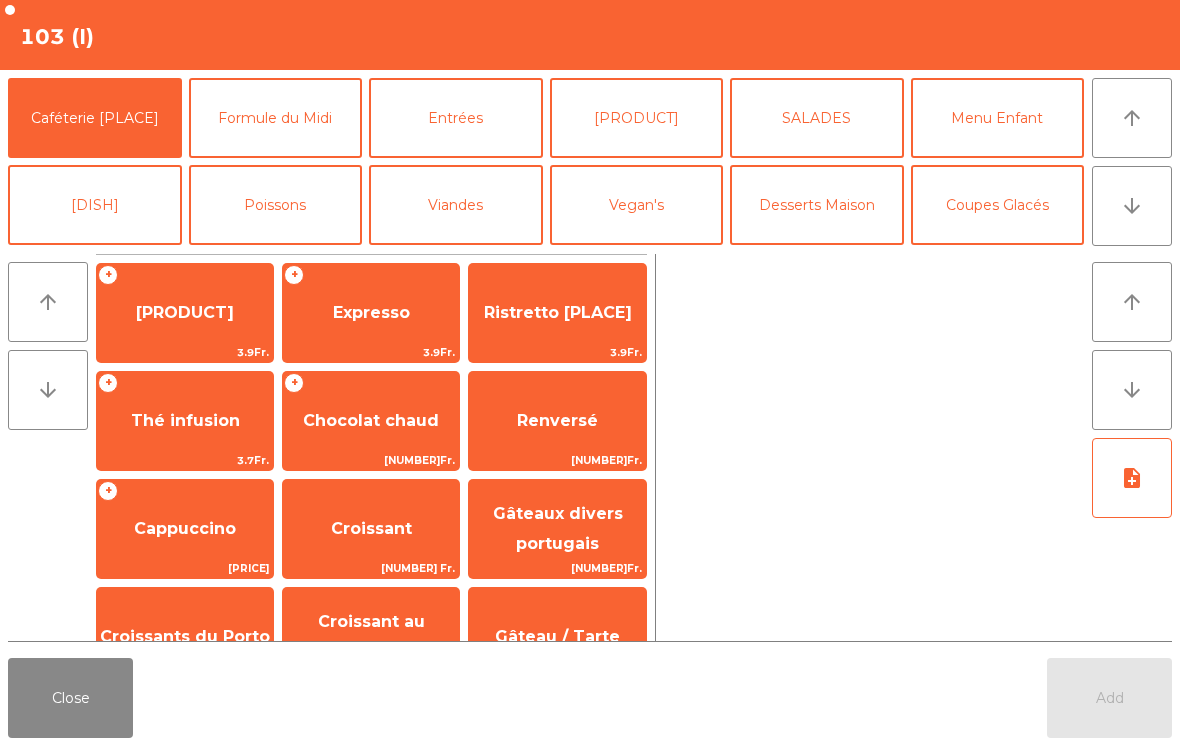 click on "arrow_downward" at bounding box center [1132, 206] 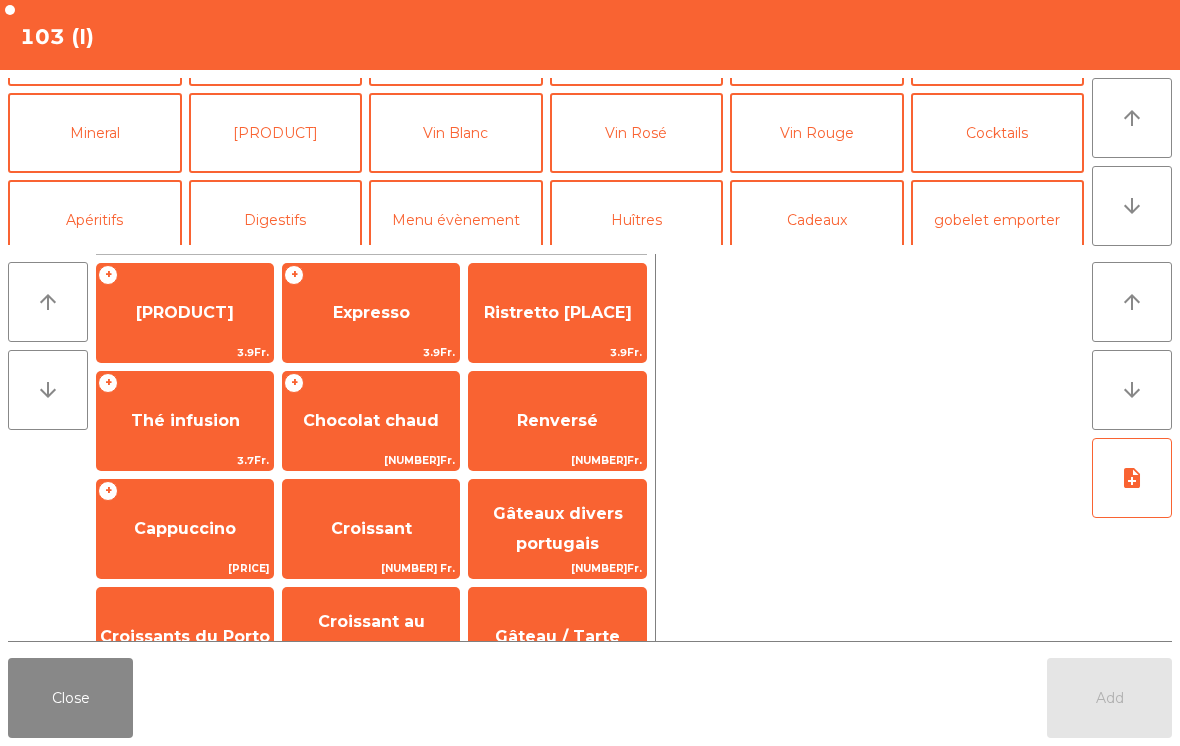 scroll, scrollTop: 174, scrollLeft: 0, axis: vertical 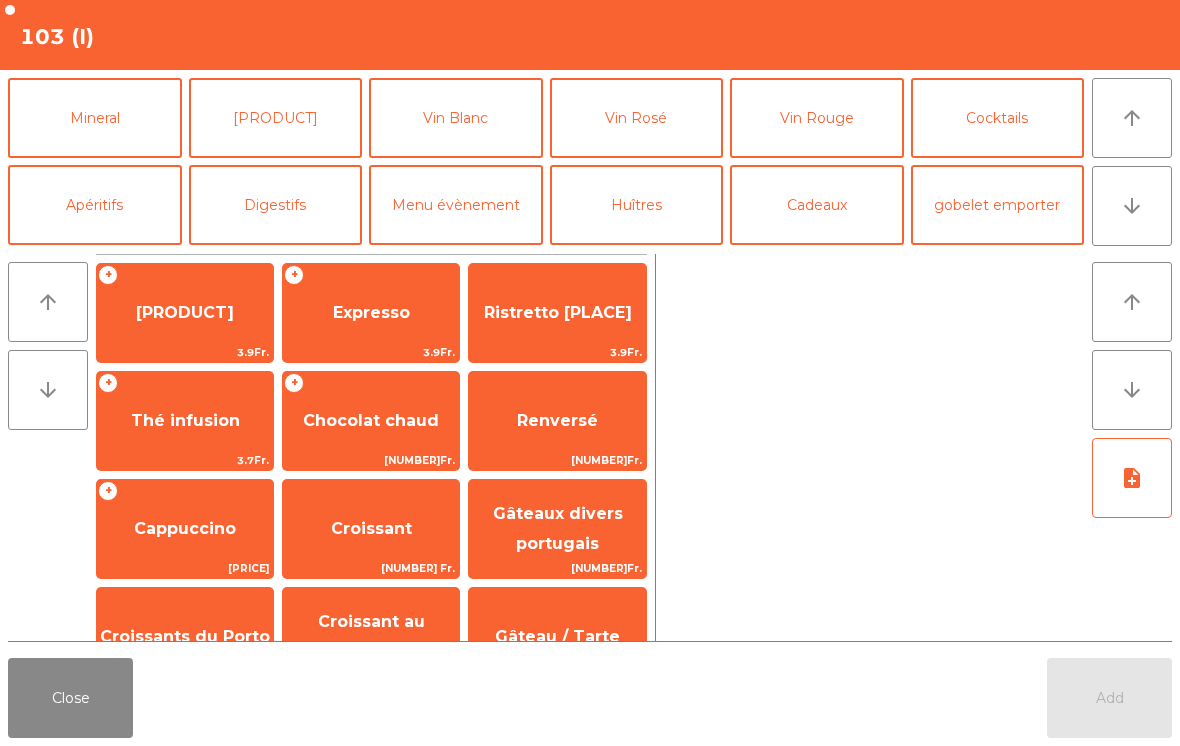 click on "[PRODUCT]" at bounding box center (276, 118) 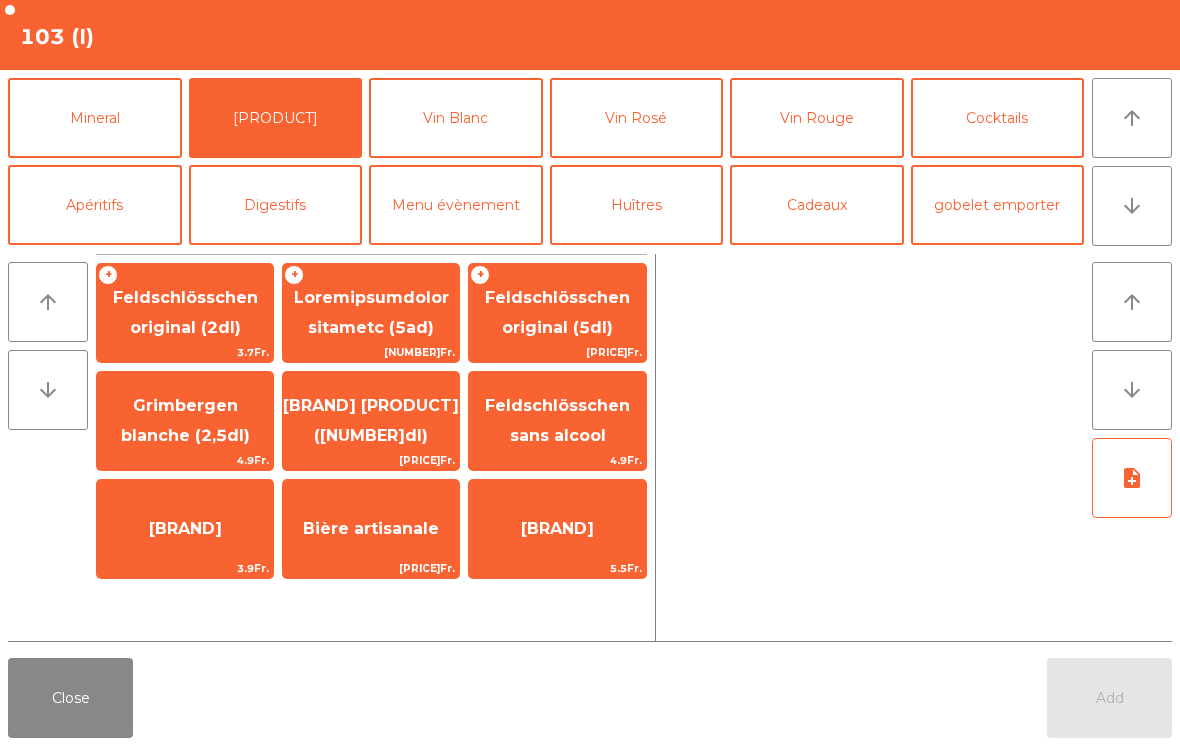 click on "Loremipsumdolor sitametc (5ad)" at bounding box center [185, 312] 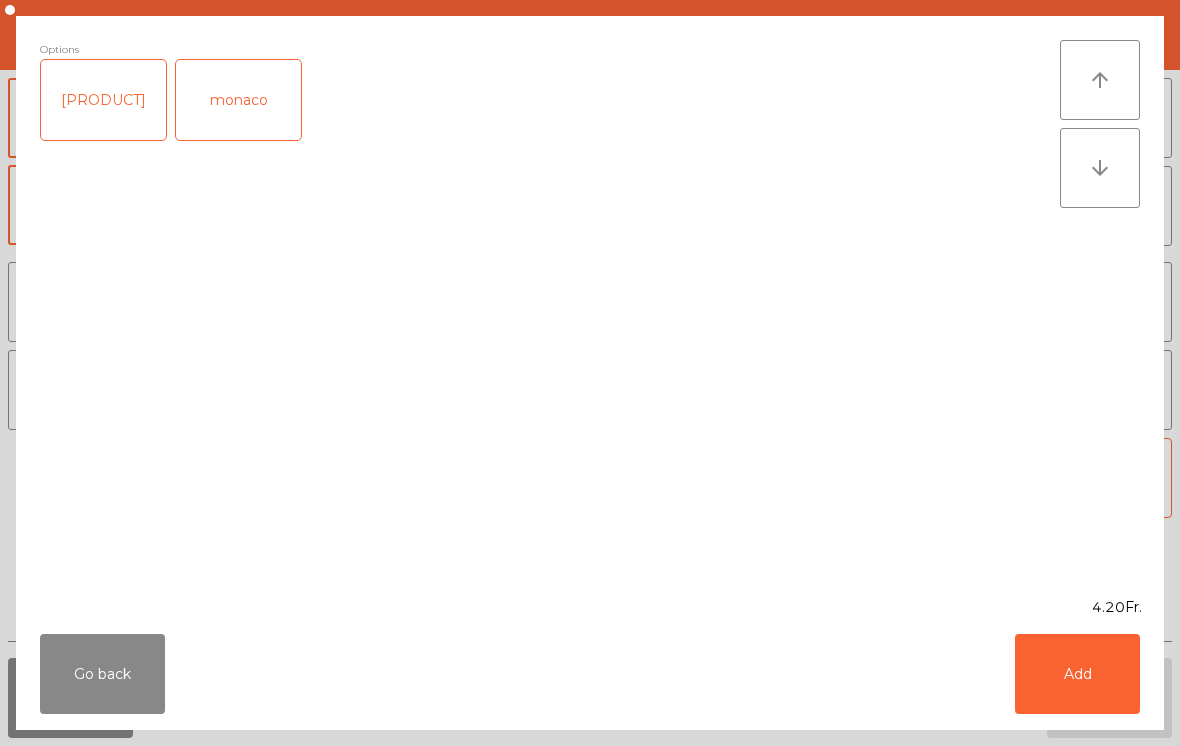 click on "Add" at bounding box center [1077, 674] 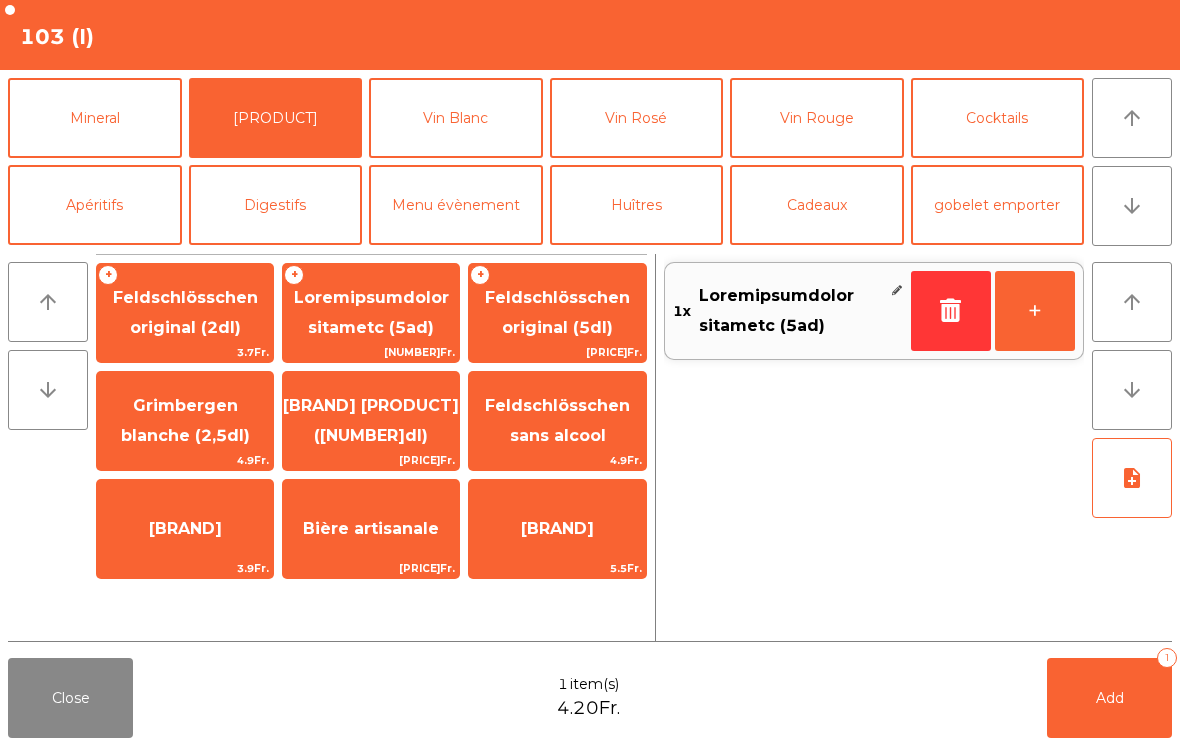click on "Mineral" at bounding box center (95, 118) 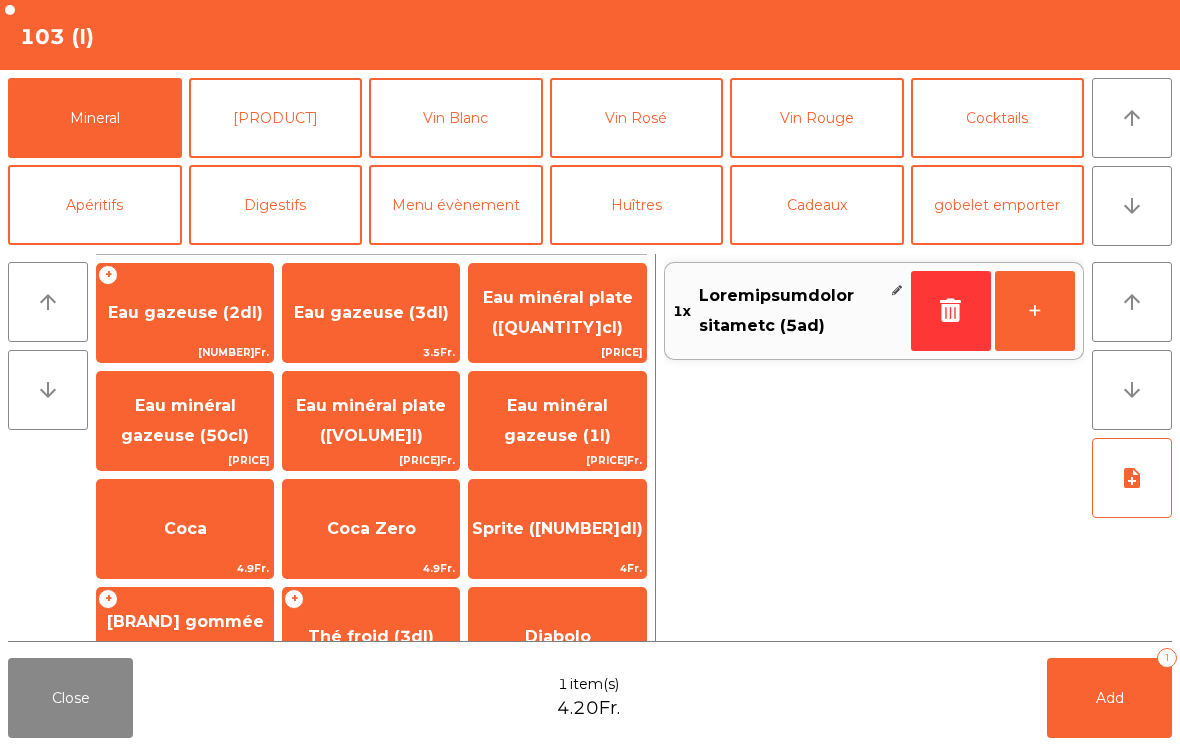 click on "Eau minéral gazeuse (1l)" at bounding box center (185, 312) 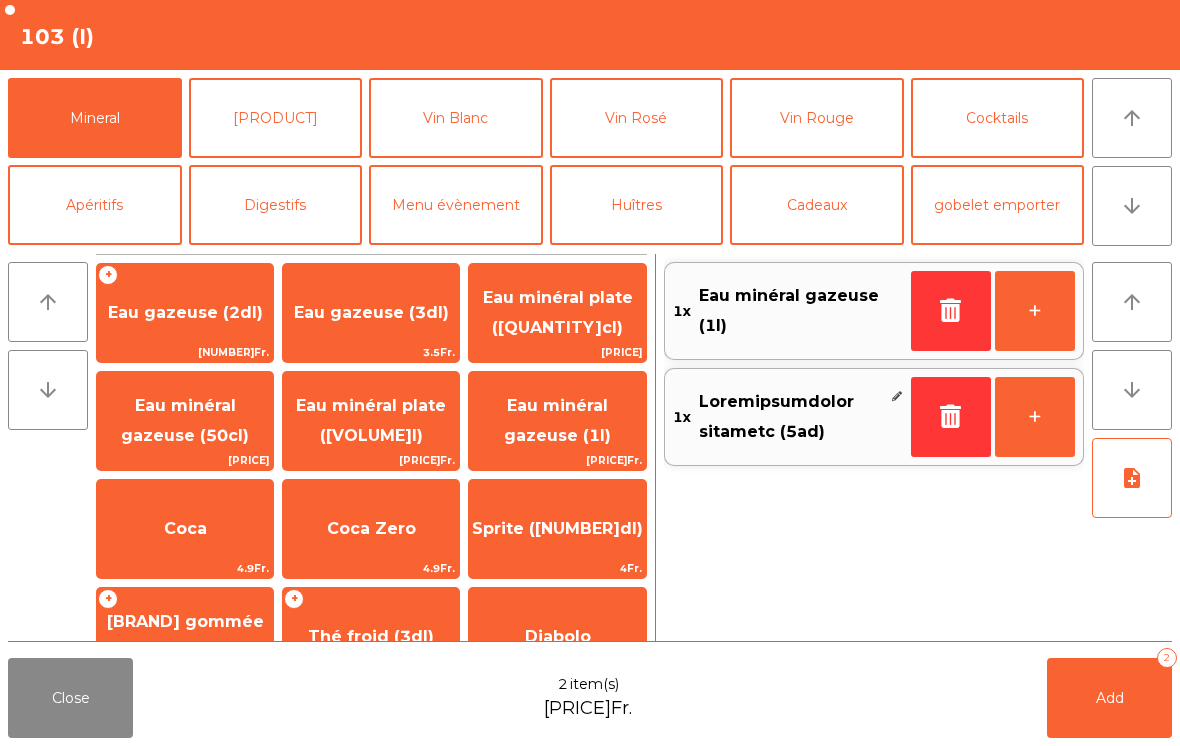 click on "Add   [NUMBER]" at bounding box center (1109, 698) 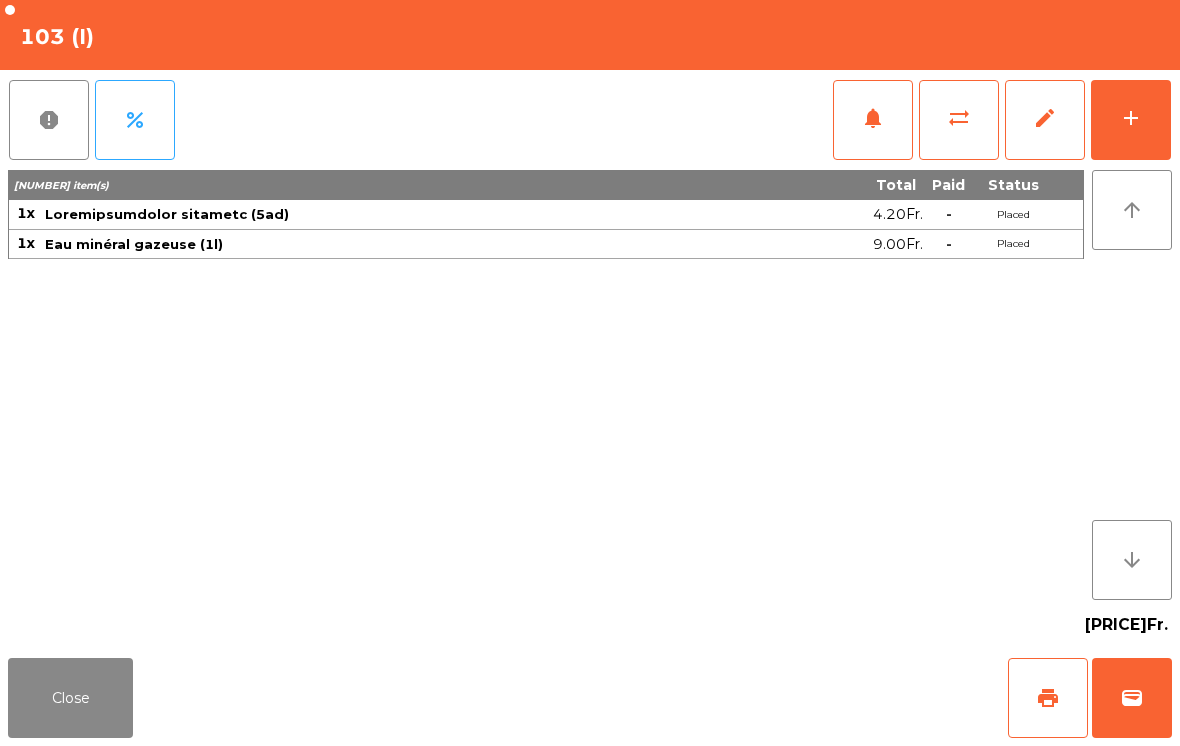click on "Close" at bounding box center (70, 698) 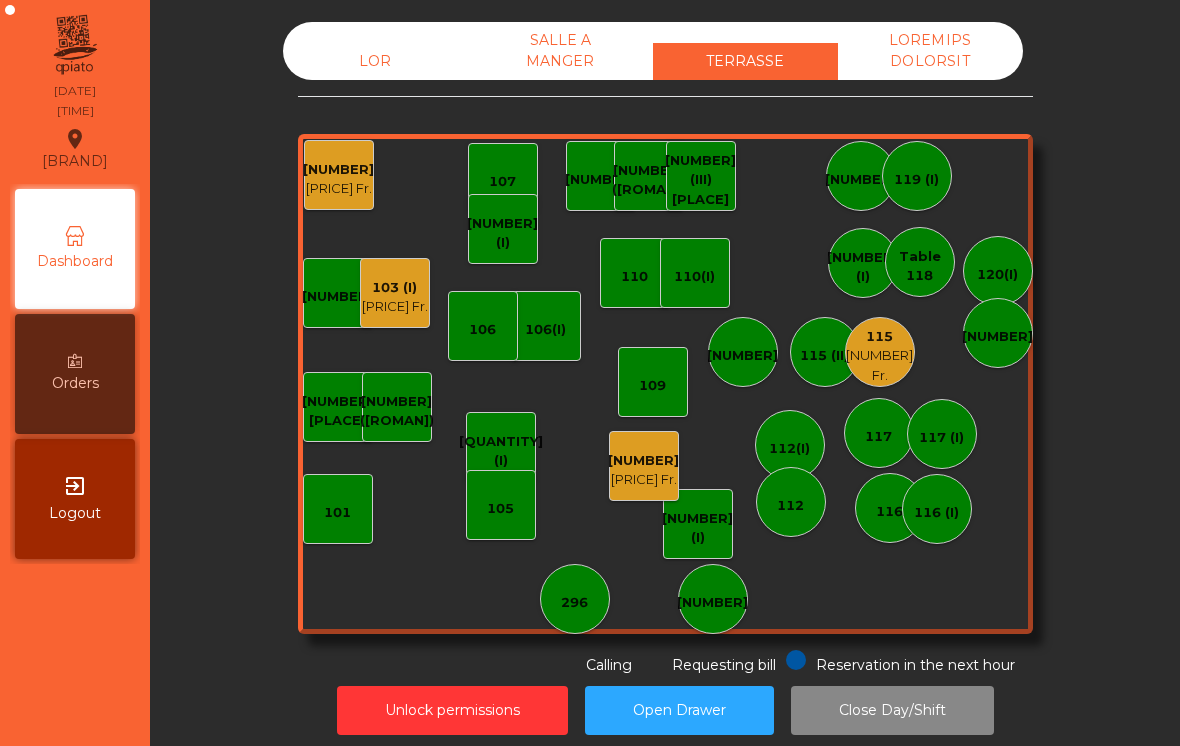 click on "[NUMBER]" at bounding box center [338, 170] 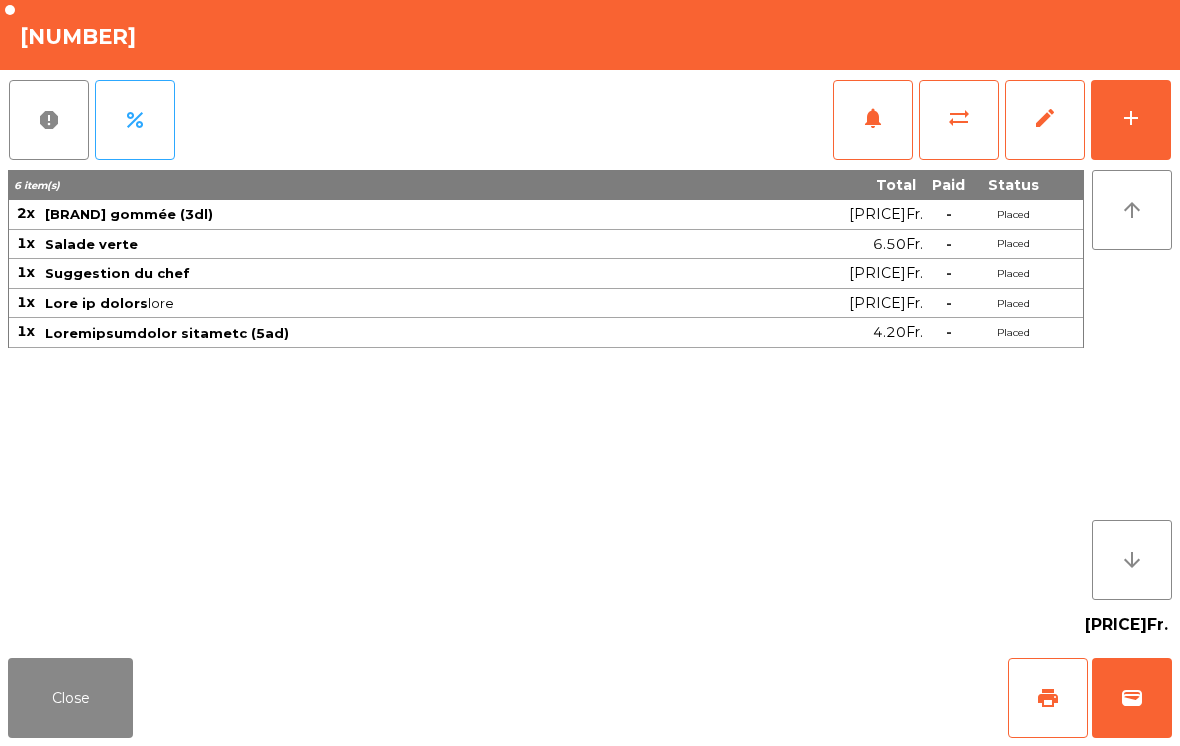 click on "add" at bounding box center [1131, 120] 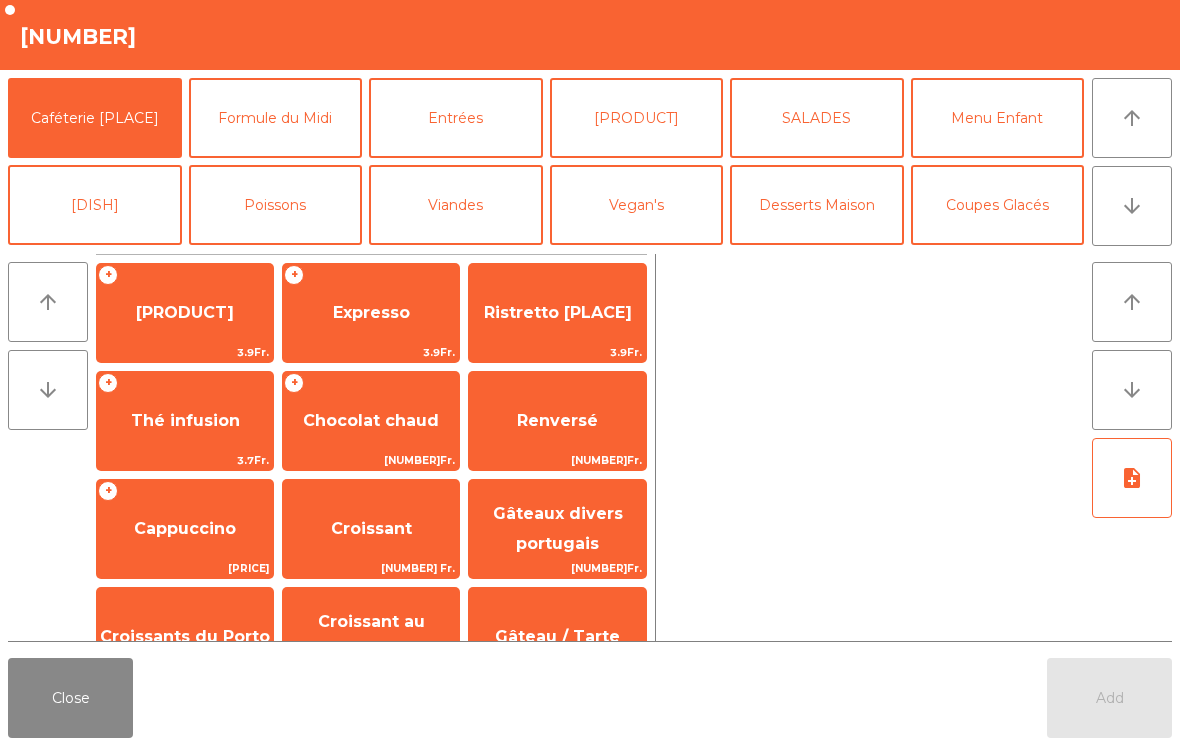 click on "Desserts Maison" at bounding box center (817, 205) 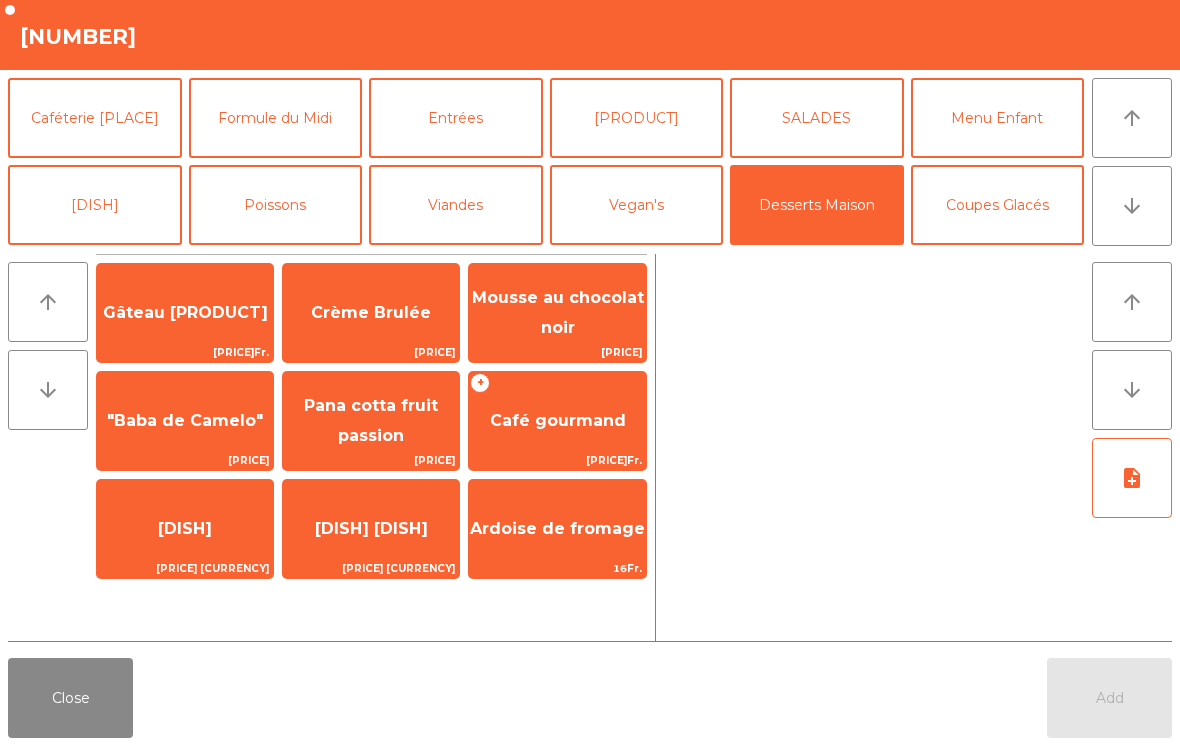 click on "Pana cotta fruit passion" at bounding box center (185, 312) 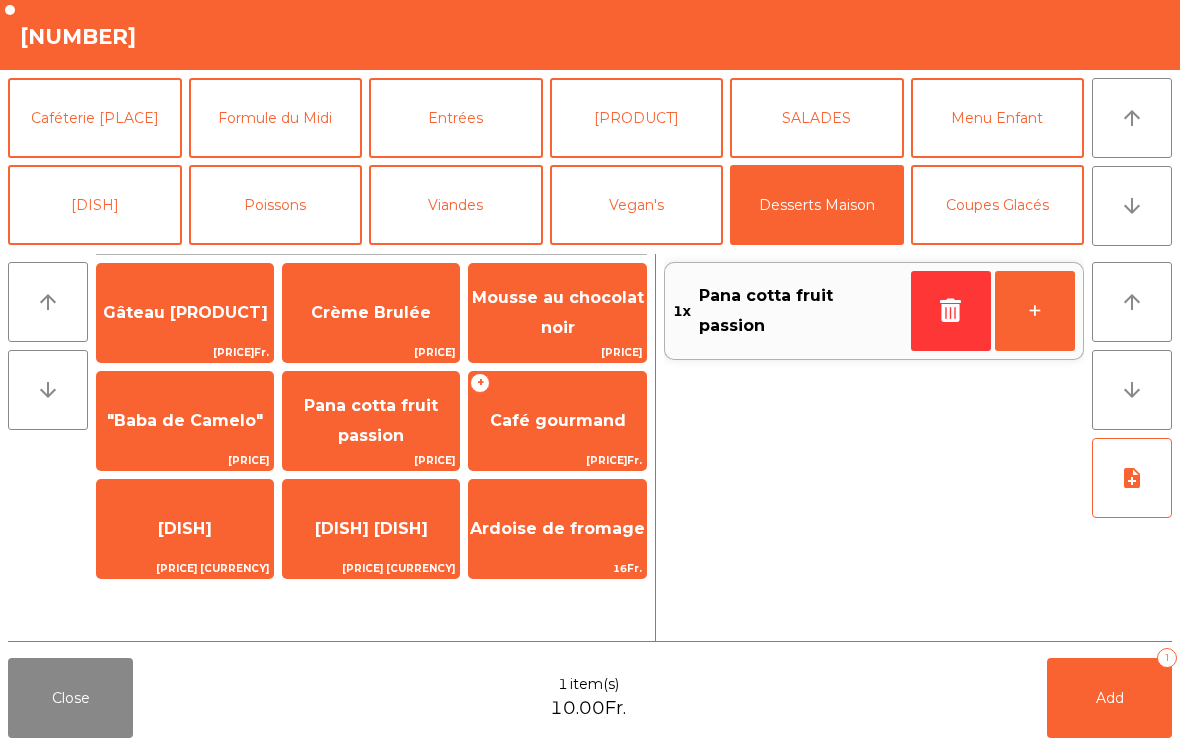 click on "Add   [NUMBER]" at bounding box center (1109, 698) 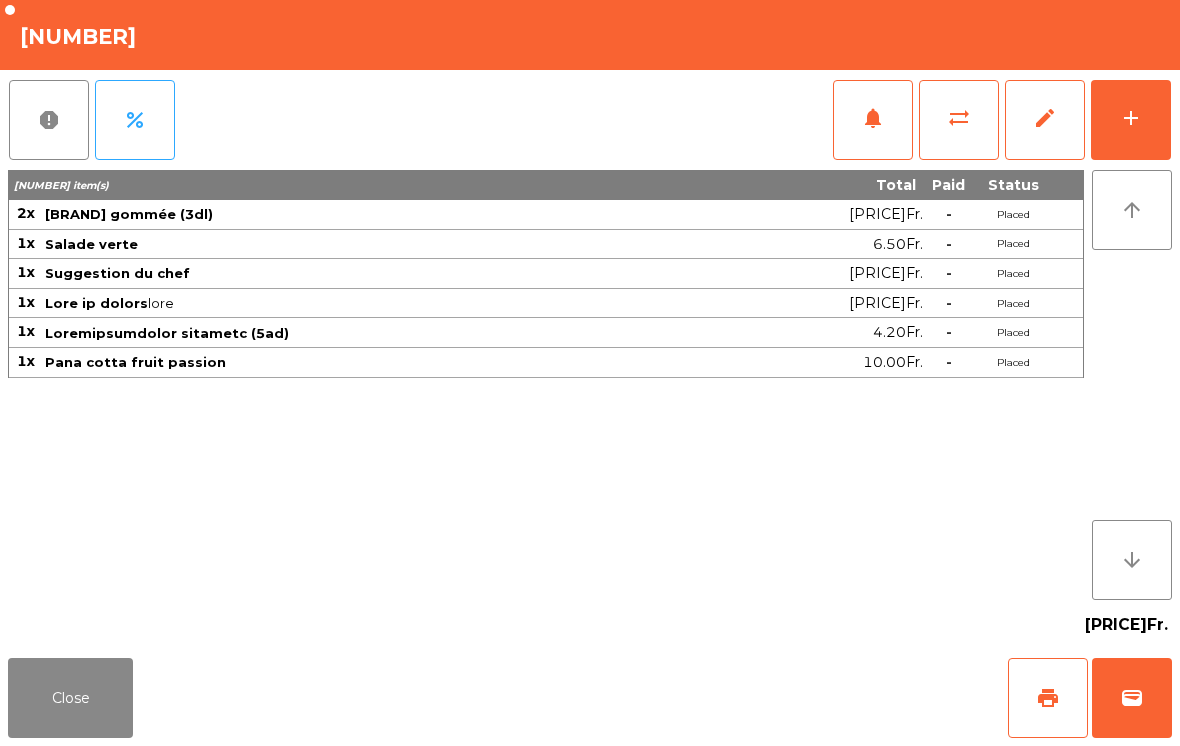 click on "Close" at bounding box center (70, 698) 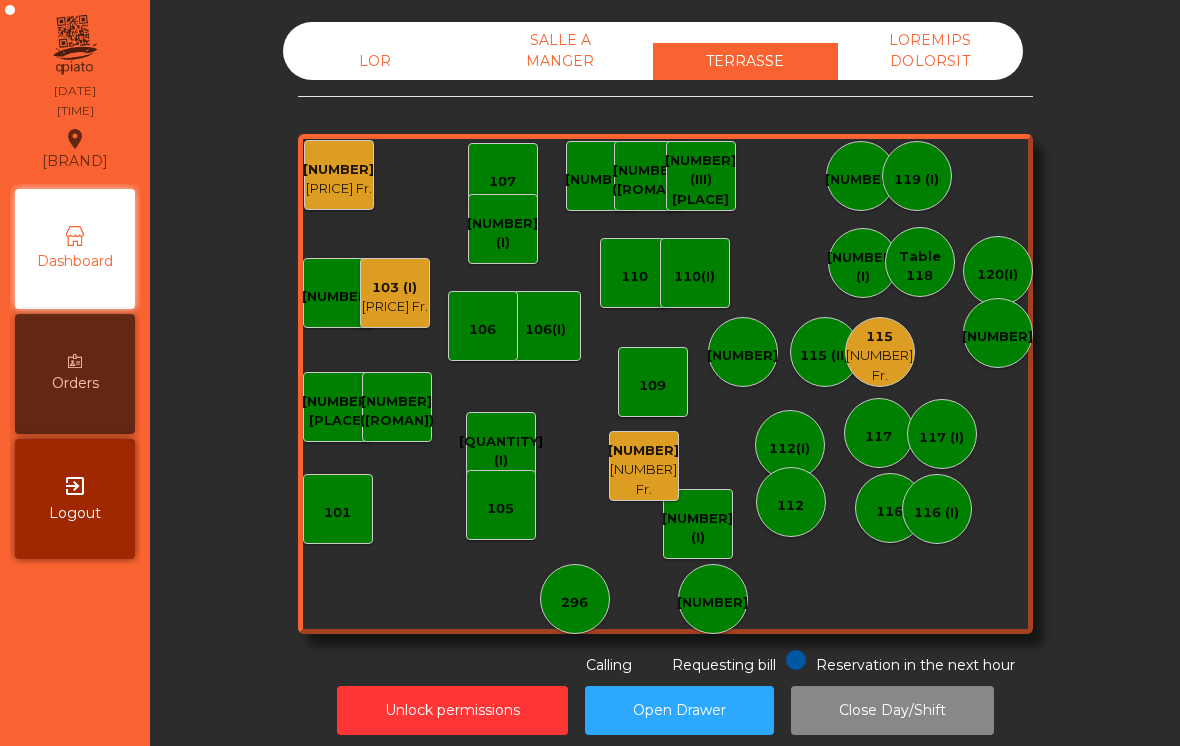 click on "[PRICE] Fr." at bounding box center [338, 189] 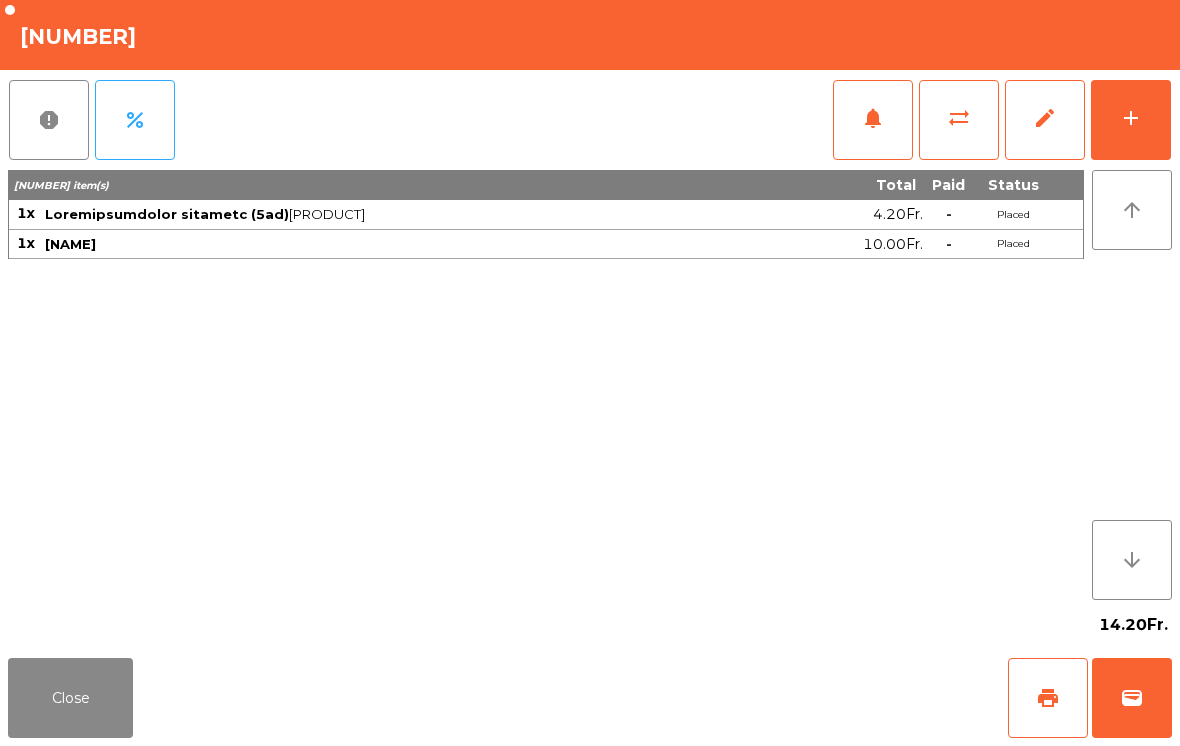 click on "add" at bounding box center (1131, 120) 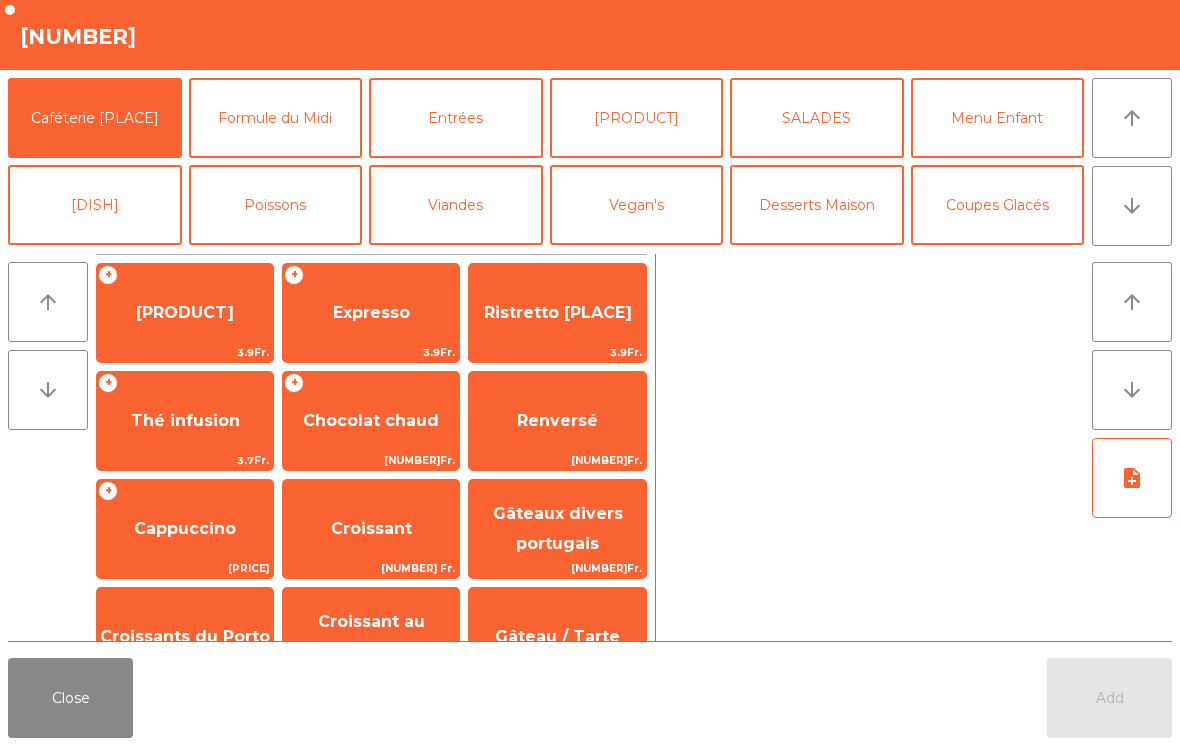 click on "arrow_downward" at bounding box center [1132, 206] 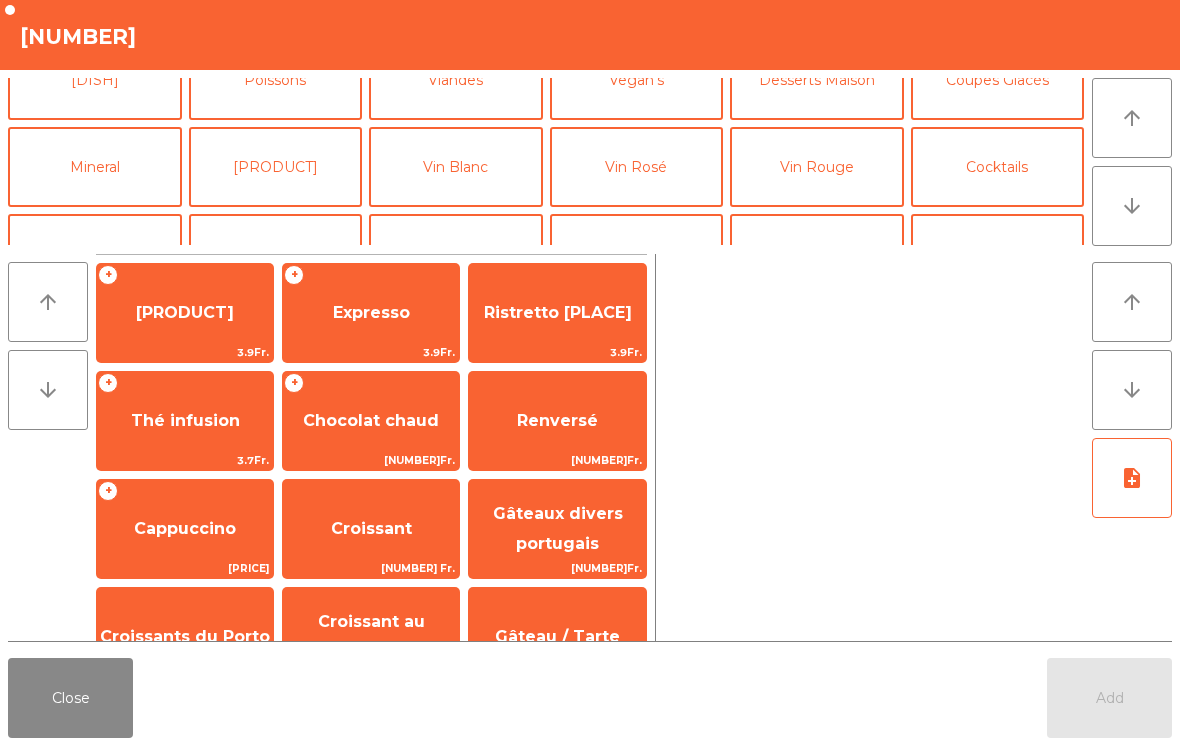 scroll, scrollTop: 174, scrollLeft: 0, axis: vertical 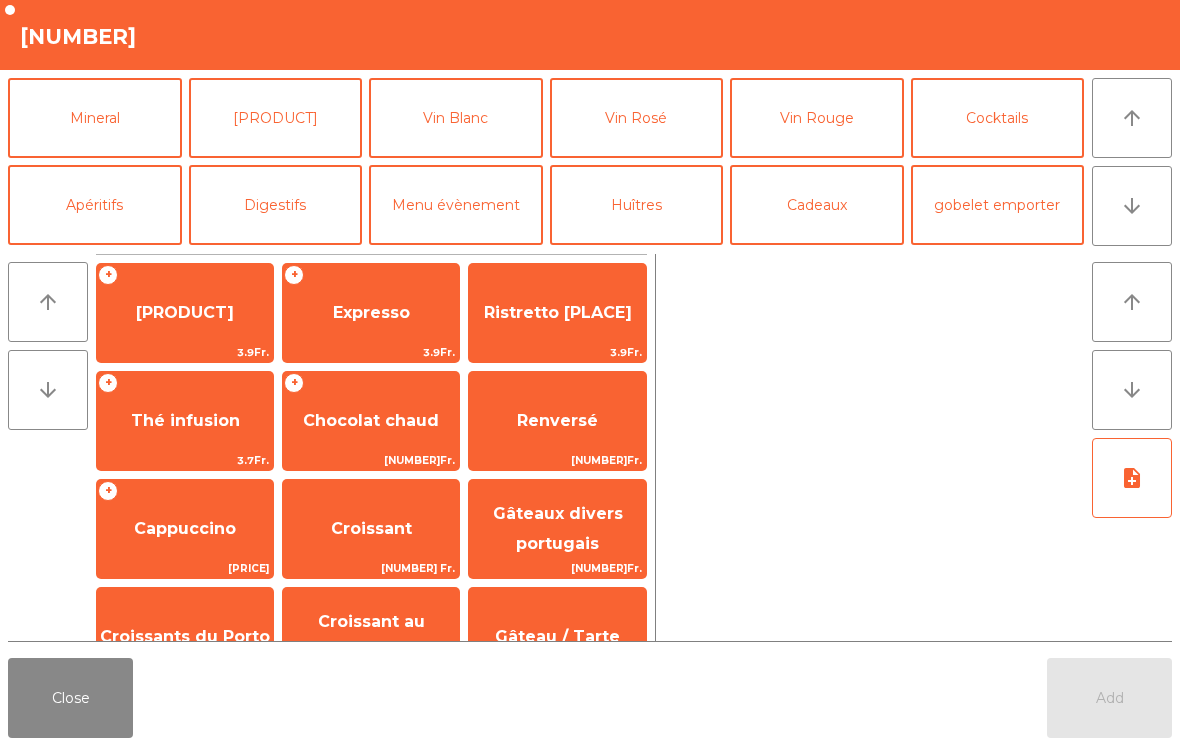 click on "Mineral" at bounding box center [95, 118] 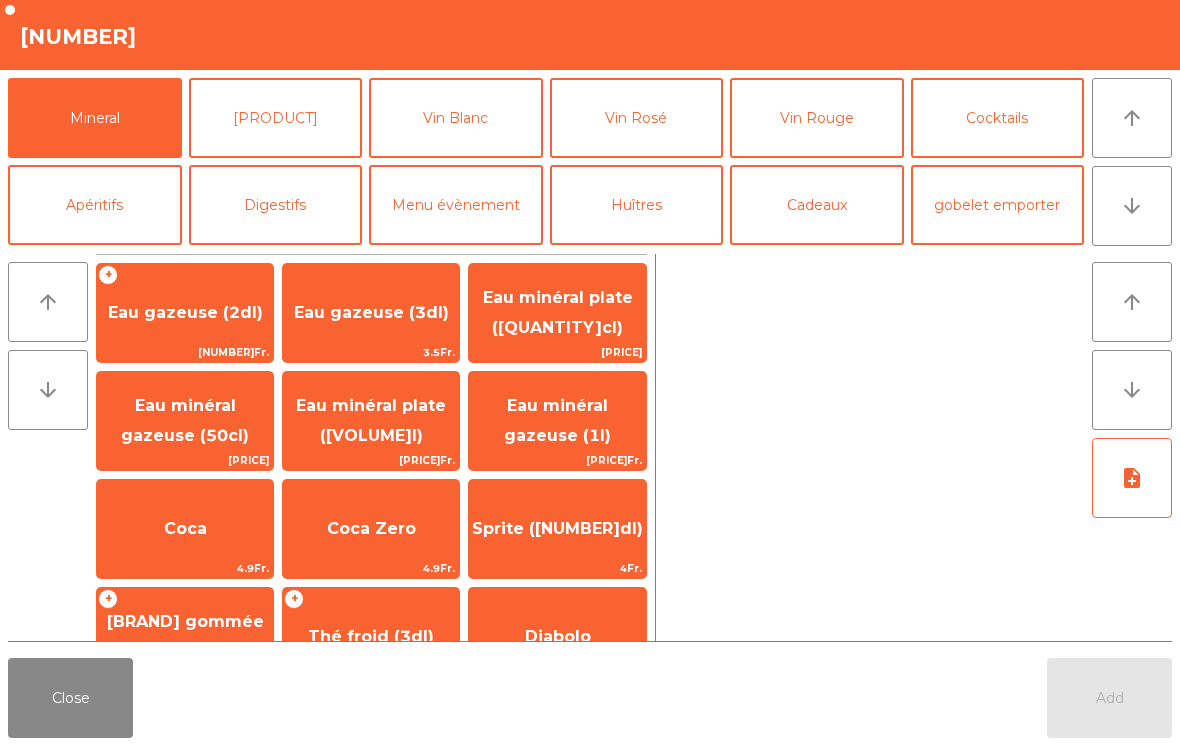 click on "Coca" at bounding box center (371, 313) 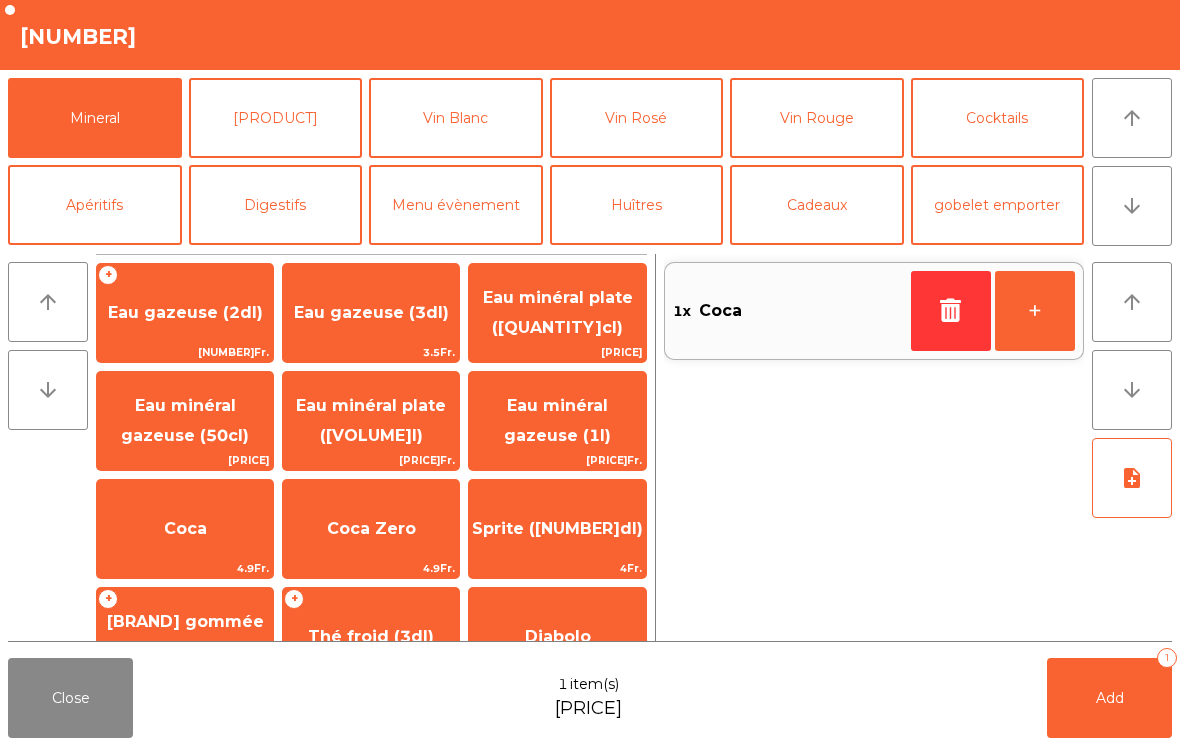 click on "Add   [NUMBER]" at bounding box center (1109, 698) 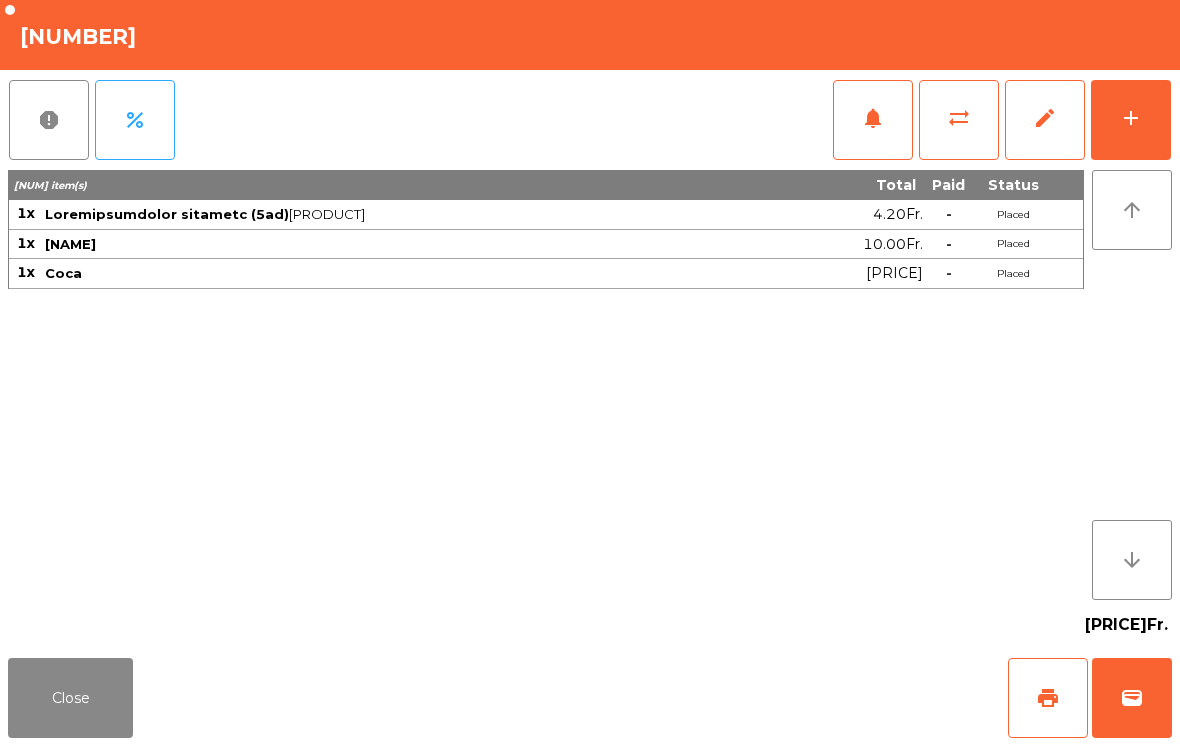 click on "Close" at bounding box center [70, 698] 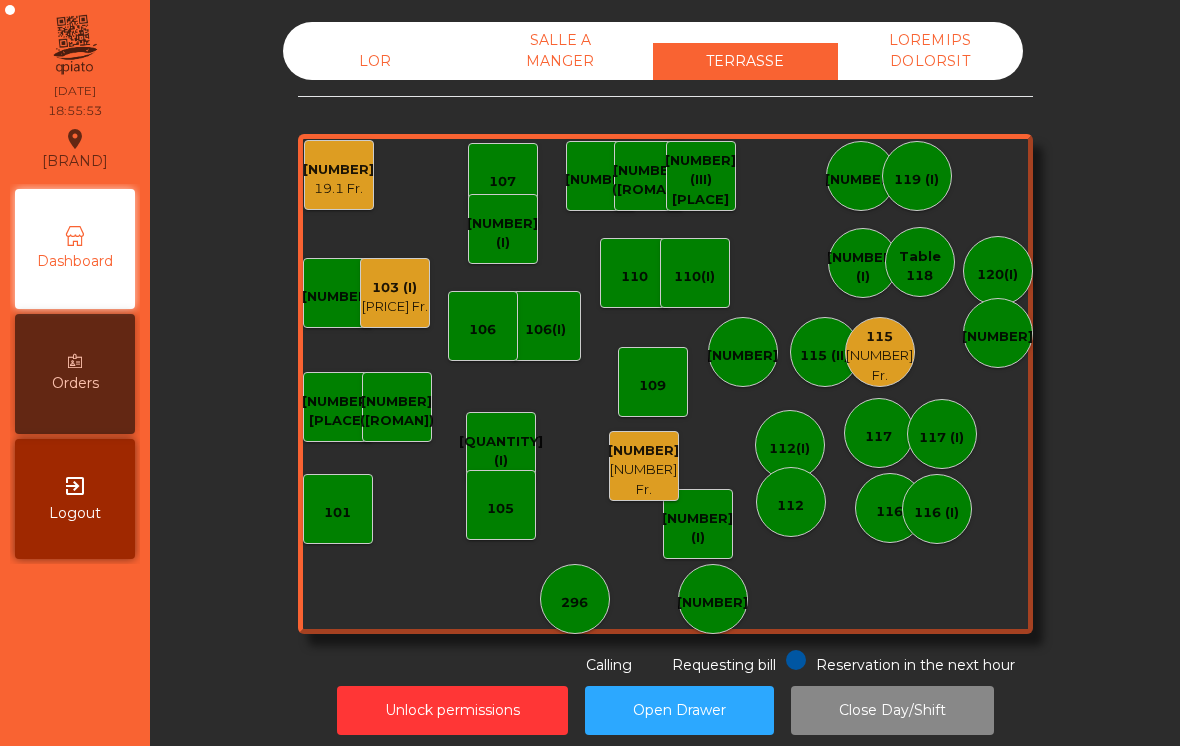 click on "[PRICE] Fr." at bounding box center [338, 189] 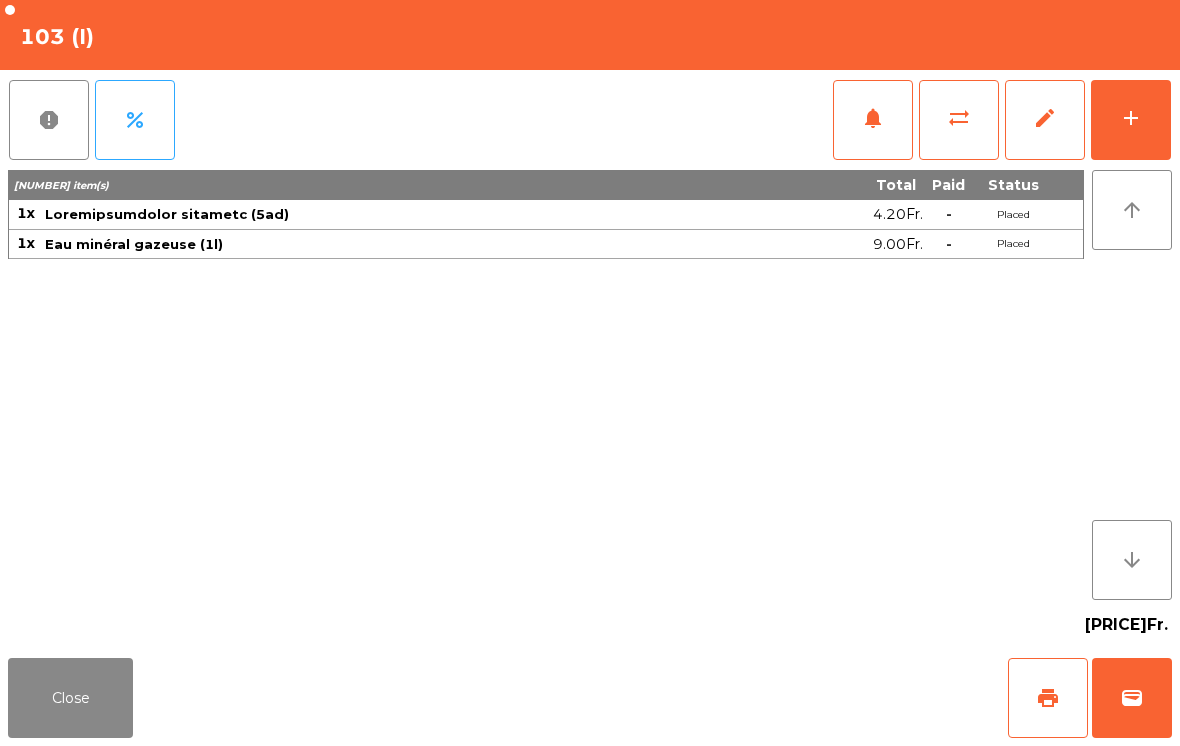 click on "add" at bounding box center (1131, 120) 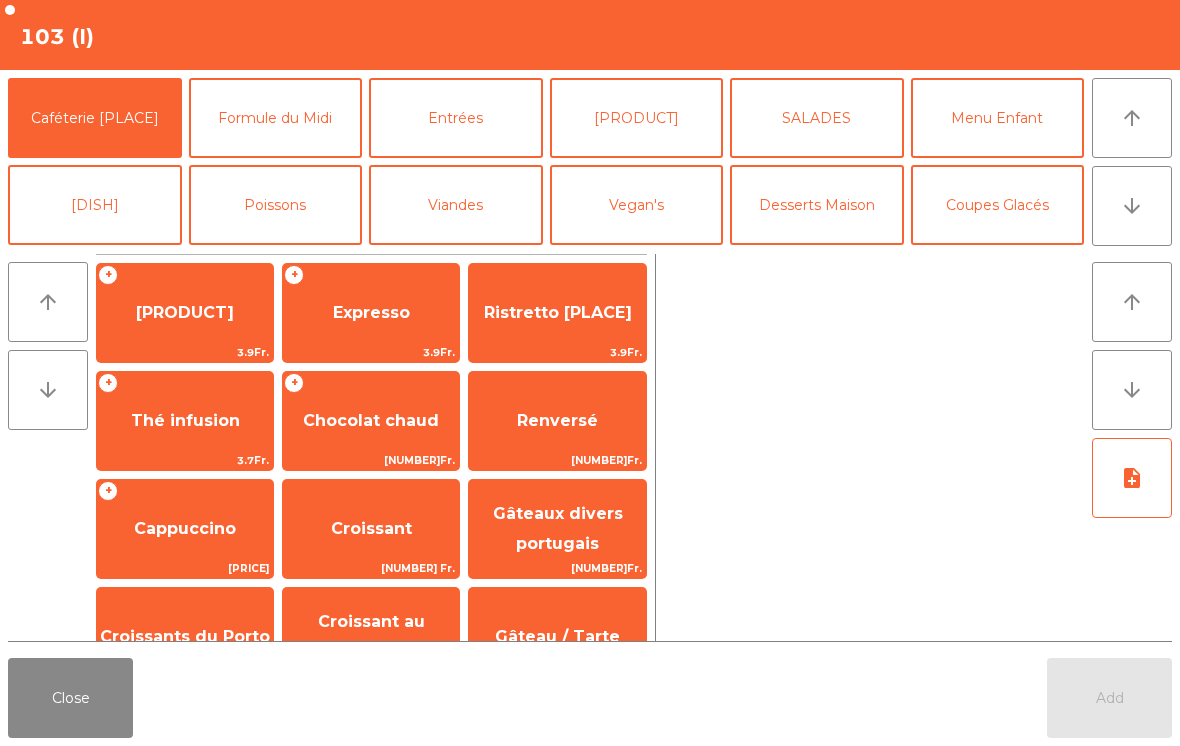 click on "[PRODUCT]" at bounding box center [637, 118] 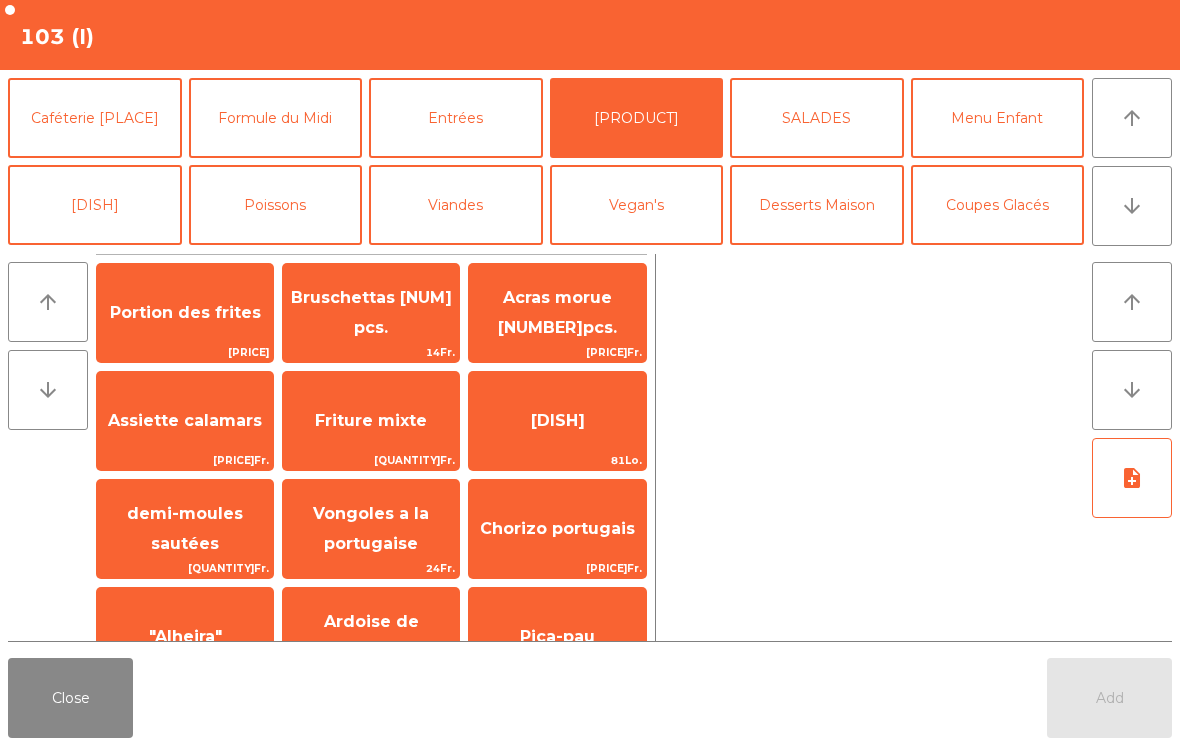 click on "Bruschettas [NUM] pcs." at bounding box center (185, 312) 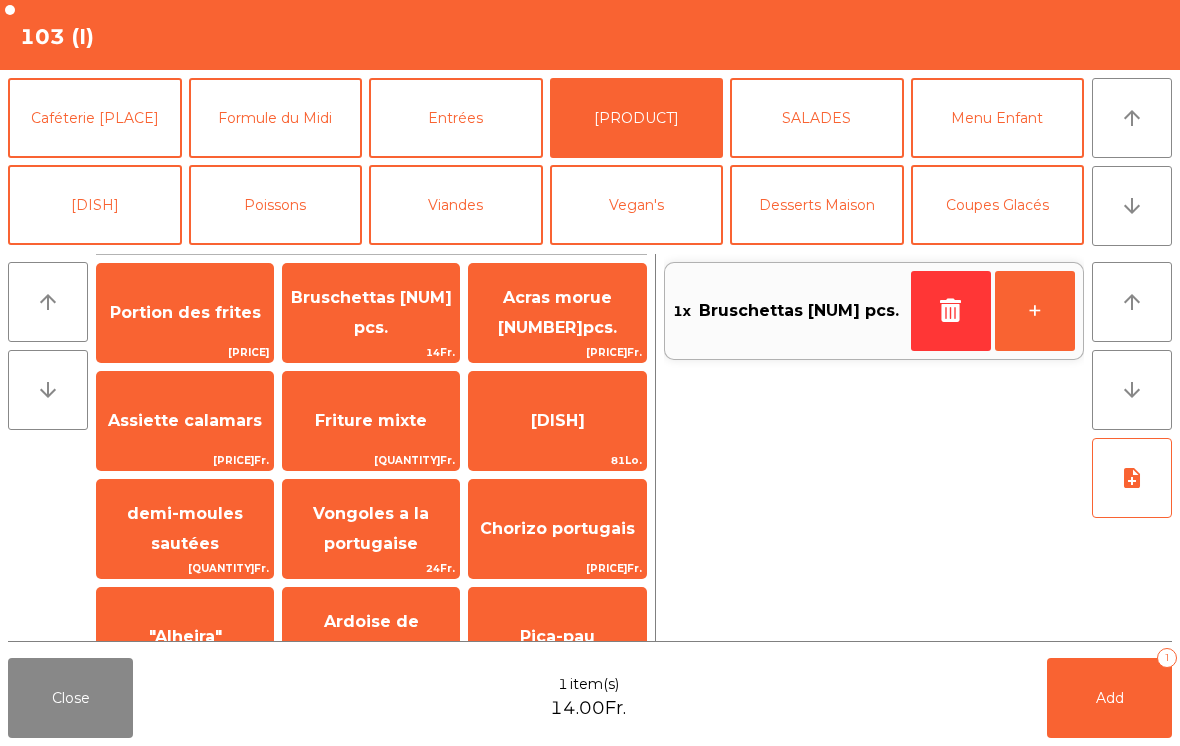 click on "[DISH]" at bounding box center (95, 205) 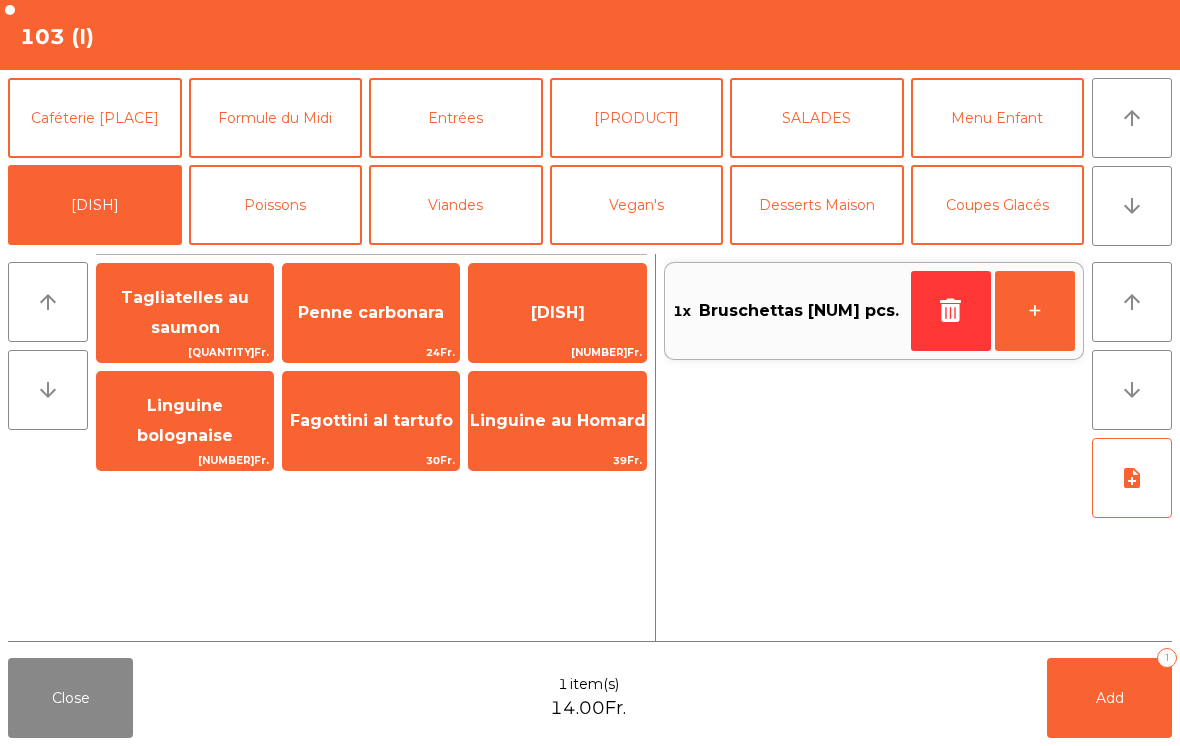 click on "Tagliatelles au saumon" at bounding box center [185, 312] 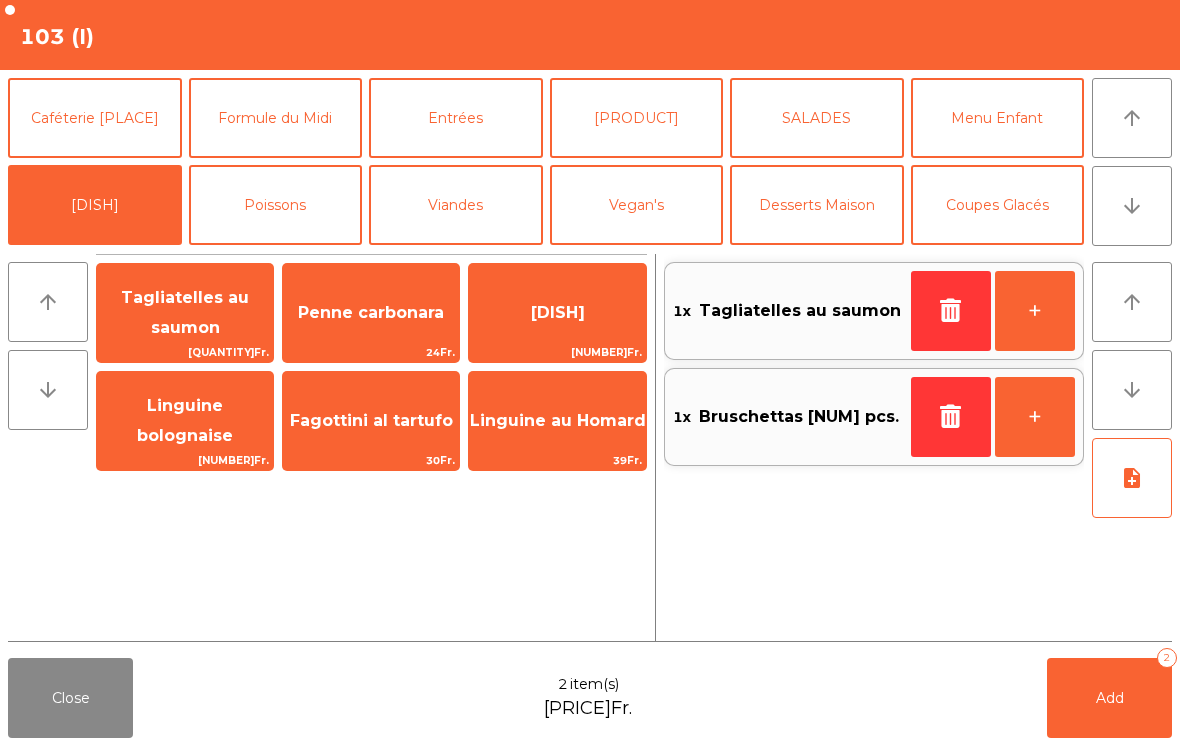click on "Fagottini al tartufo" at bounding box center [185, 313] 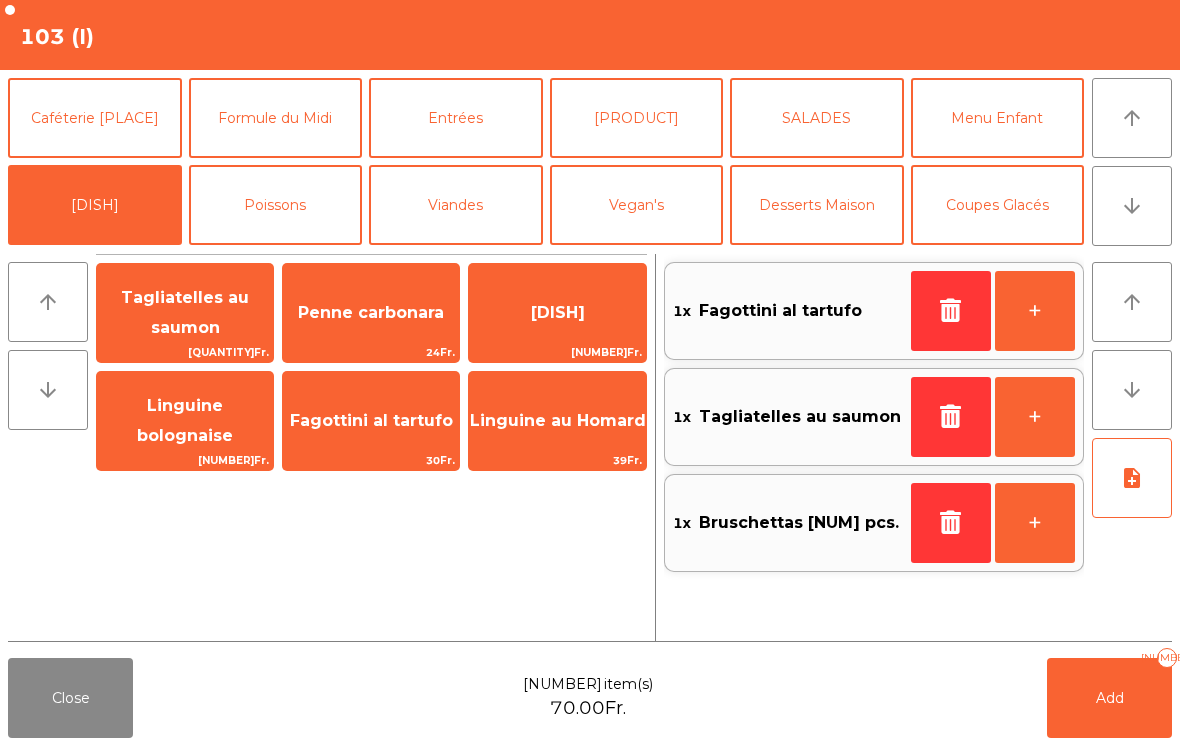 click on "note_add" at bounding box center [1132, 478] 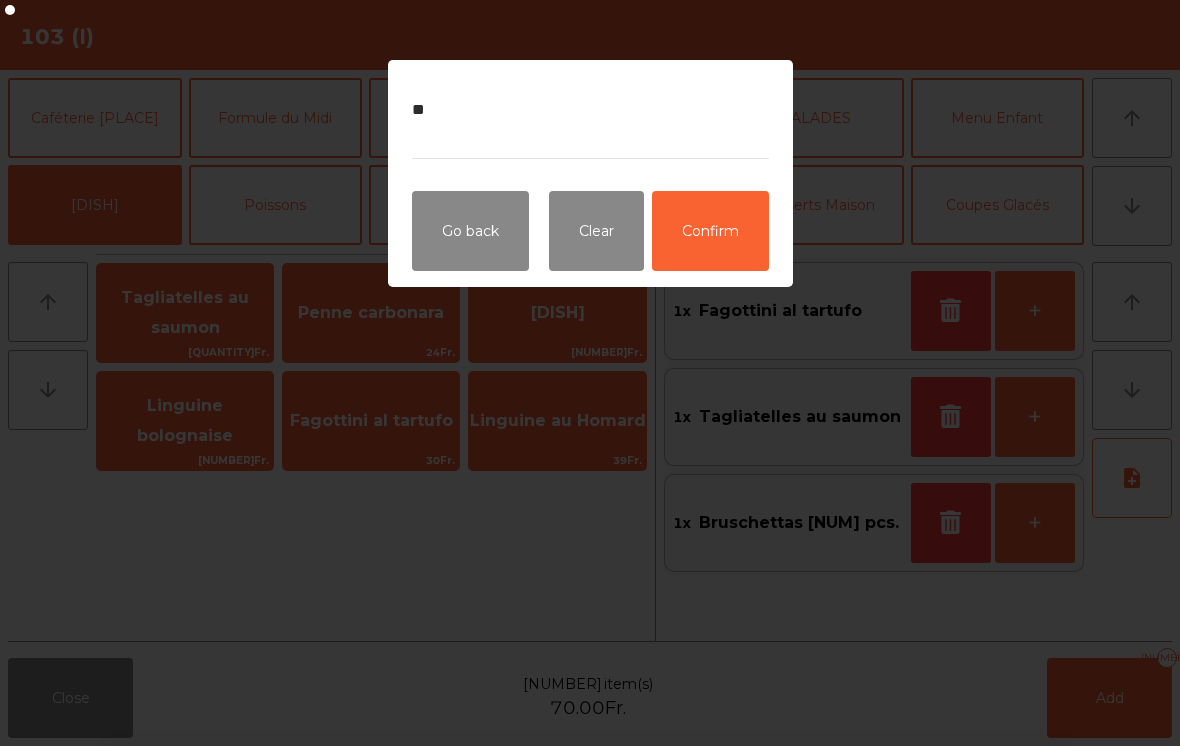 click on "Confirm" at bounding box center [710, 231] 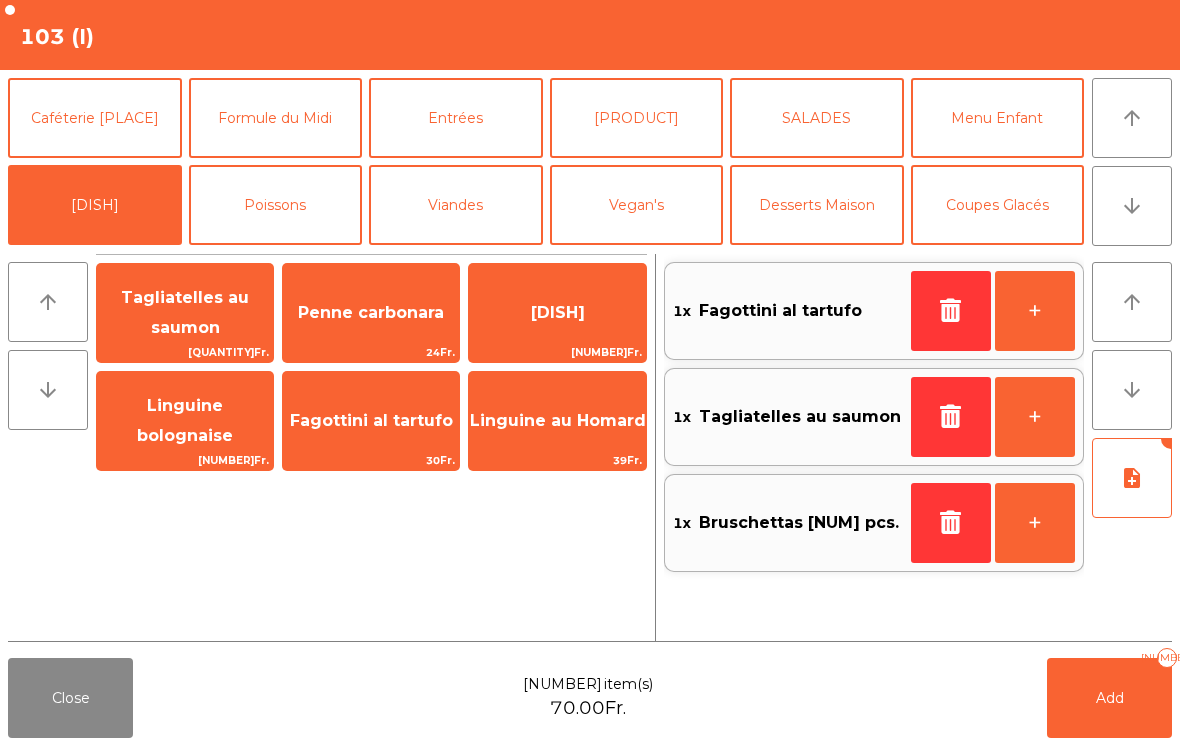 click on "Add" at bounding box center [1110, 698] 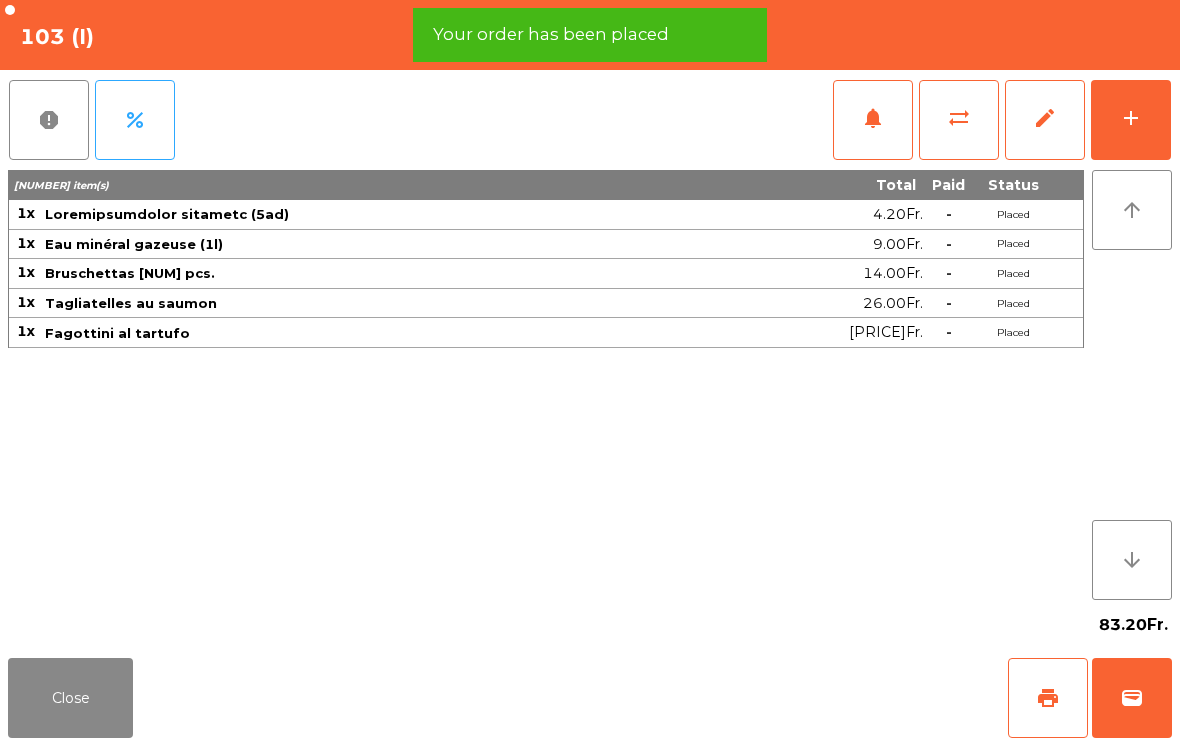 click on "add" at bounding box center (1131, 120) 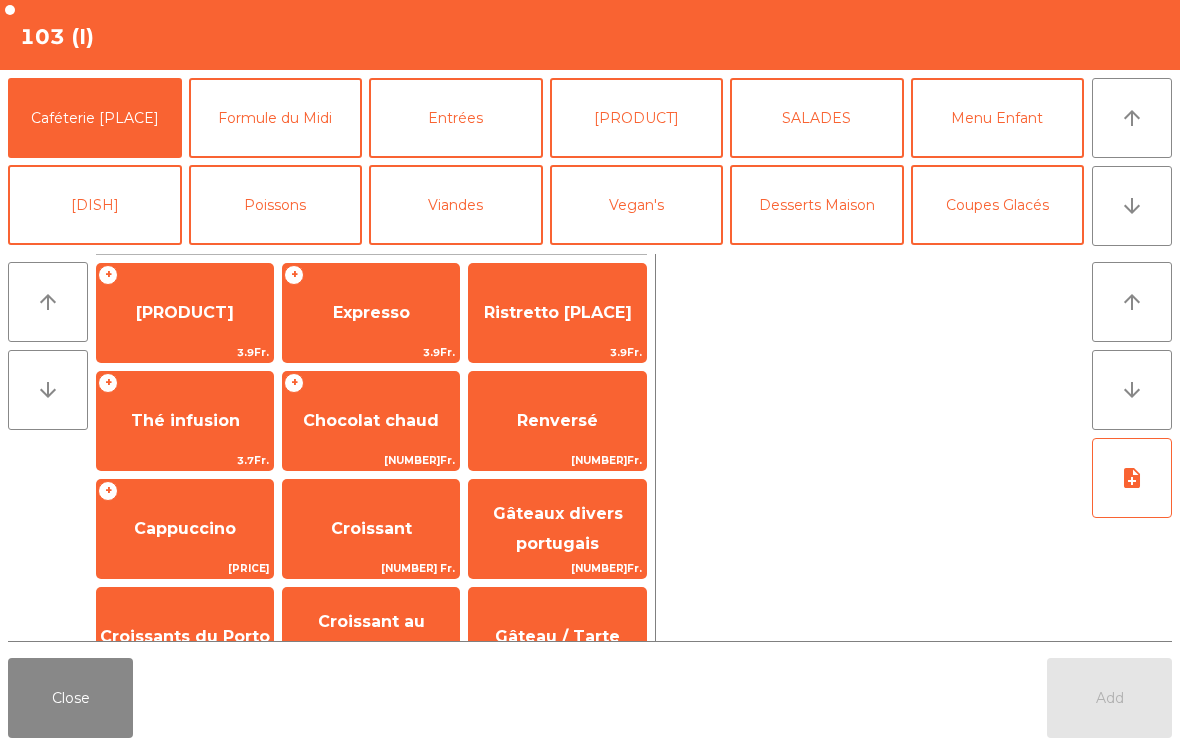 click on "arrow_downward" at bounding box center (1132, 206) 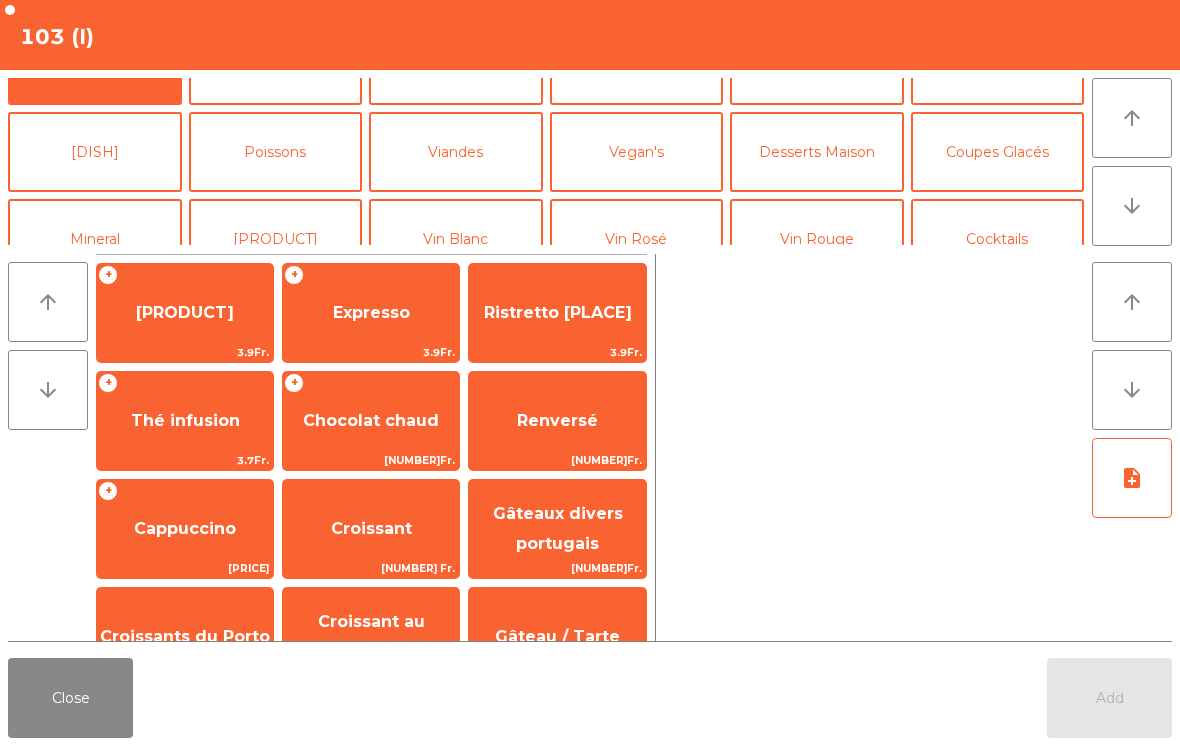 scroll, scrollTop: 174, scrollLeft: 0, axis: vertical 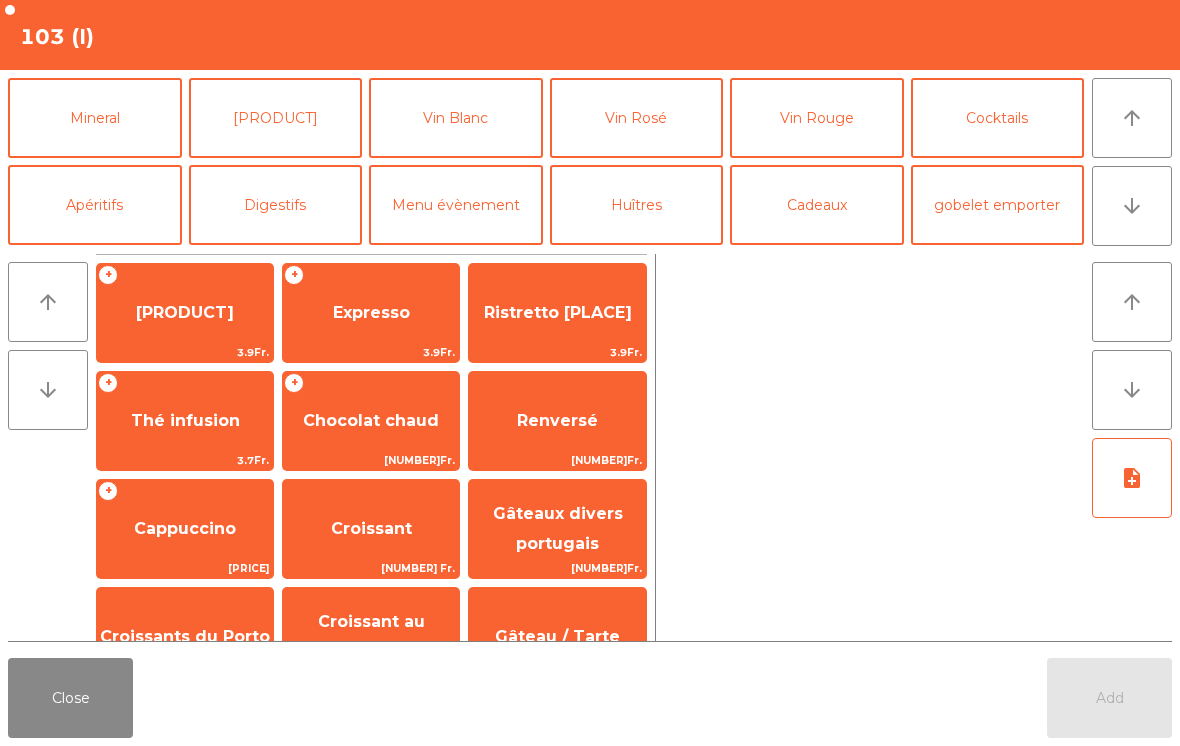 click on "Vin Rouge" at bounding box center [817, 118] 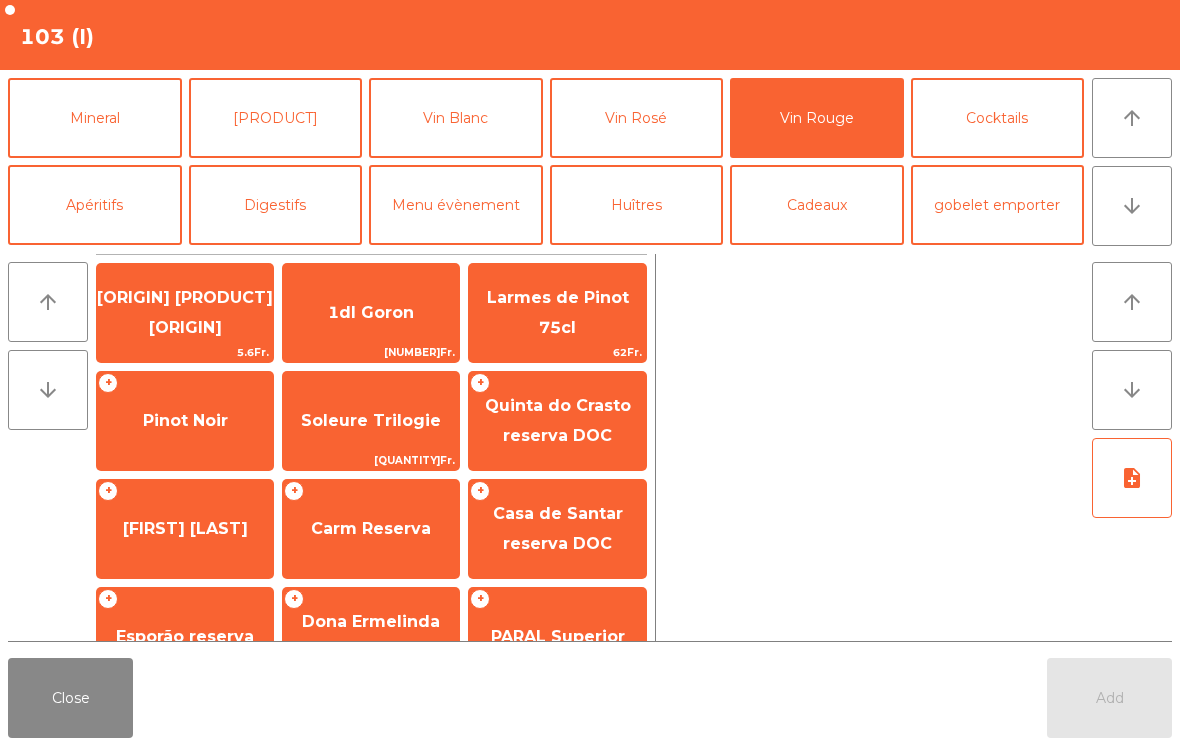 click on "Carm Reserva" at bounding box center (185, 421) 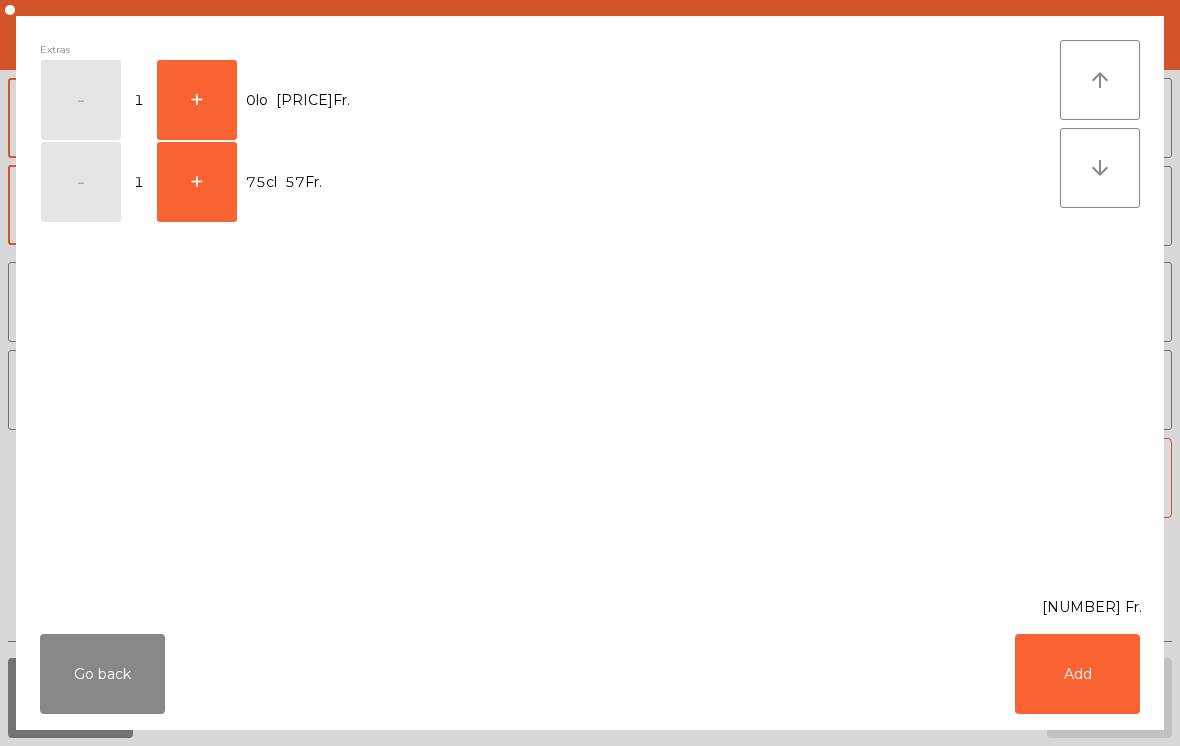 click on "+" at bounding box center [81, 100] 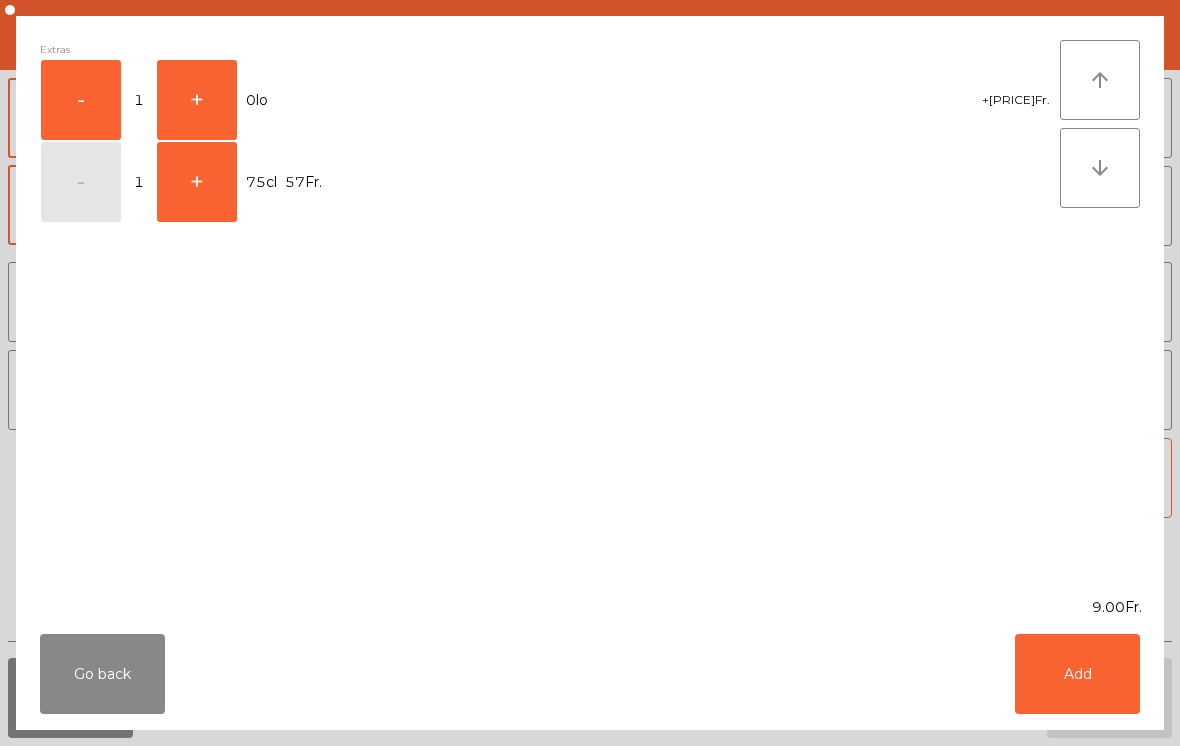 click on "Add" at bounding box center [1077, 674] 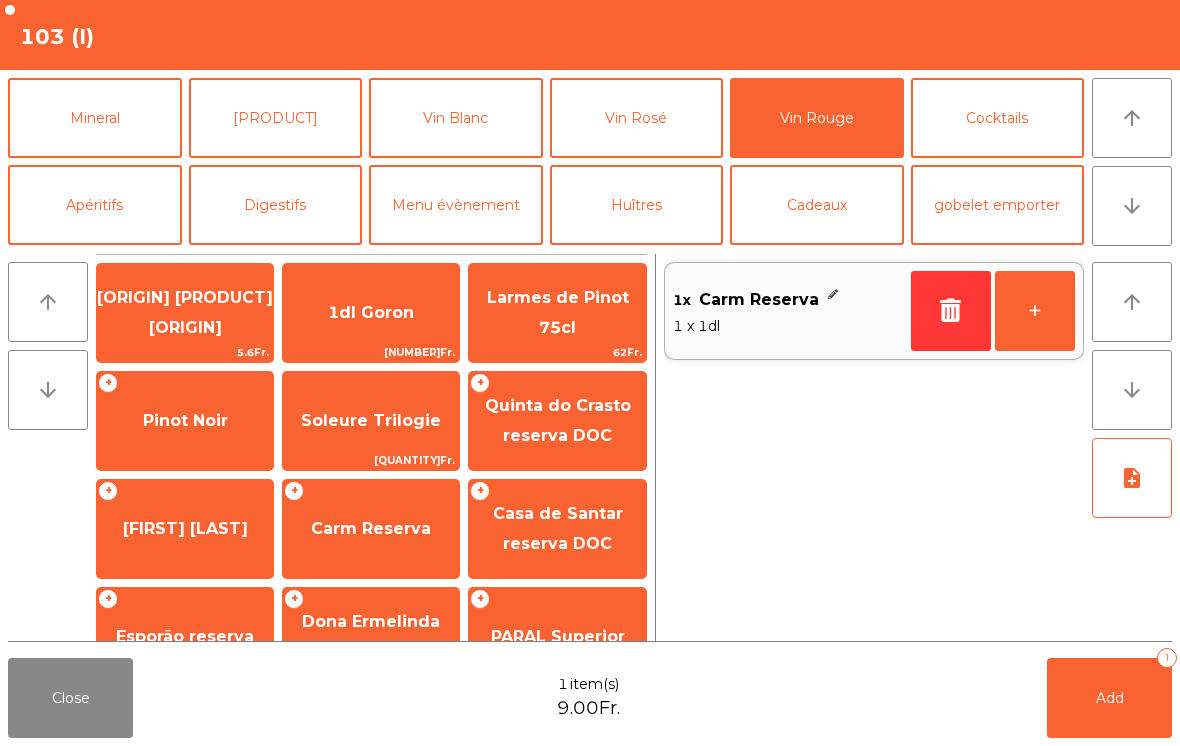 click on "Add" at bounding box center [1110, 698] 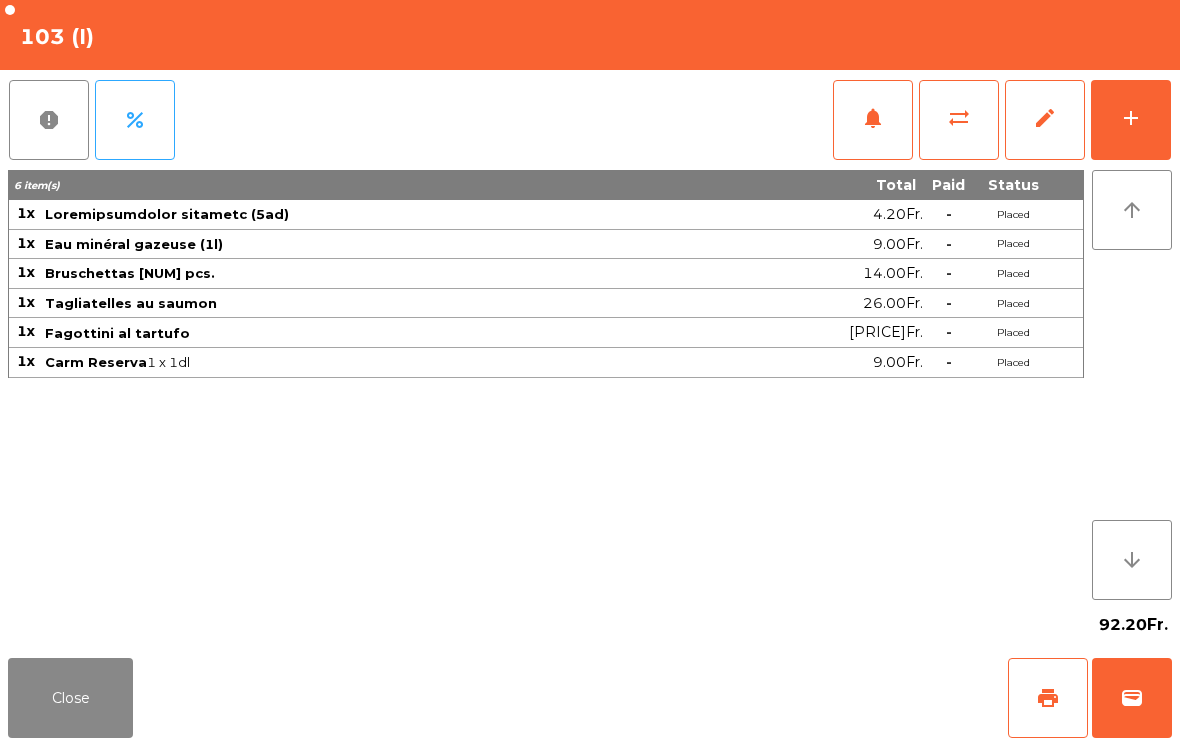 click on "Close" at bounding box center [70, 698] 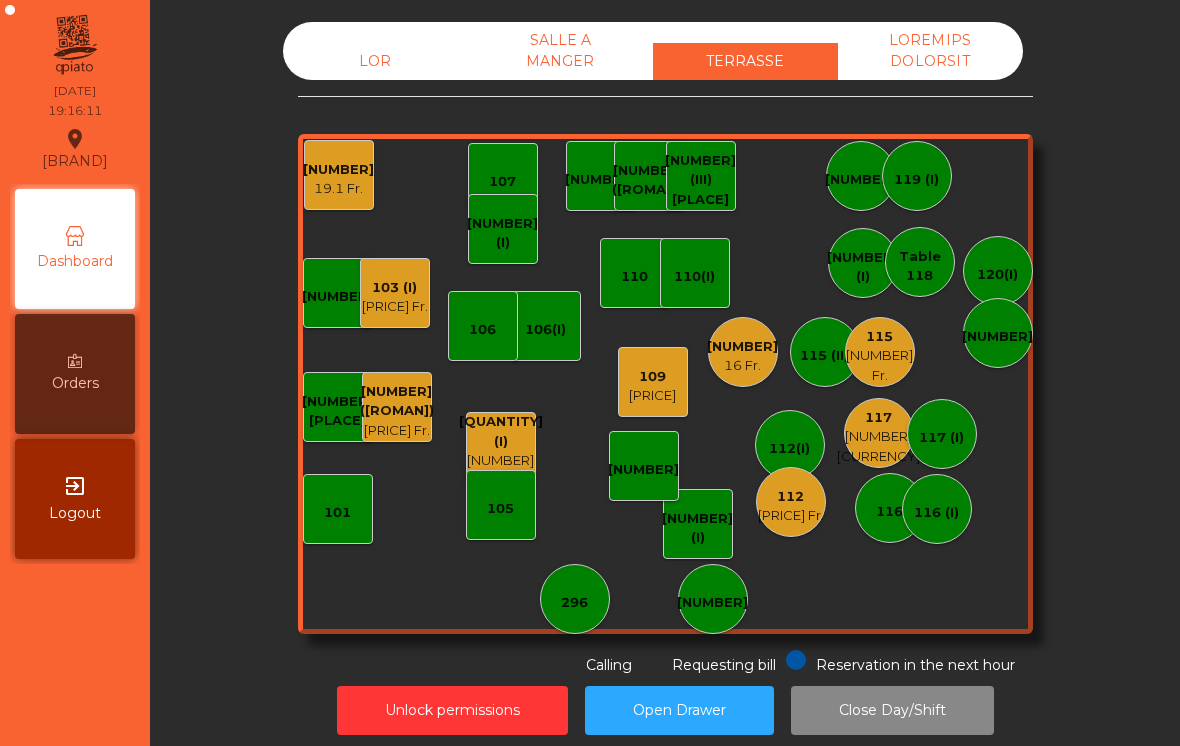 click on "[PRICE] Fr." at bounding box center (397, 431) 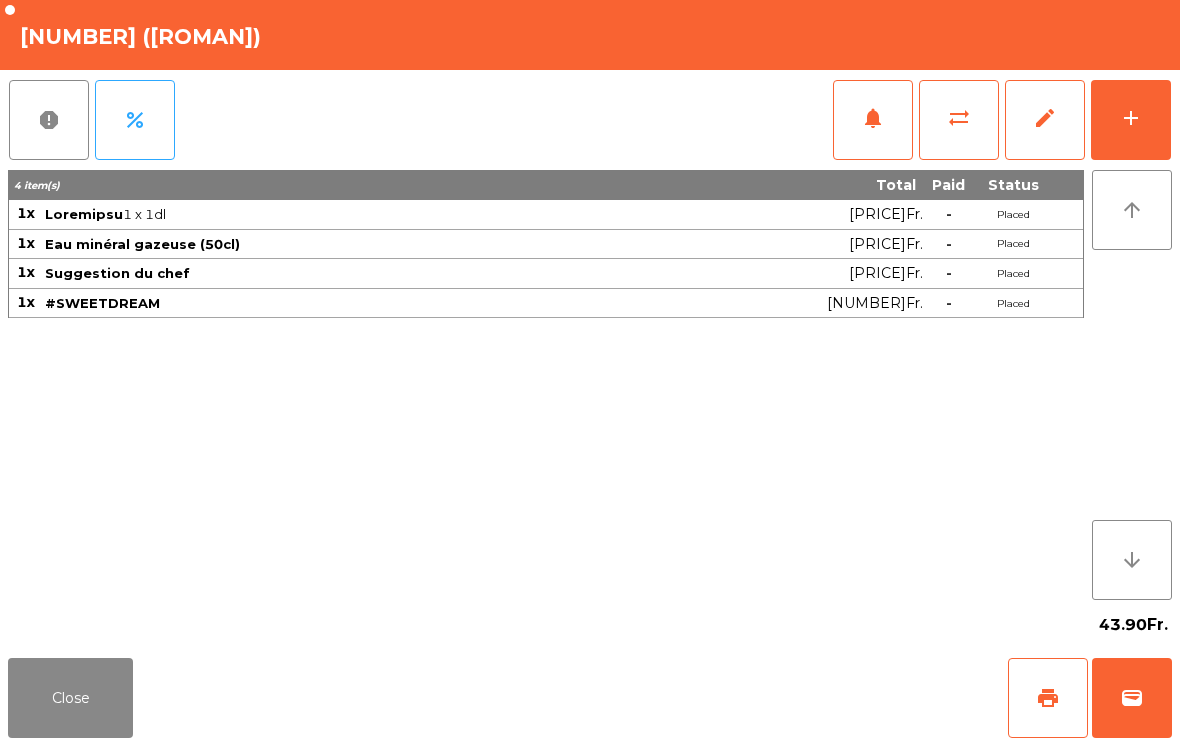 click on "Close" at bounding box center [70, 698] 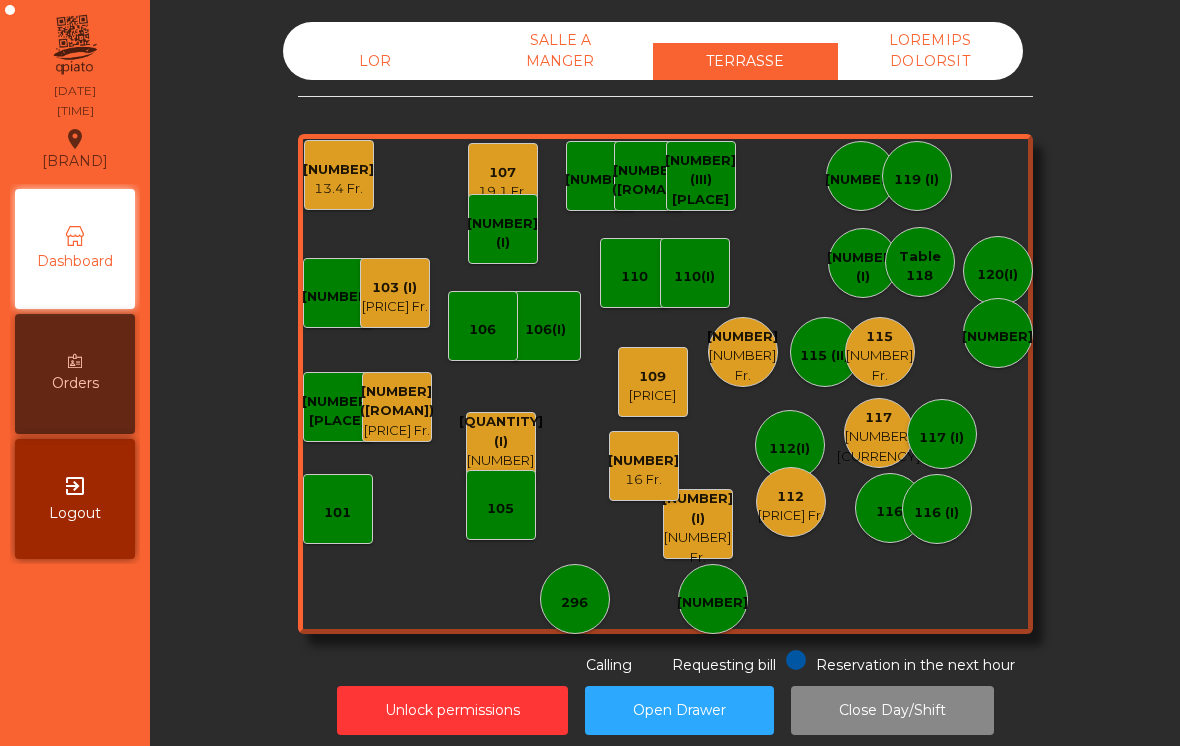 click on "[NUMBER]" at bounding box center (397, 401) 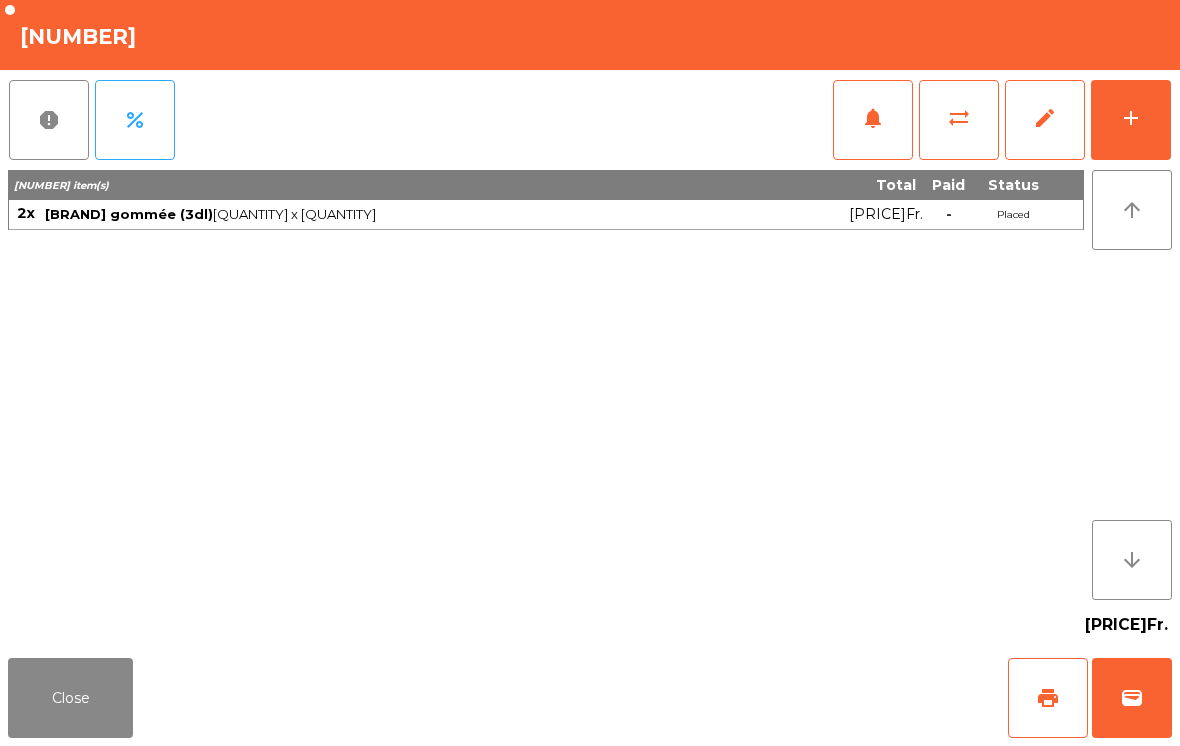 click on "print" at bounding box center (1048, 698) 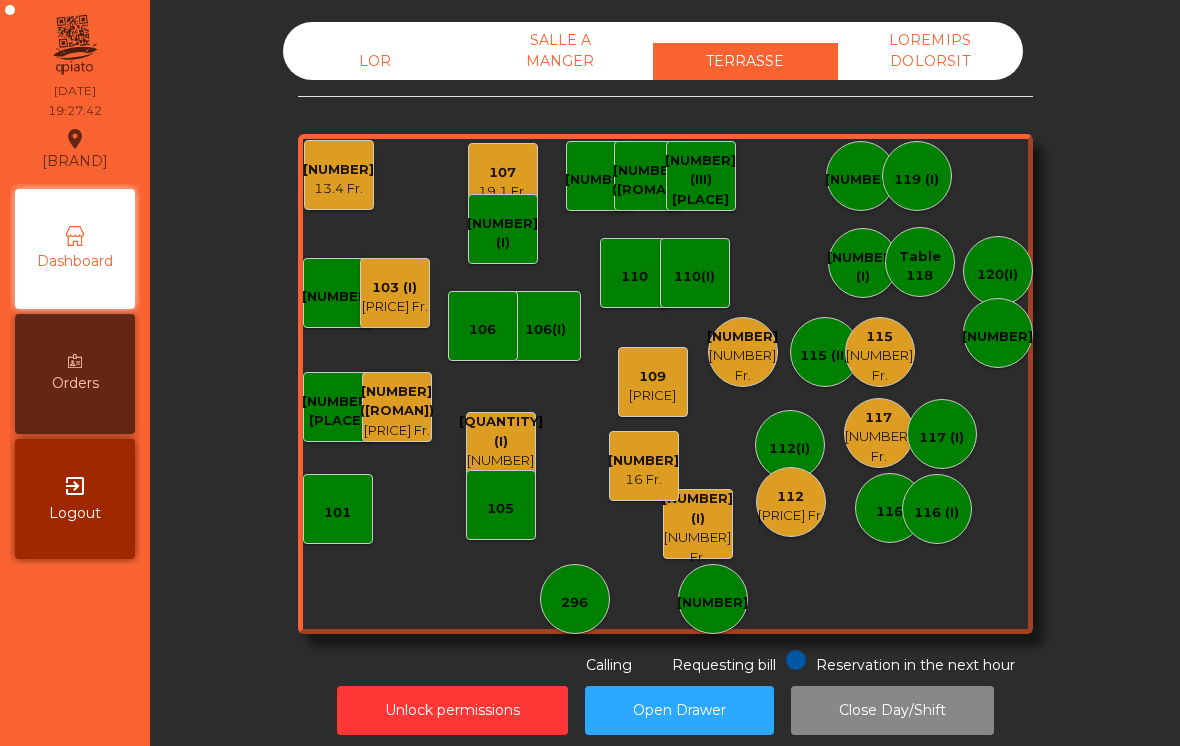 click on "13.4 Fr." at bounding box center [397, 431] 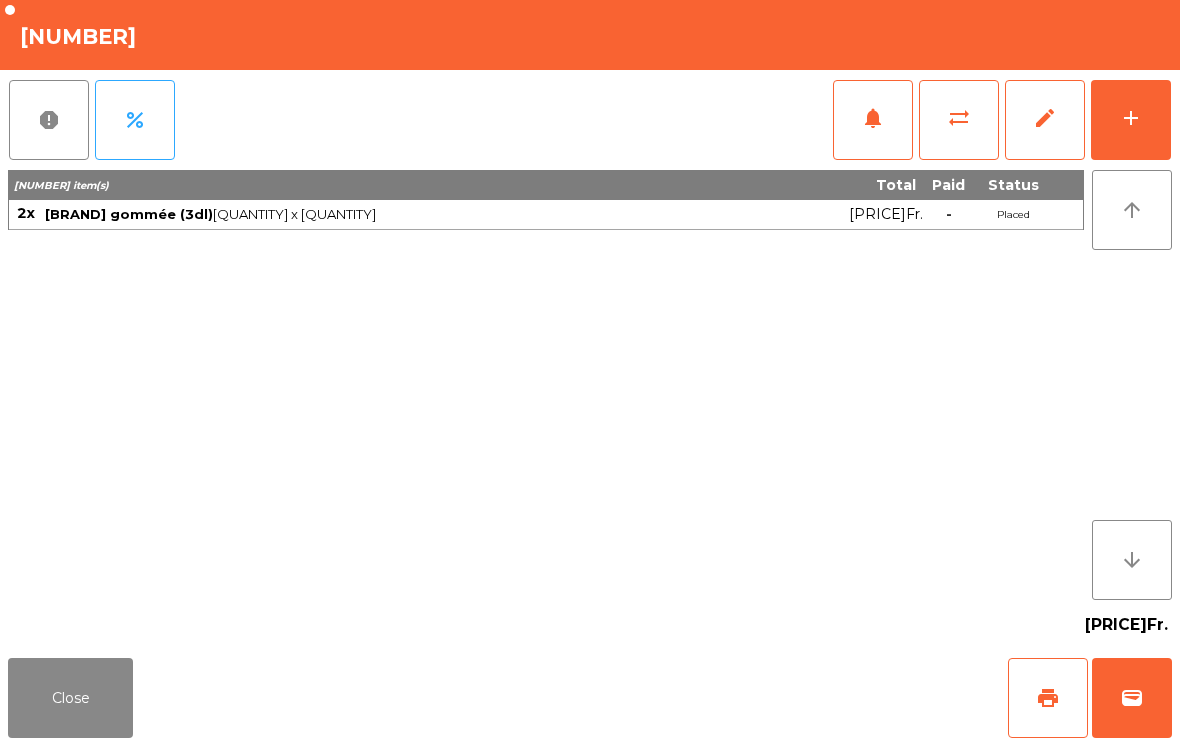 click on "Close" at bounding box center [70, 698] 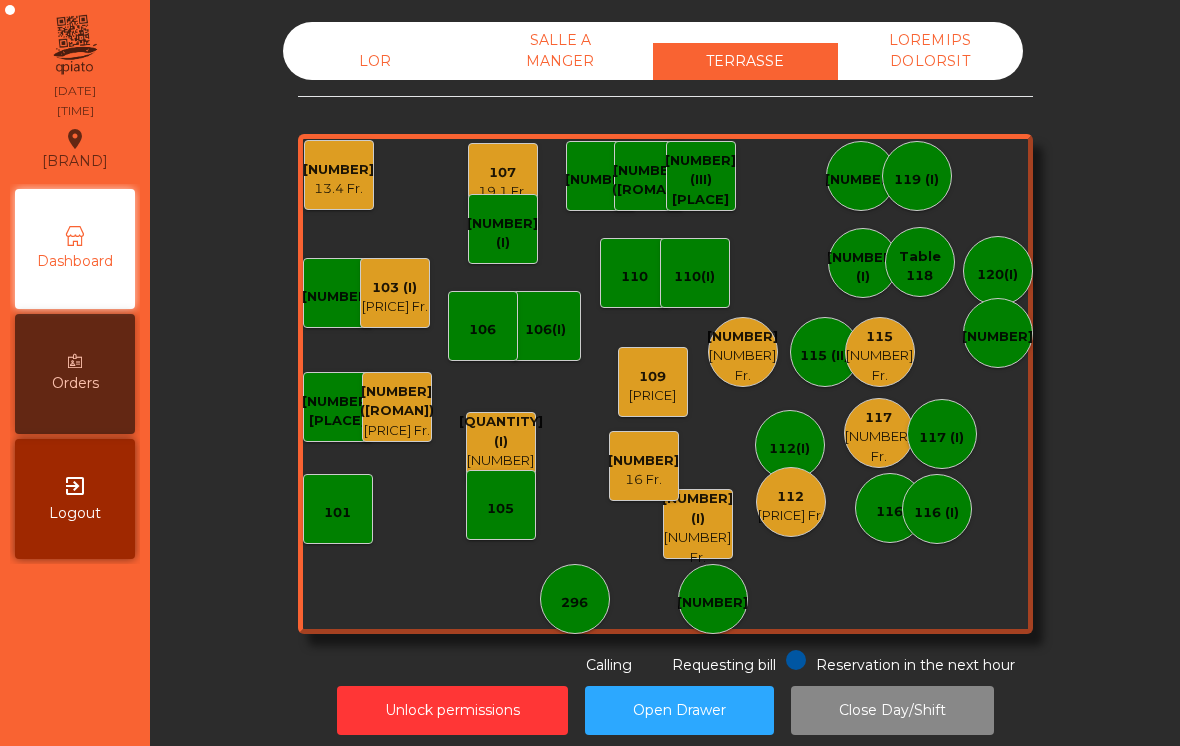 click on "107" at bounding box center [397, 401] 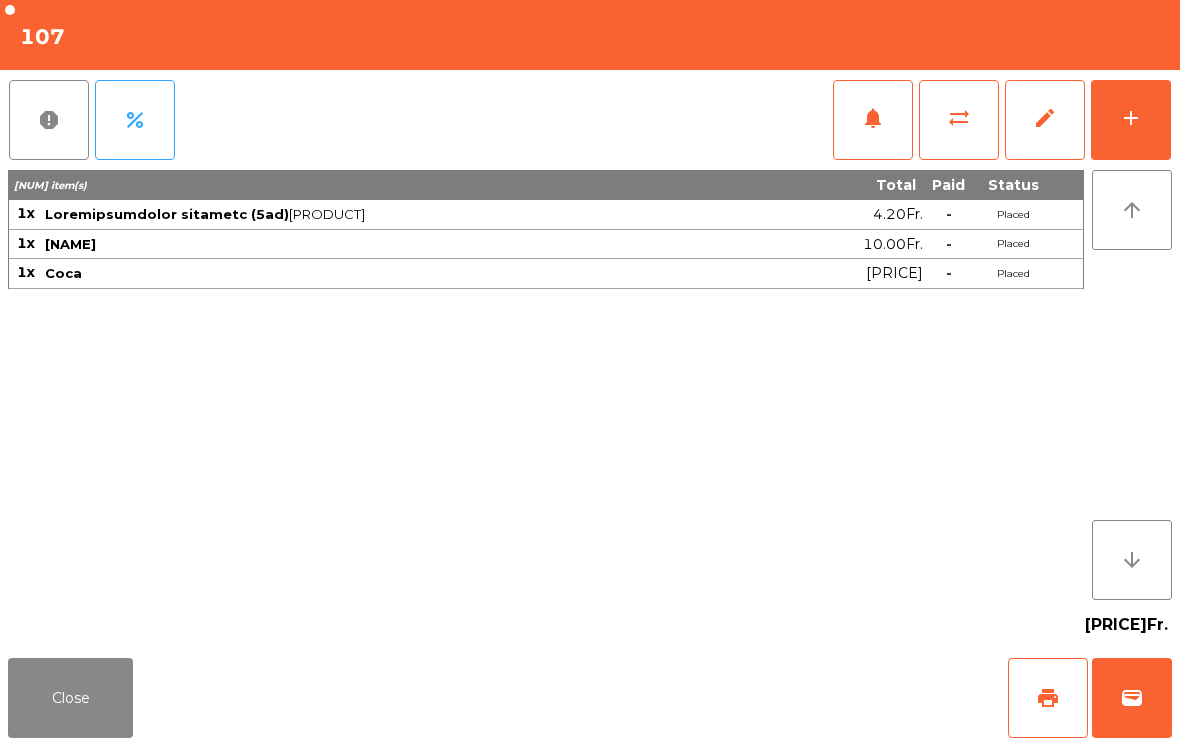 click on "print" at bounding box center (1048, 698) 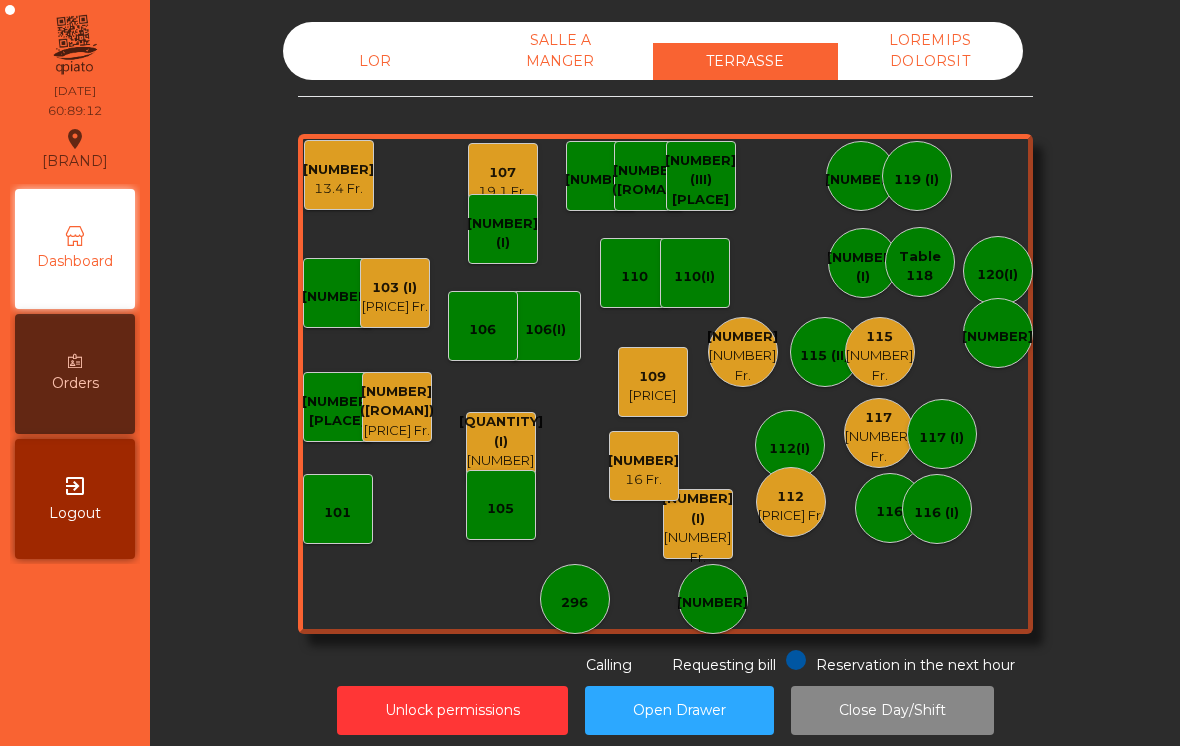 click on "116 (I)" at bounding box center (937, 509) 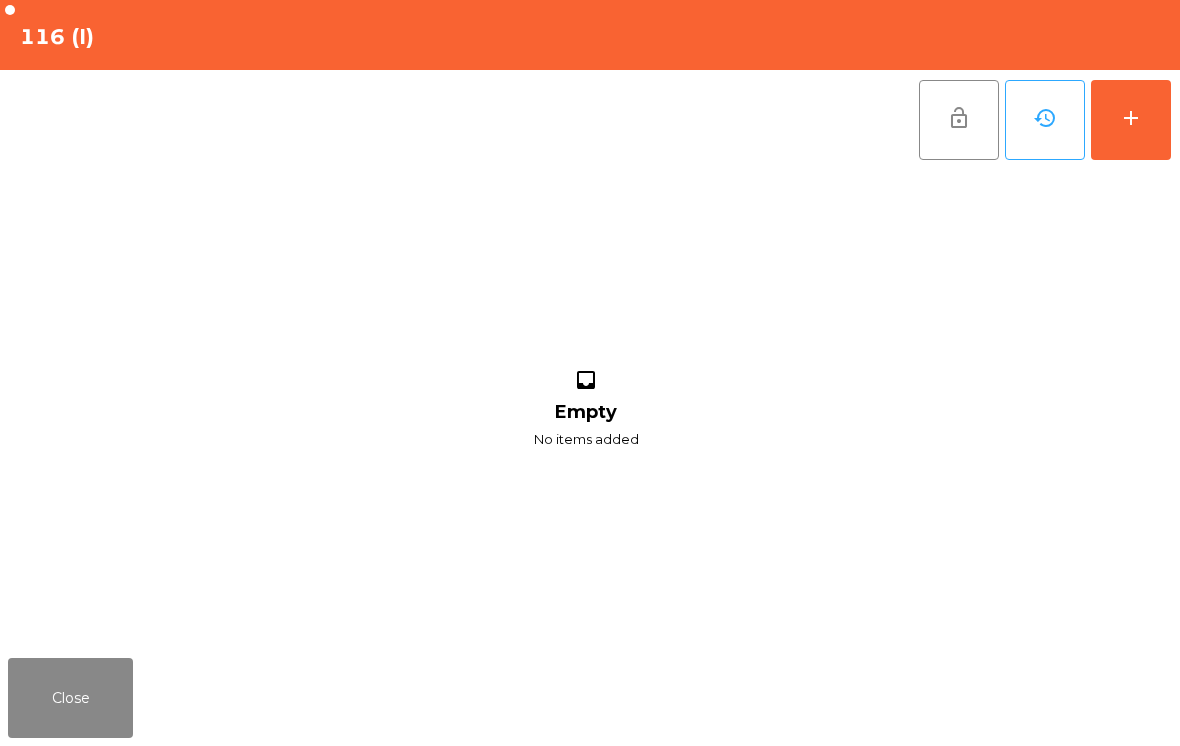 click on "add" at bounding box center (1131, 120) 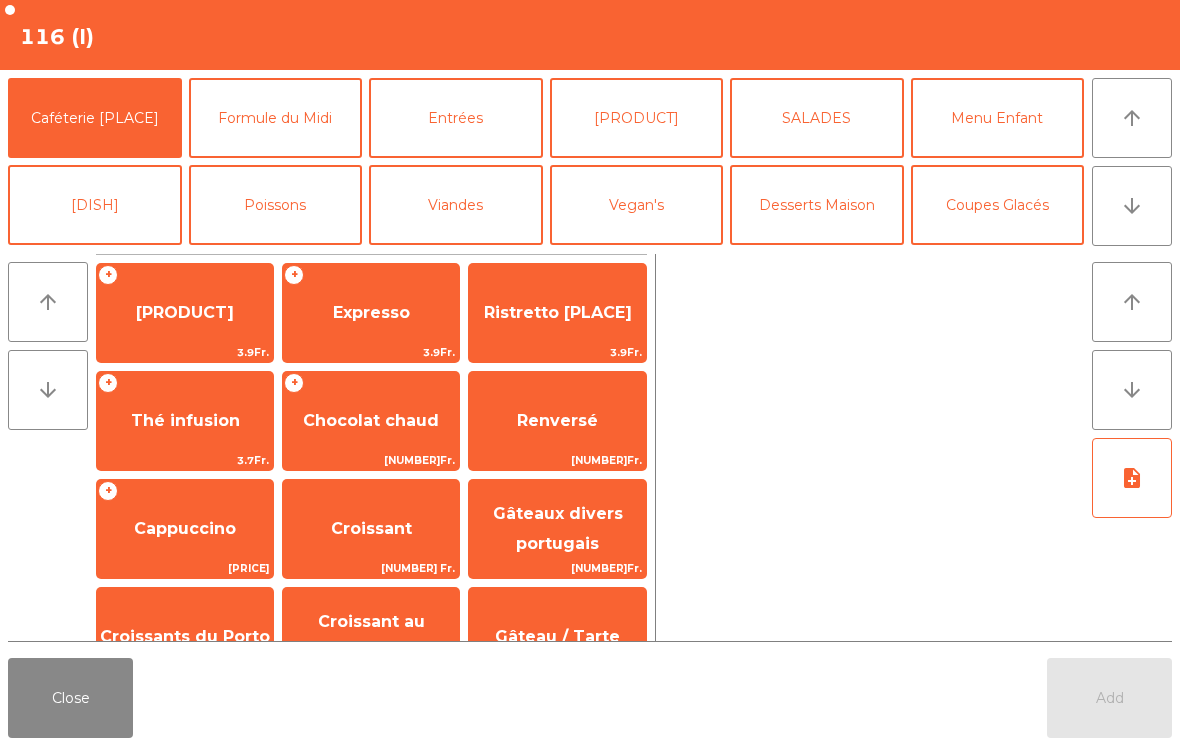 click on "Entrées" at bounding box center [456, 118] 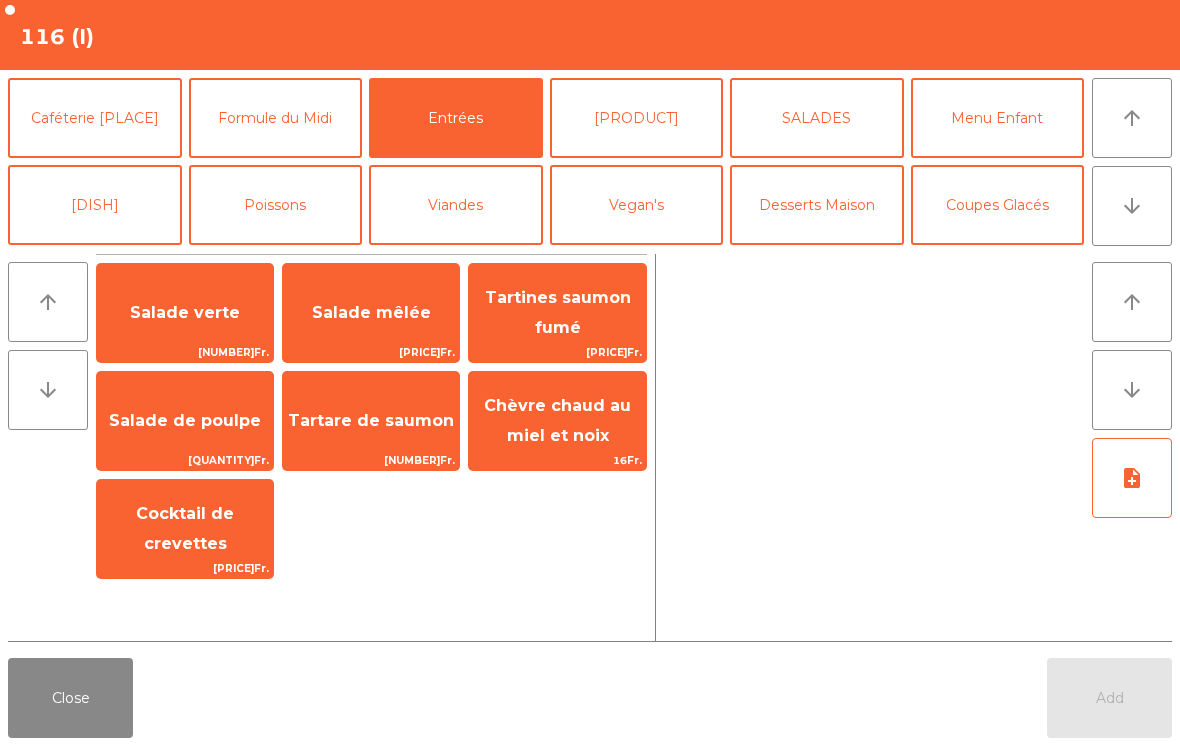 click on "Salade mêlée" at bounding box center [185, 313] 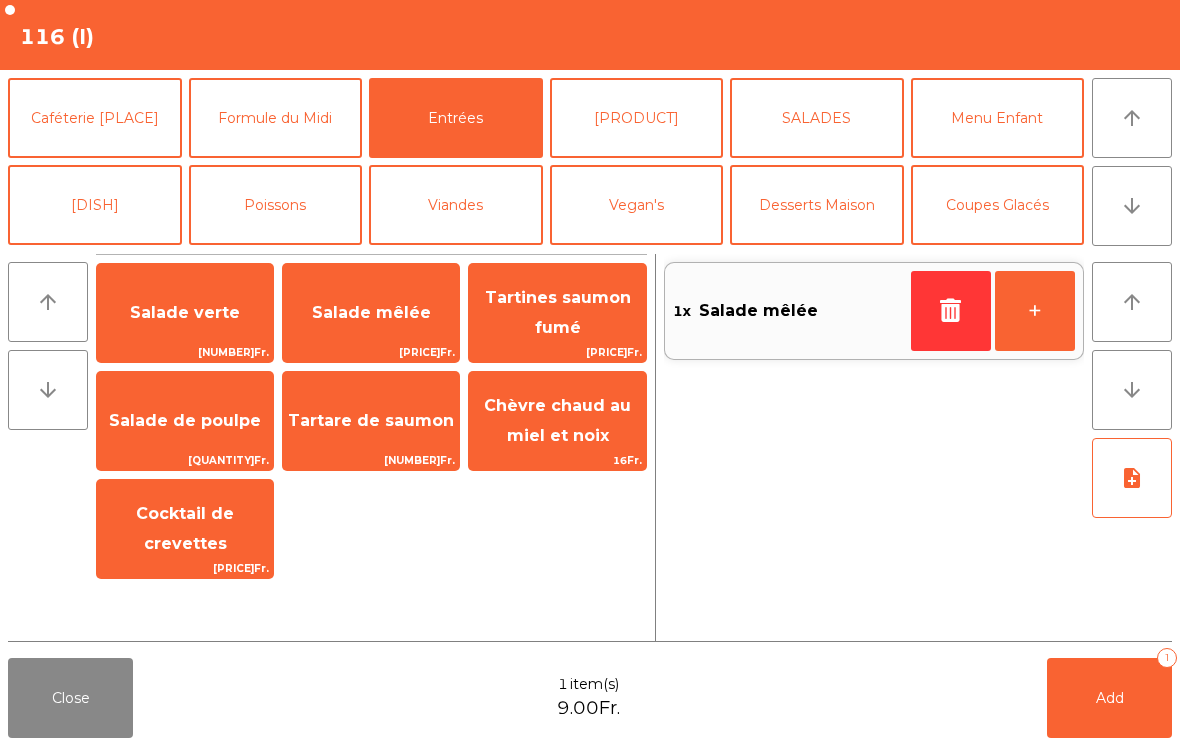 click on "+" at bounding box center [1035, 311] 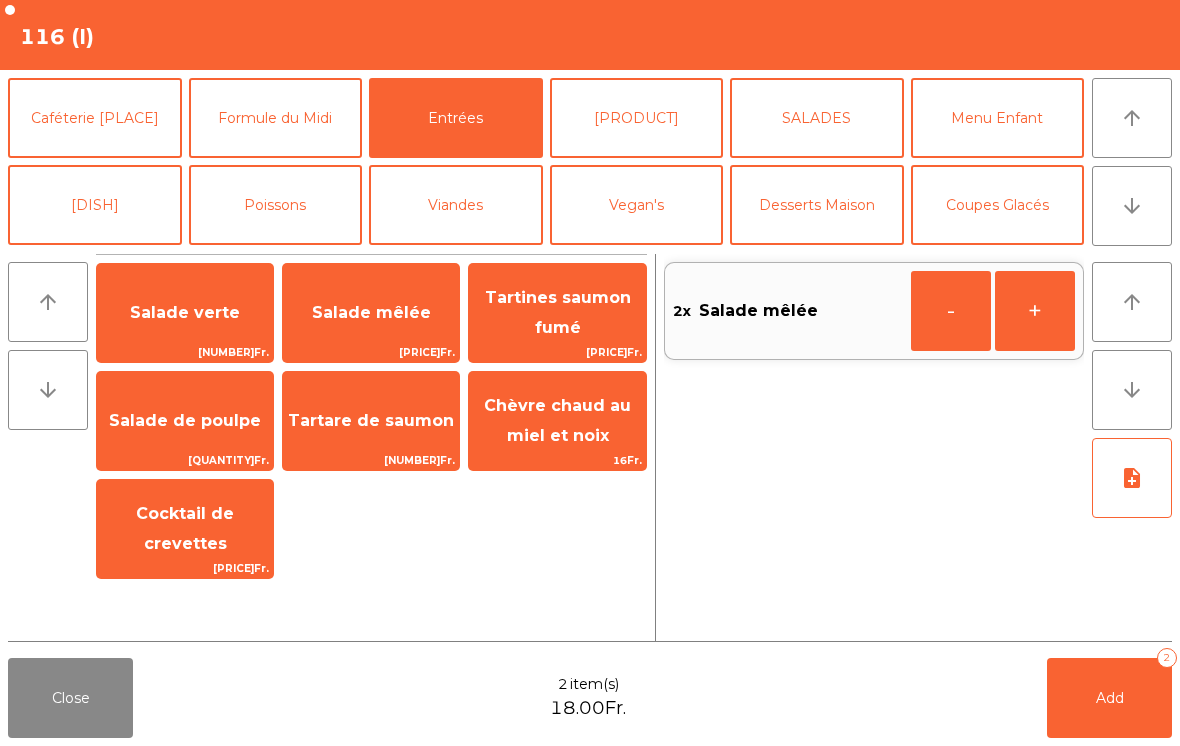 click on "Viandes" at bounding box center [456, 205] 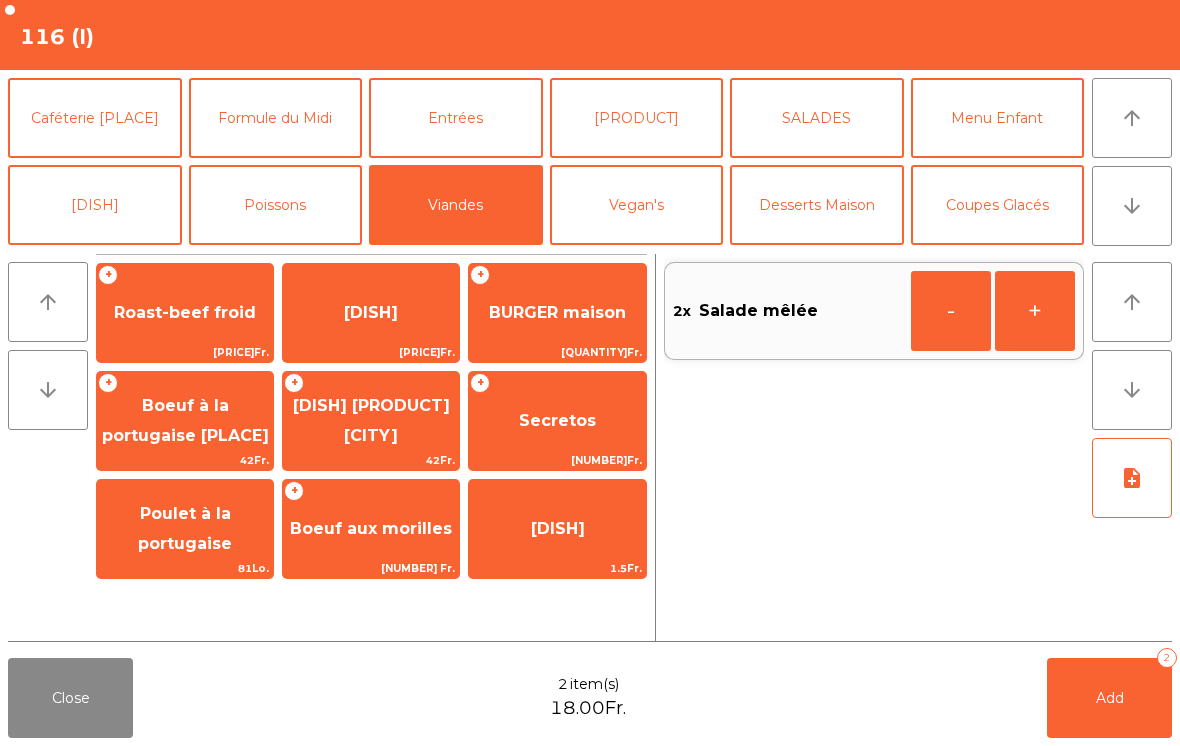 click on "BURGER maison" at bounding box center (185, 313) 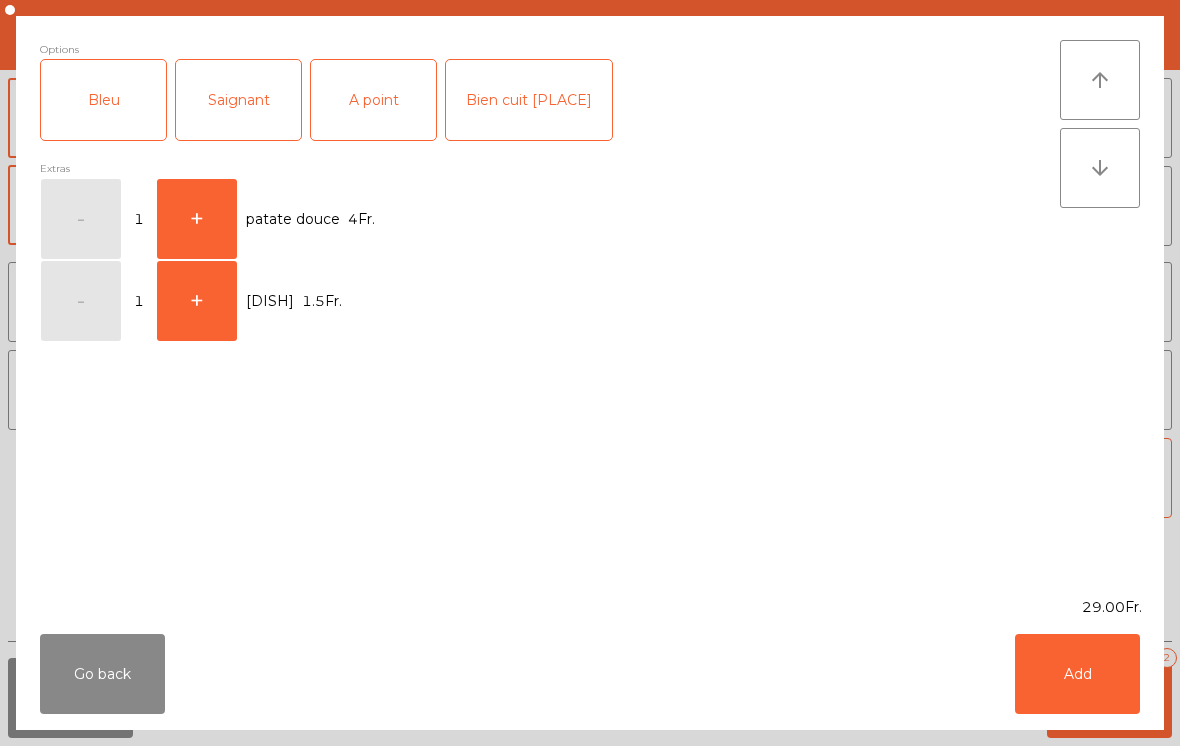 click on "A point" at bounding box center [373, 100] 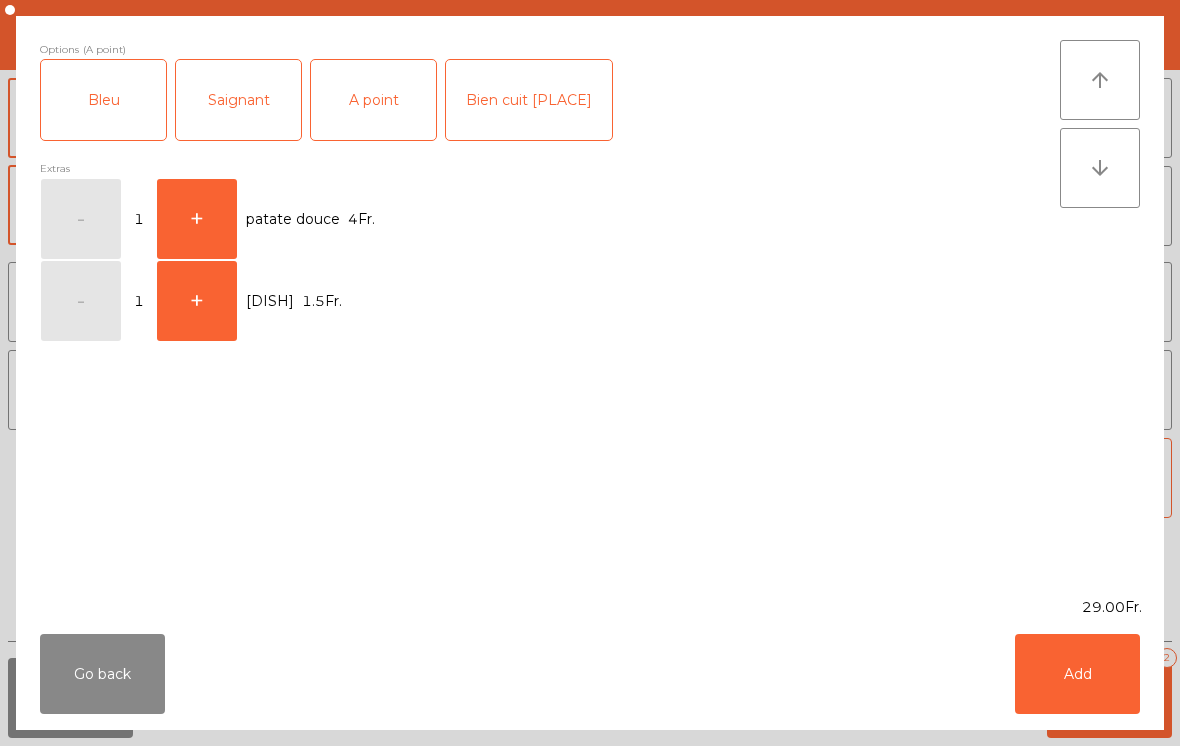 click on "Add" at bounding box center (1077, 674) 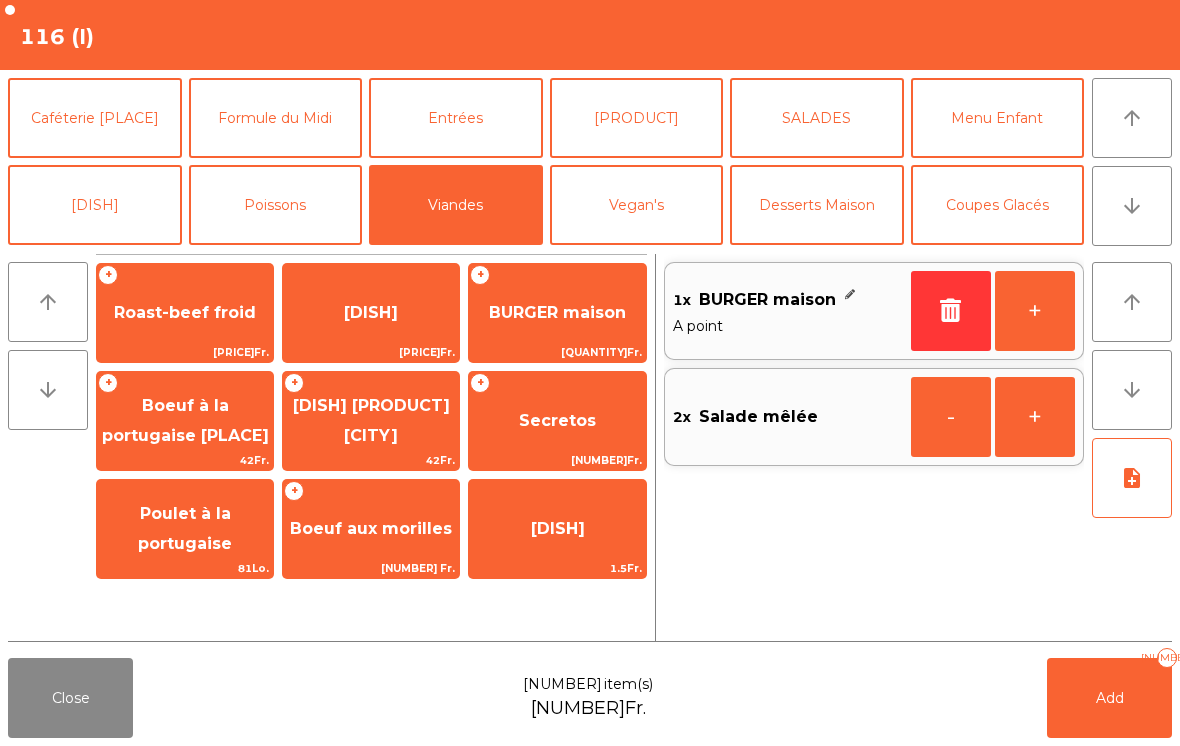 click on "+" at bounding box center [1035, 311] 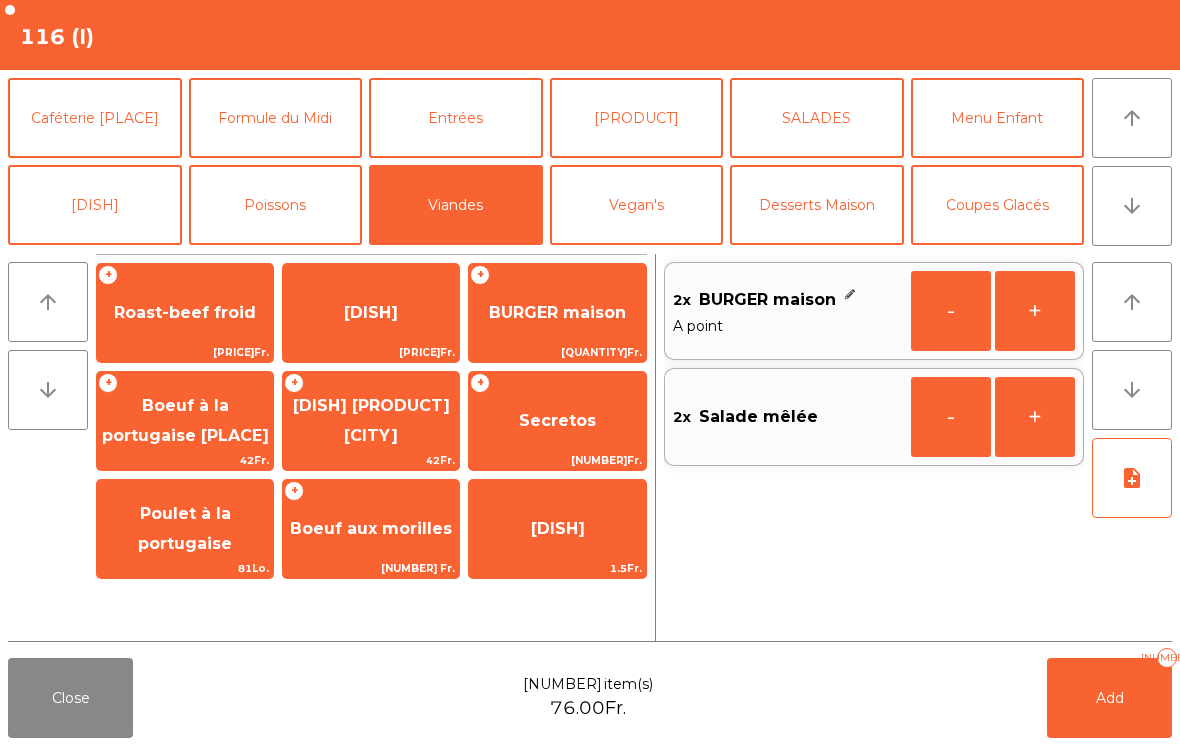 click on "Add 4" at bounding box center (1109, 698) 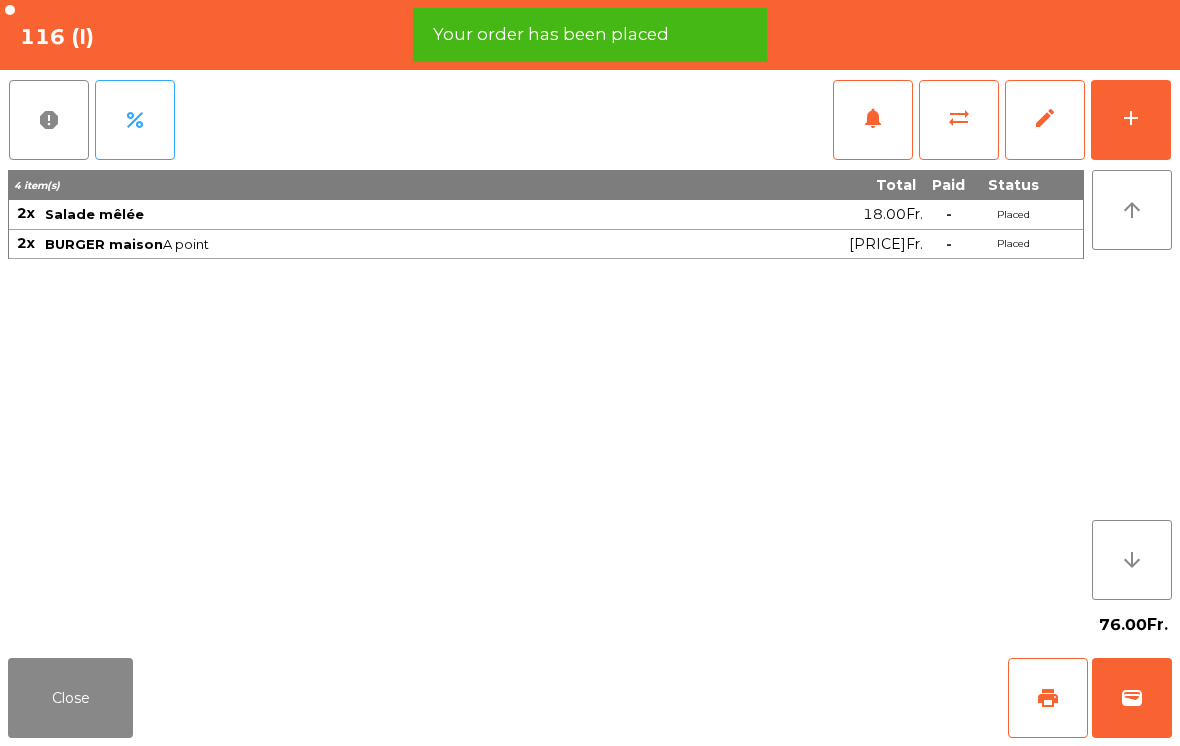 click on "add" at bounding box center [1131, 120] 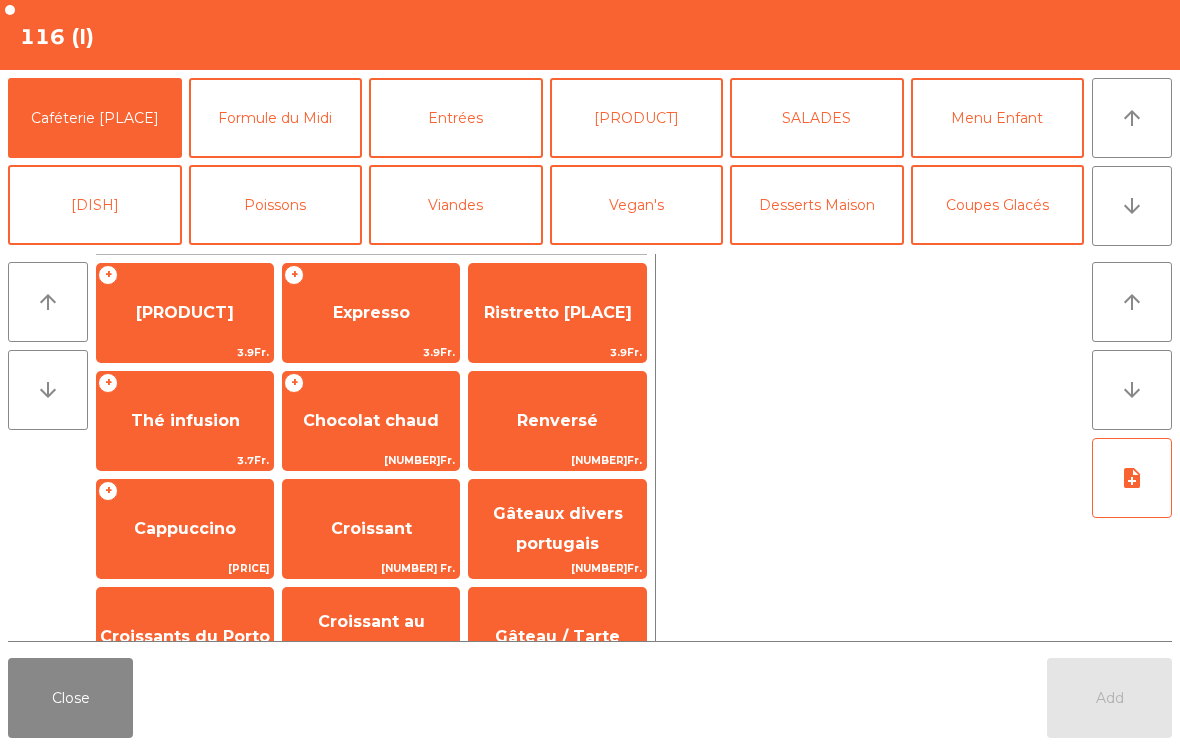 click on "arrow_downward" at bounding box center (1132, 206) 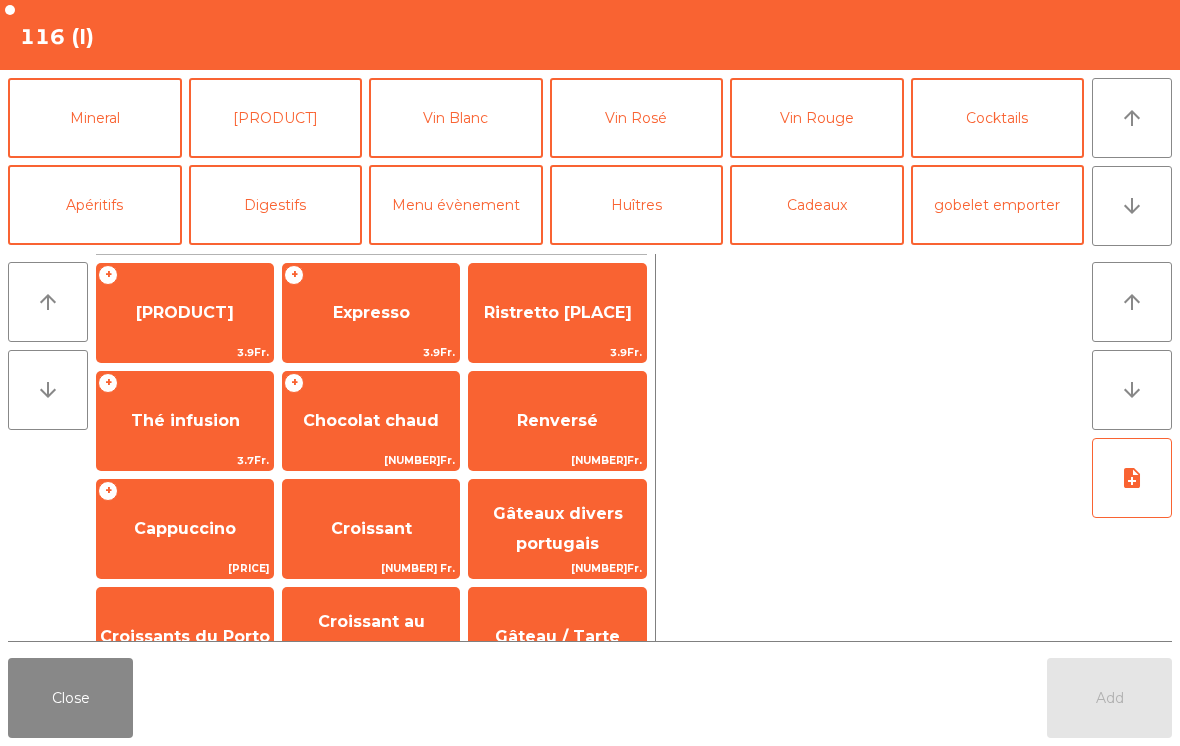 click on "Vin Rosé" at bounding box center (637, 118) 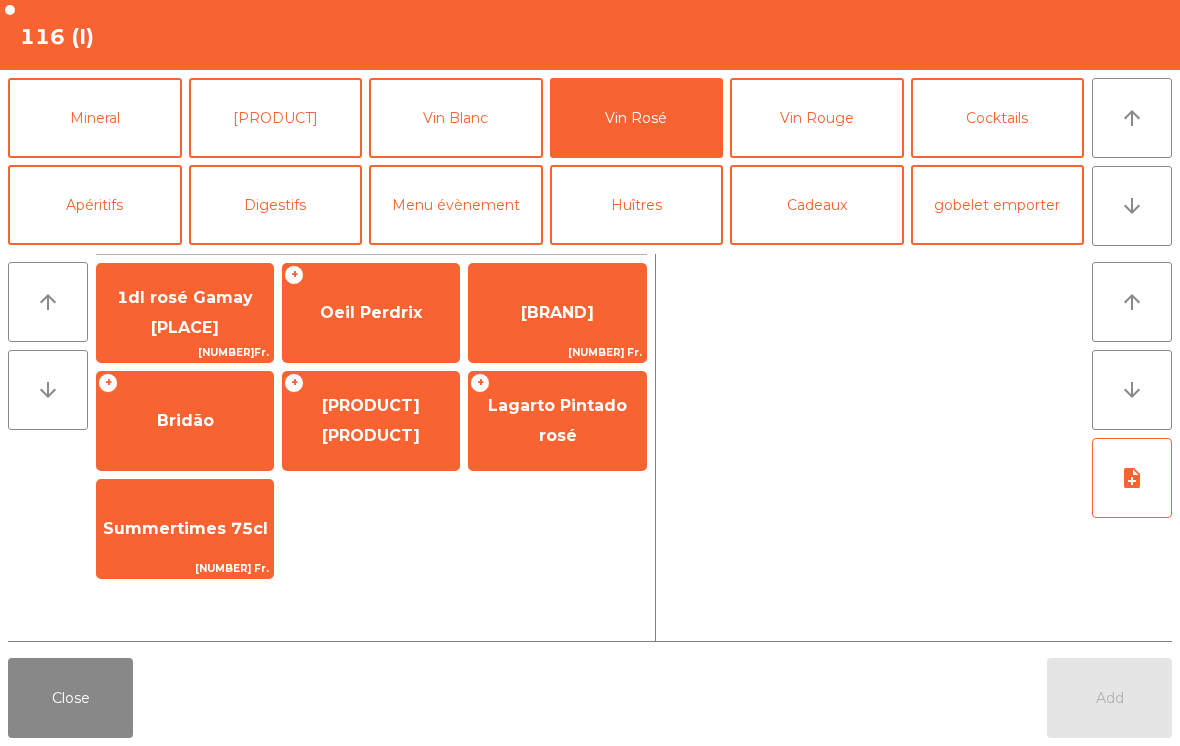 click on "[PRODUCT] [PRODUCT]" at bounding box center (371, 313) 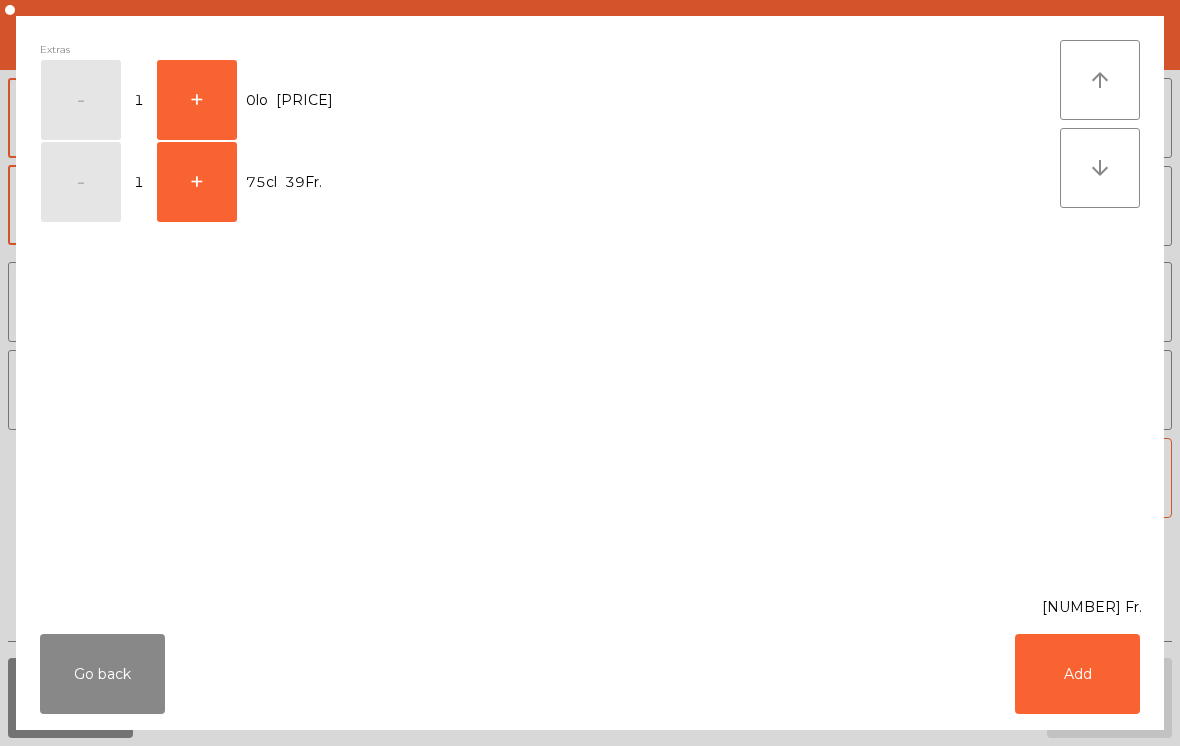 click on "+" at bounding box center (81, 100) 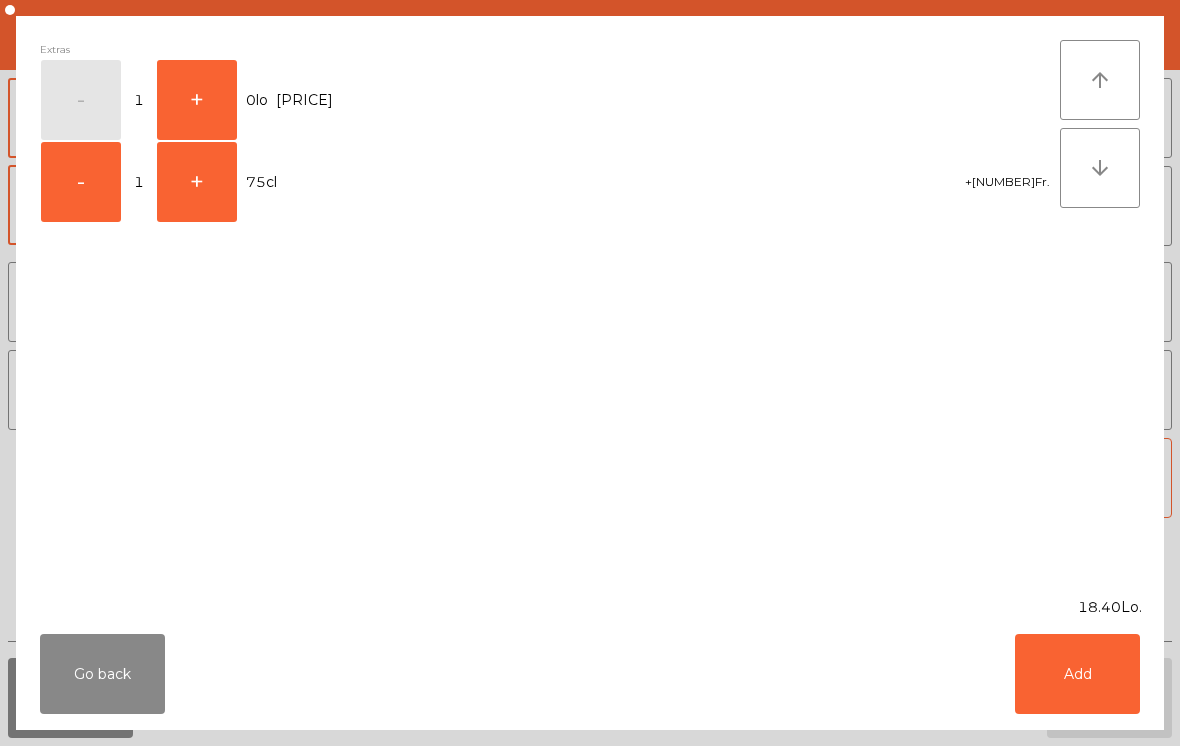 click on "Add" at bounding box center [1077, 674] 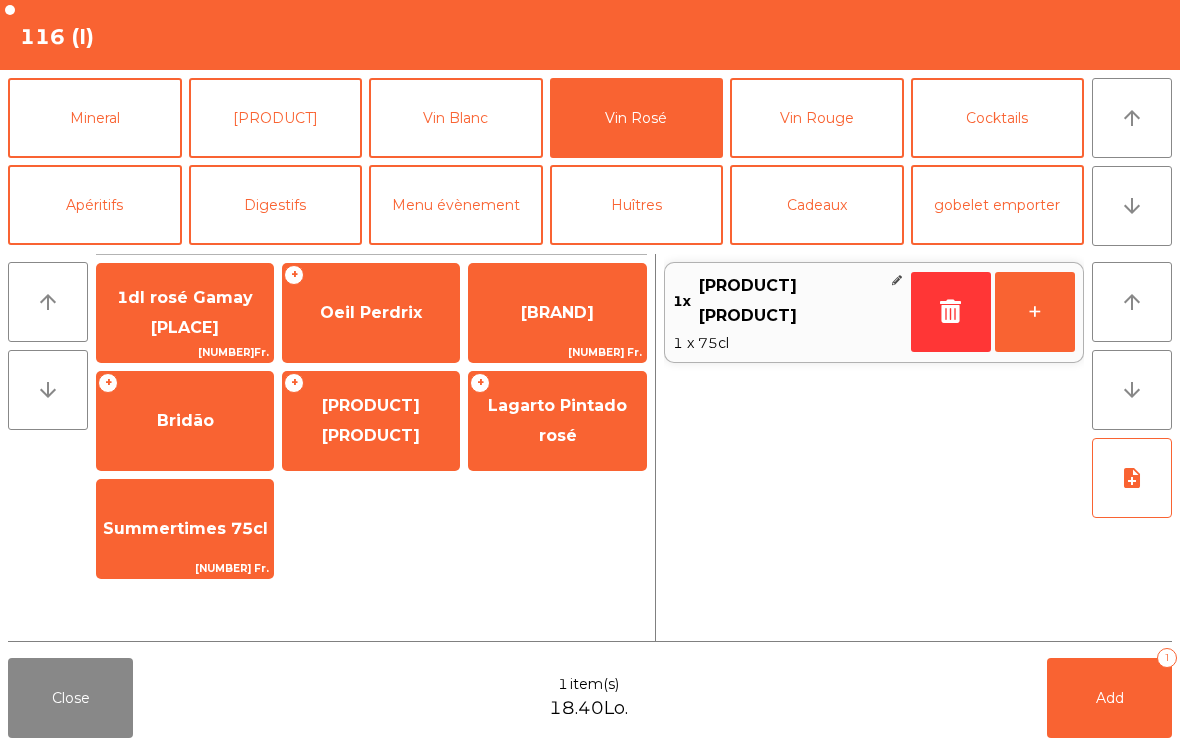 click on "Add" at bounding box center [1110, 698] 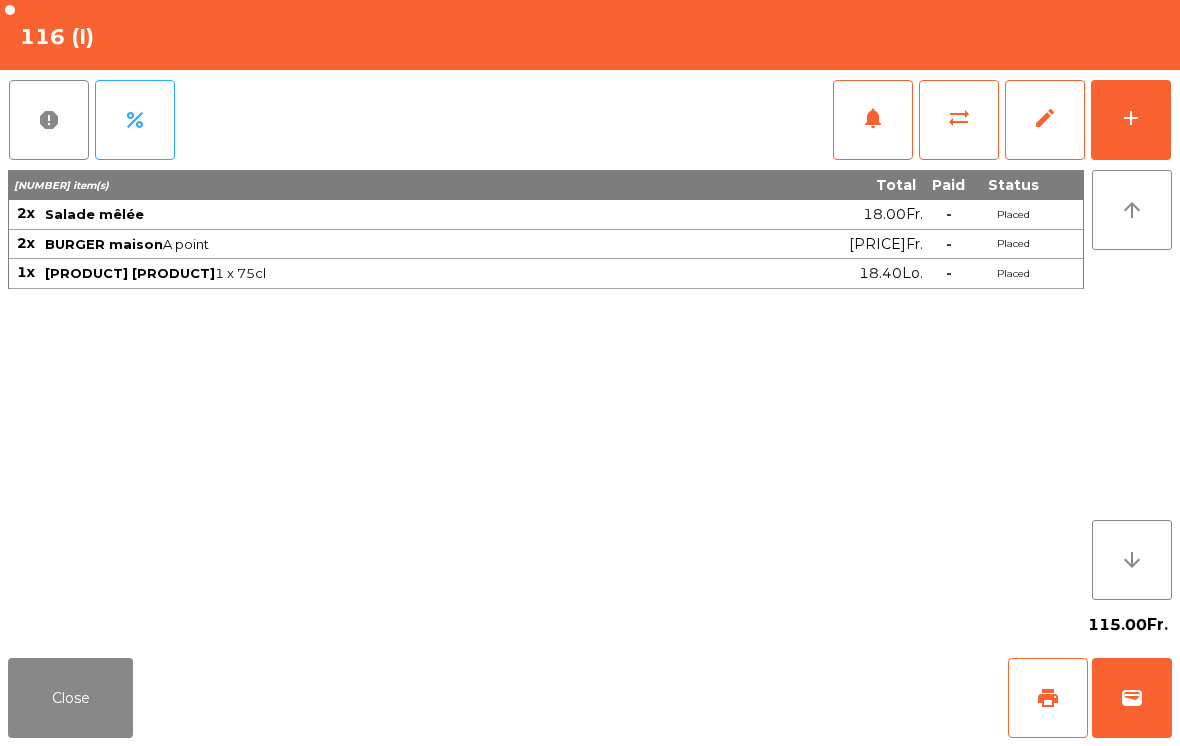 click on "Close" at bounding box center [70, 698] 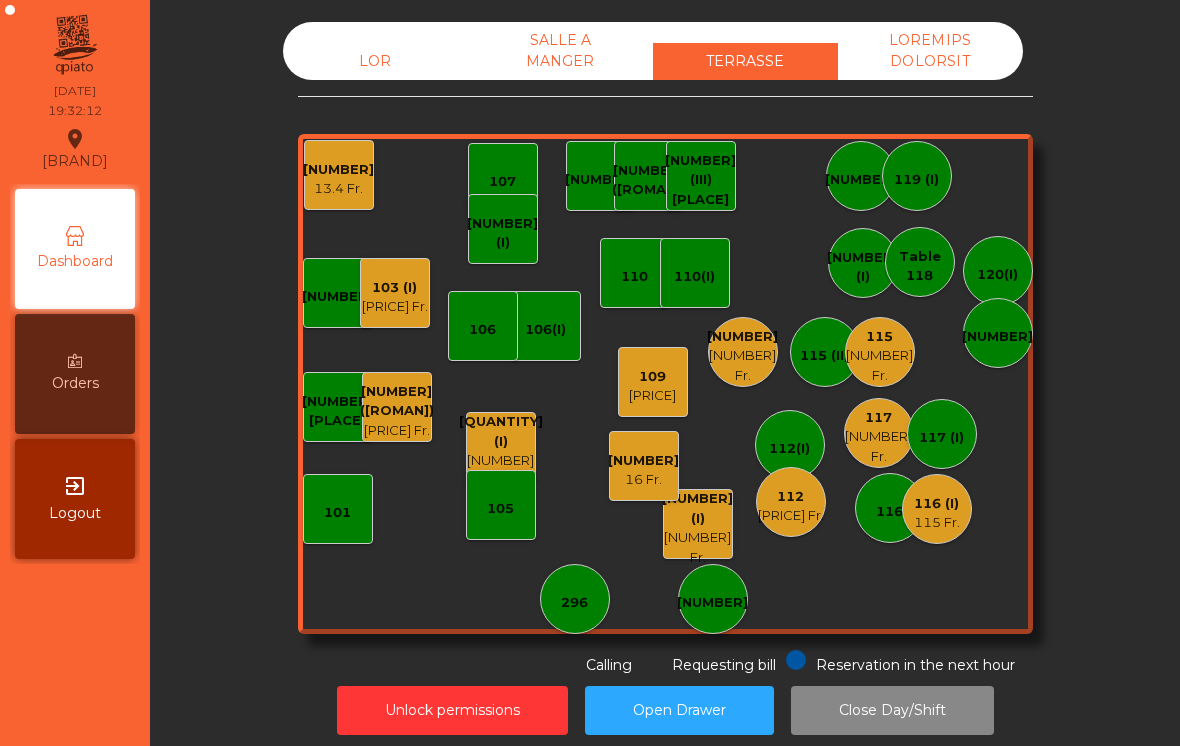 click on "[QUANTITY] (I)" at bounding box center (397, 401) 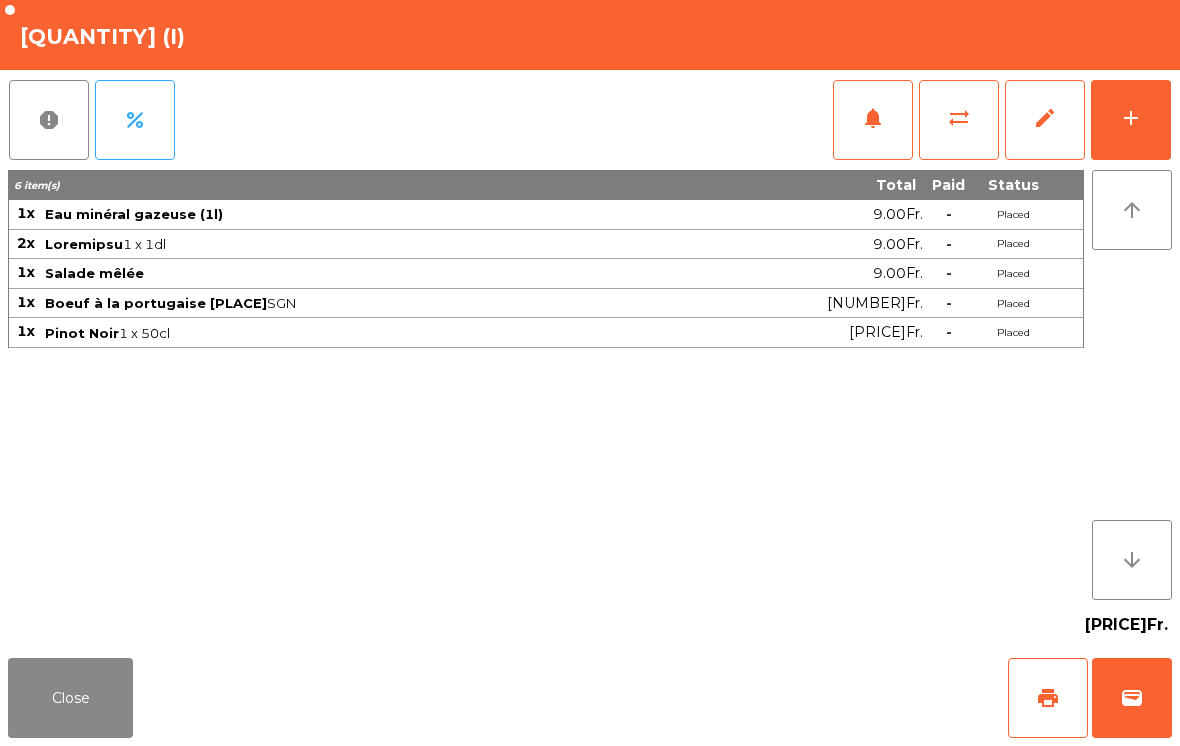click on "Close" at bounding box center [70, 698] 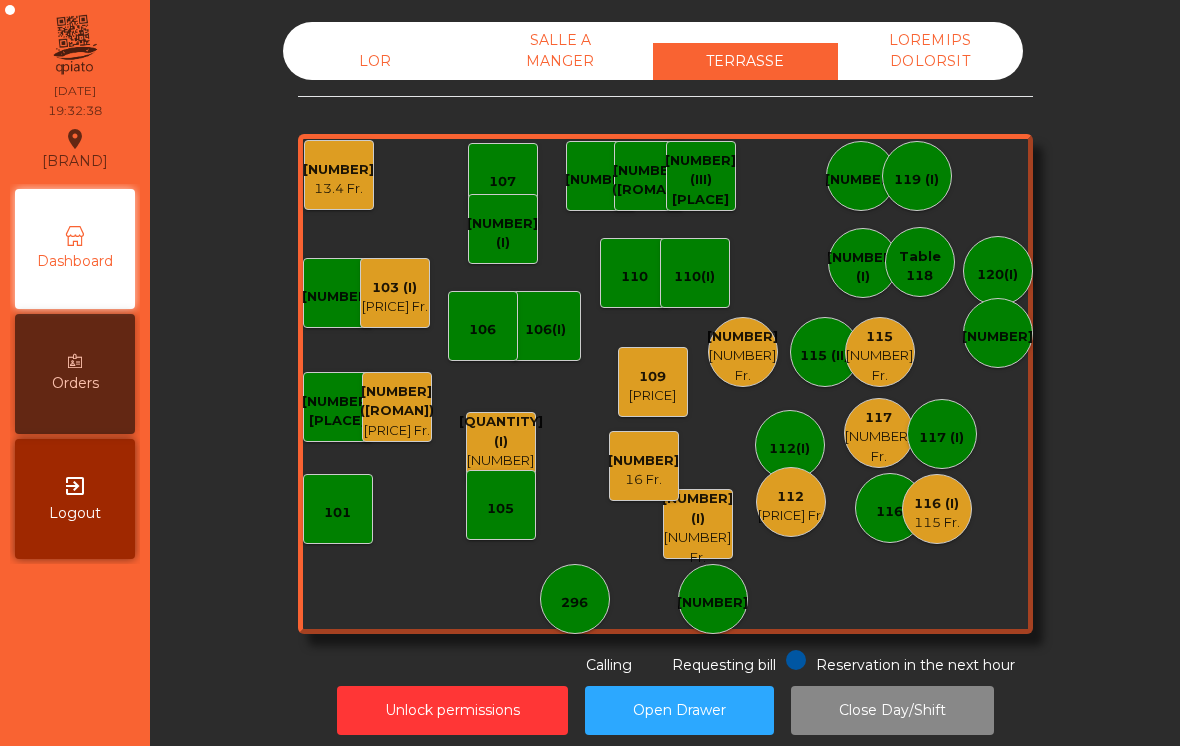 click on "101" at bounding box center (338, 509) 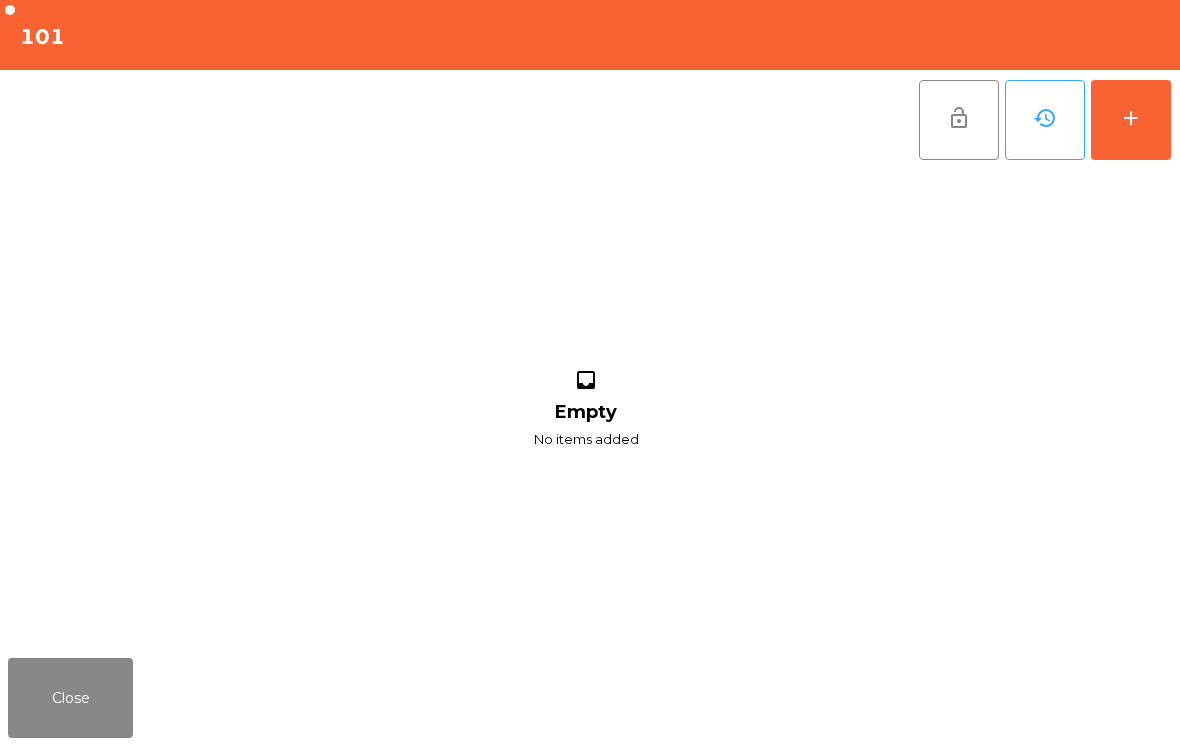 click on "add" at bounding box center (1131, 120) 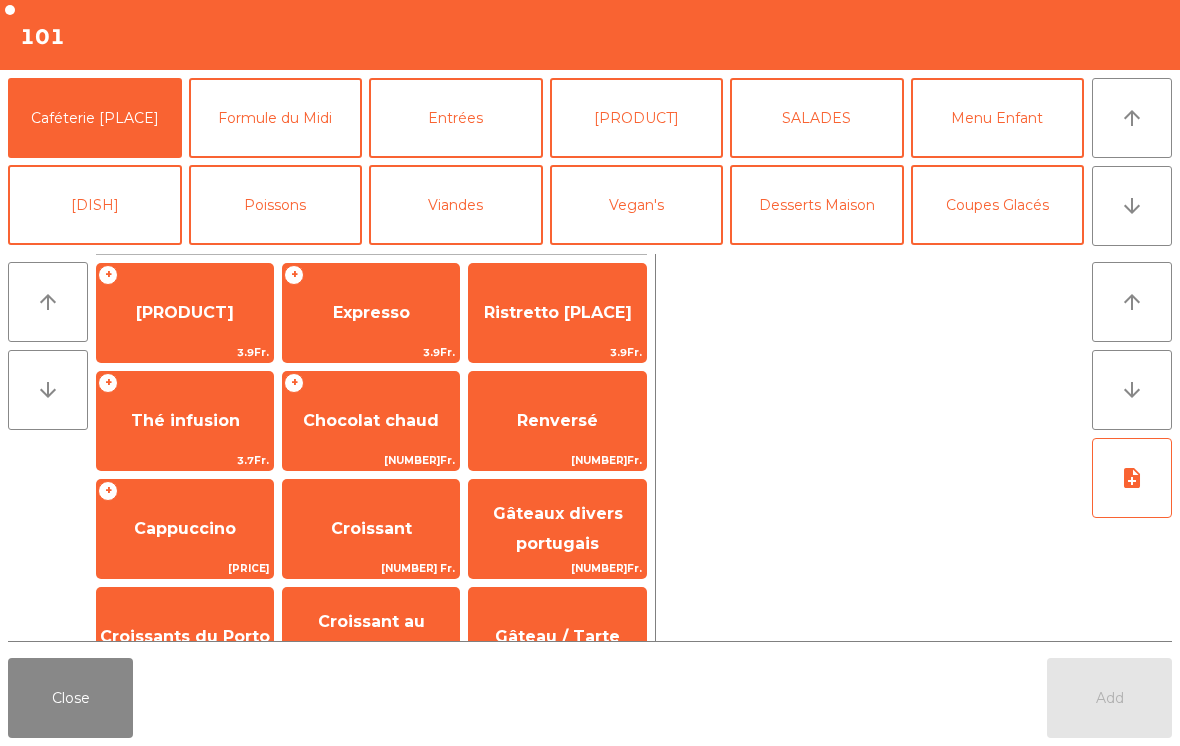scroll, scrollTop: 35, scrollLeft: 0, axis: vertical 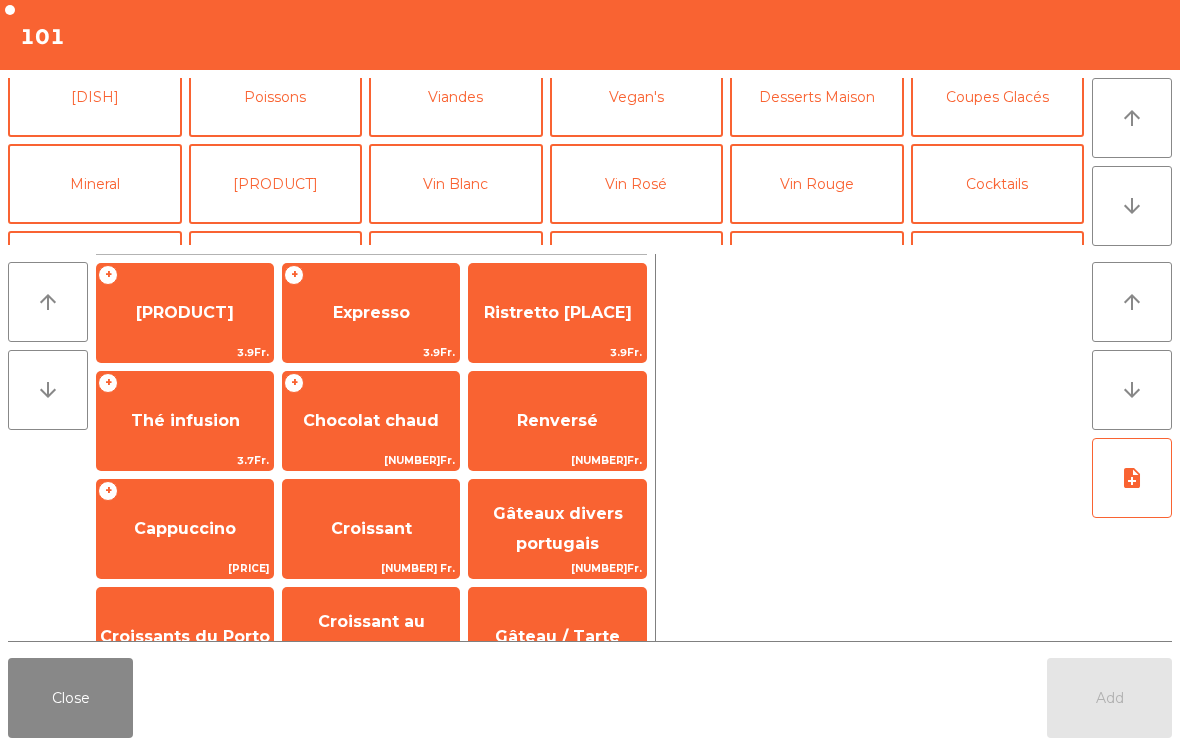 click on "Cocktails" at bounding box center (998, 184) 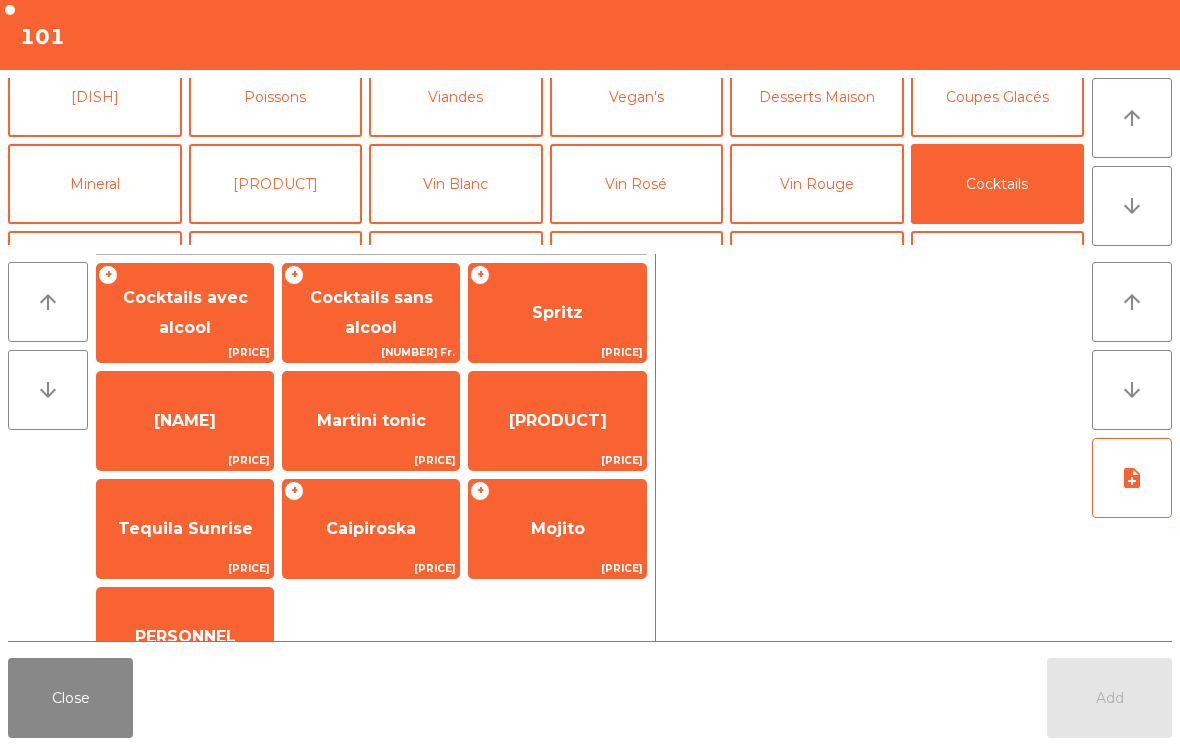scroll, scrollTop: 131, scrollLeft: 0, axis: vertical 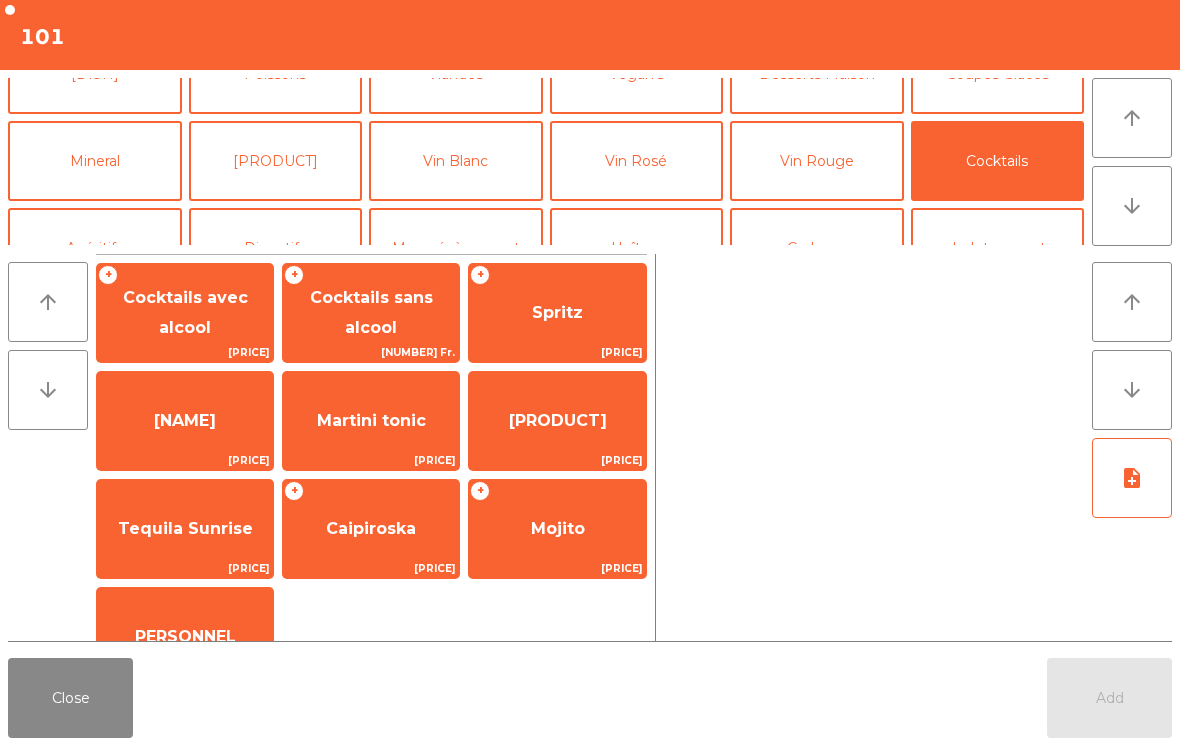 click on "Martini tonic" at bounding box center (185, 421) 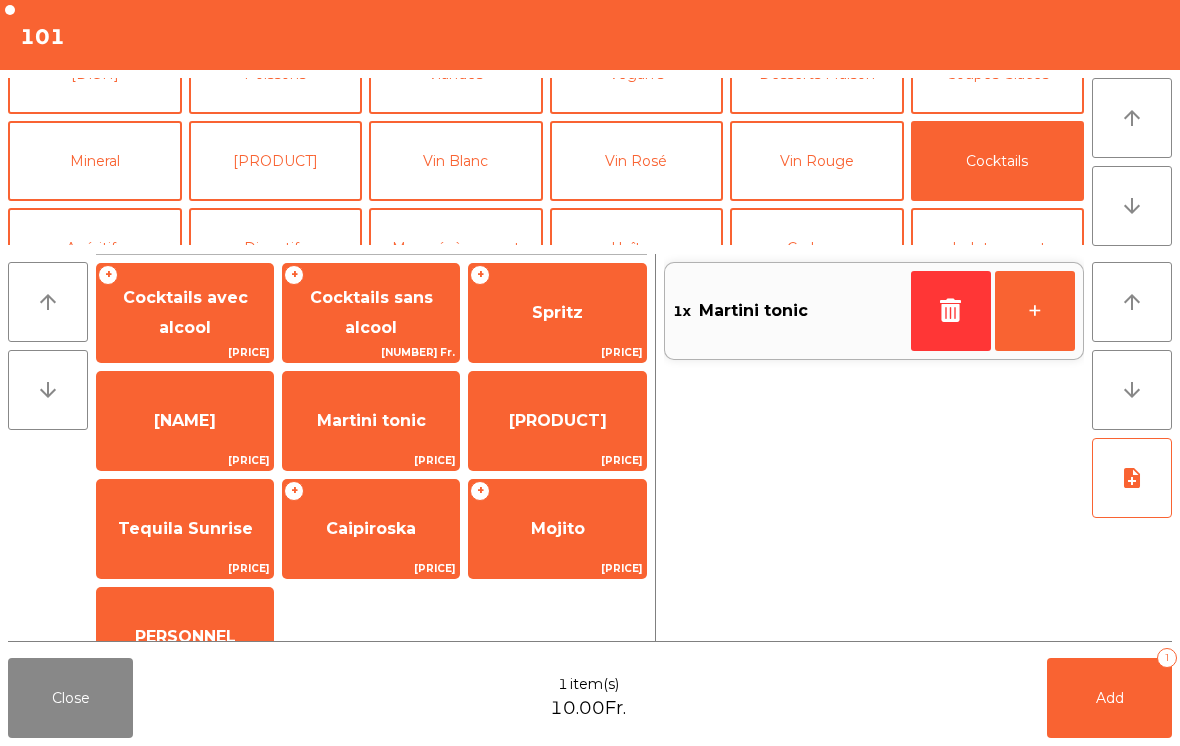 click on "Martini tonic" at bounding box center (185, 421) 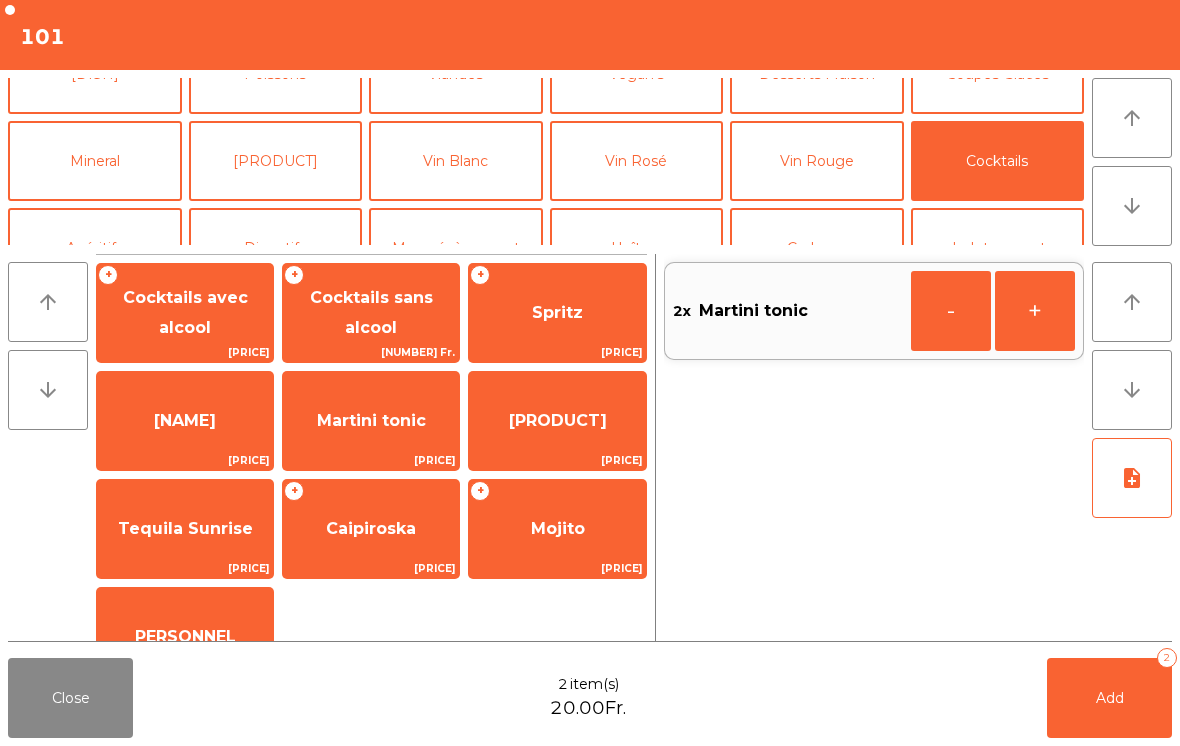 click on "Add   [NUMBER]" at bounding box center [1109, 698] 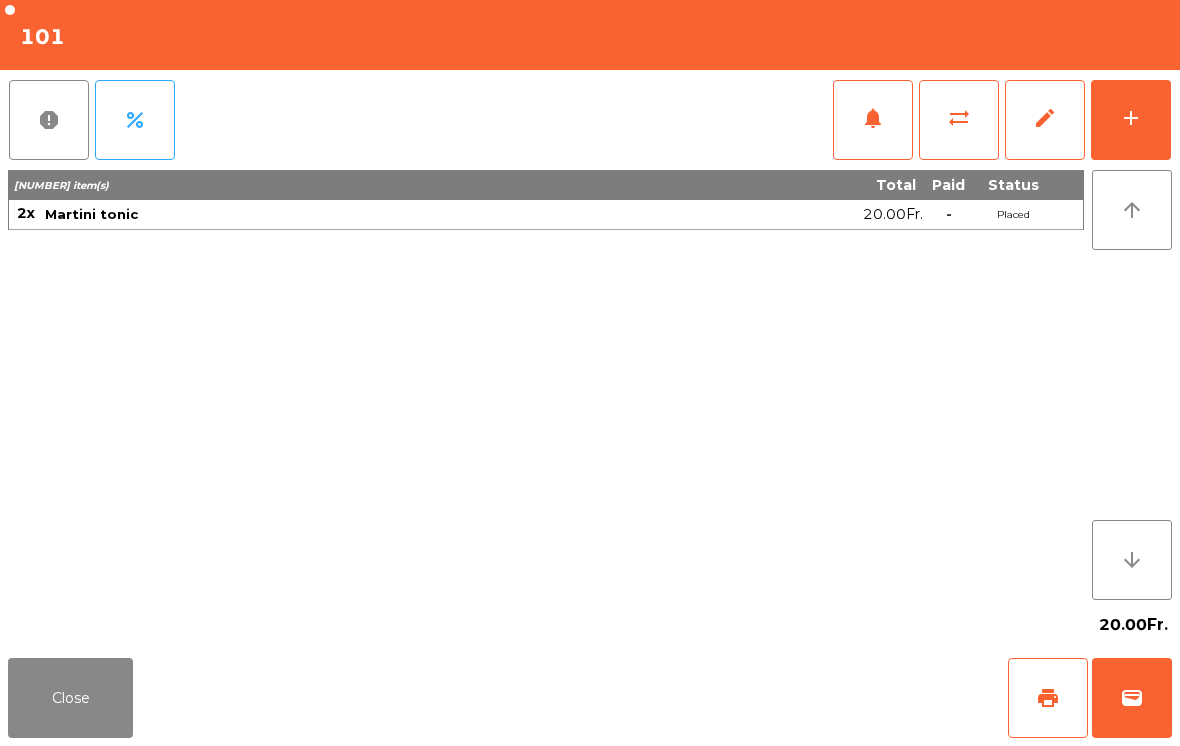 click on "Close" at bounding box center (70, 698) 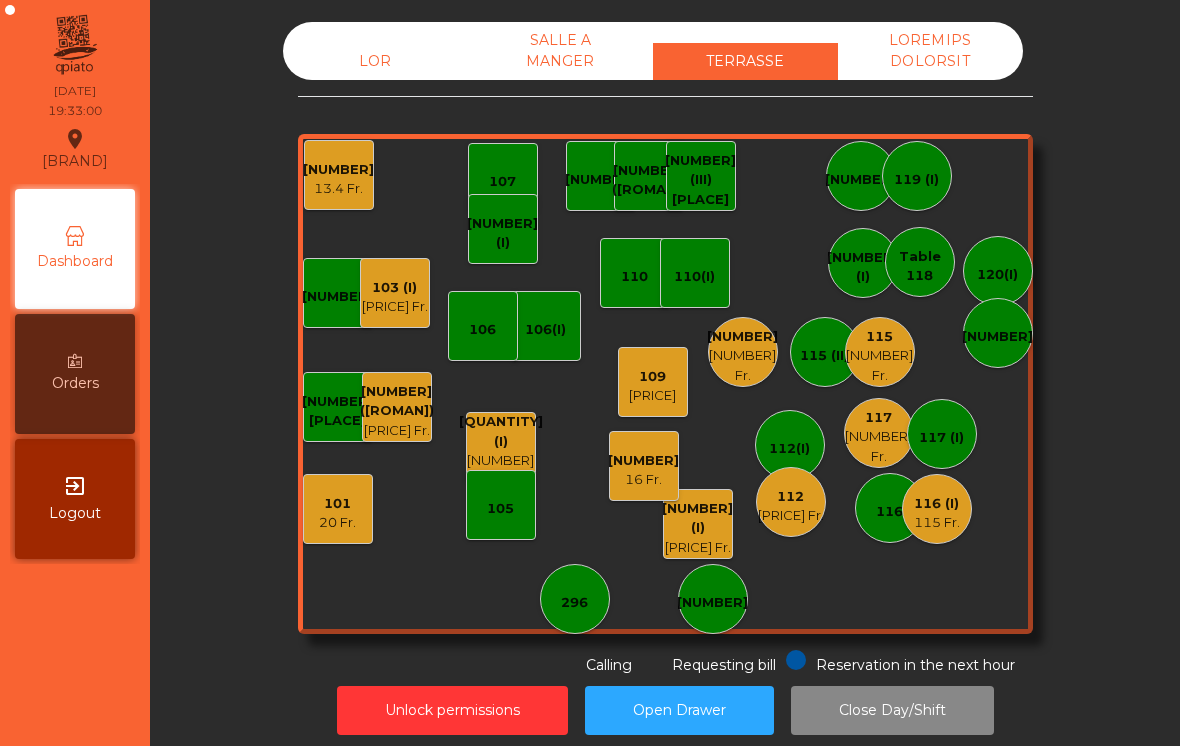 click on "16 Fr." at bounding box center [337, 523] 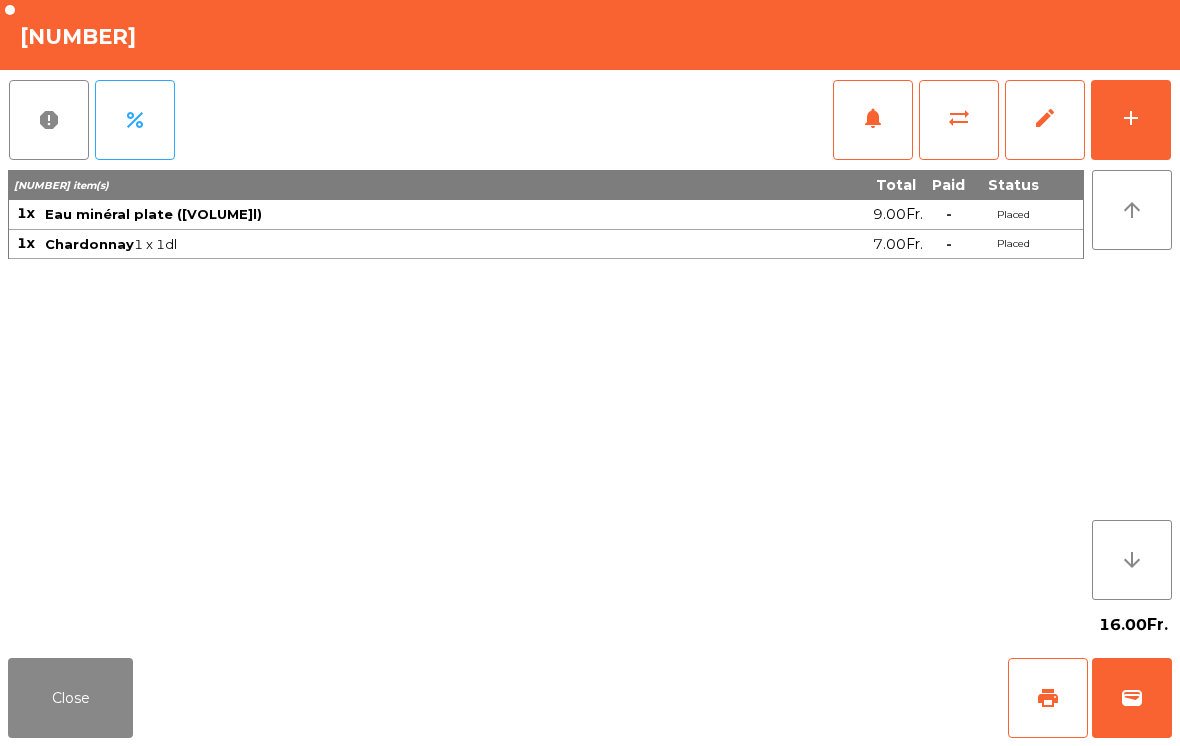 click on "add" at bounding box center [1131, 118] 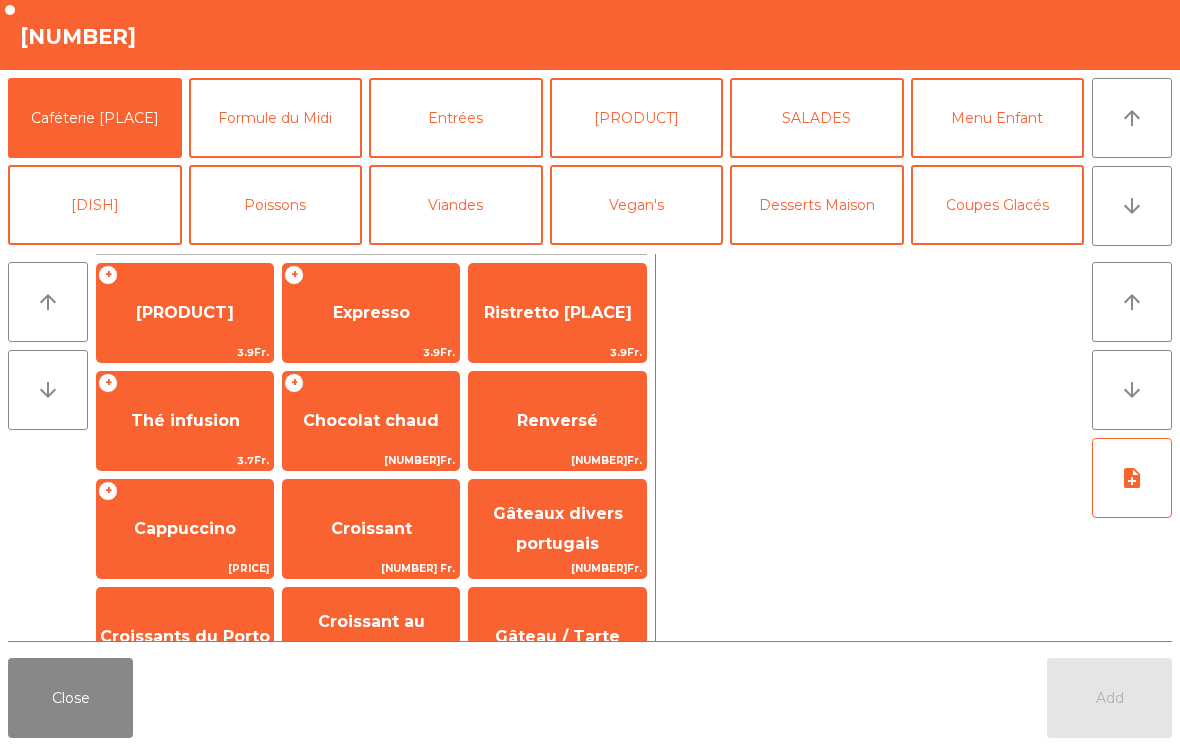 click on "Entrées" at bounding box center [456, 118] 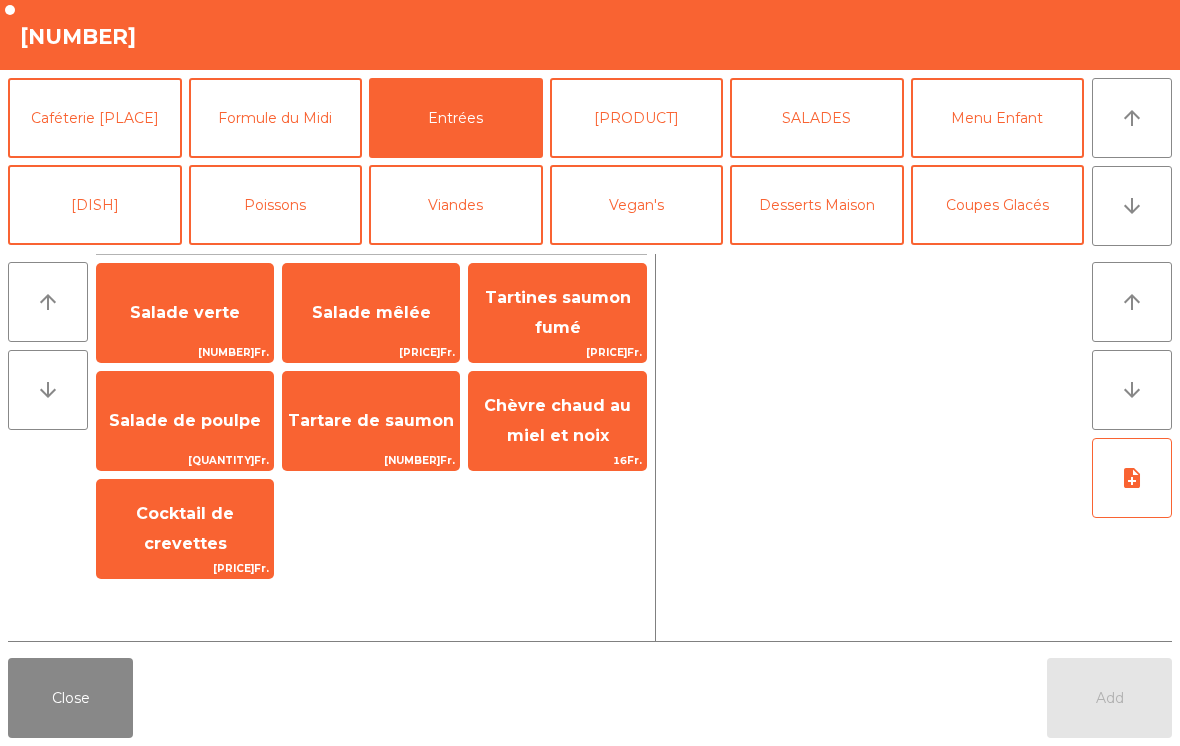 click on "Cocktail de crevettes" at bounding box center [185, 312] 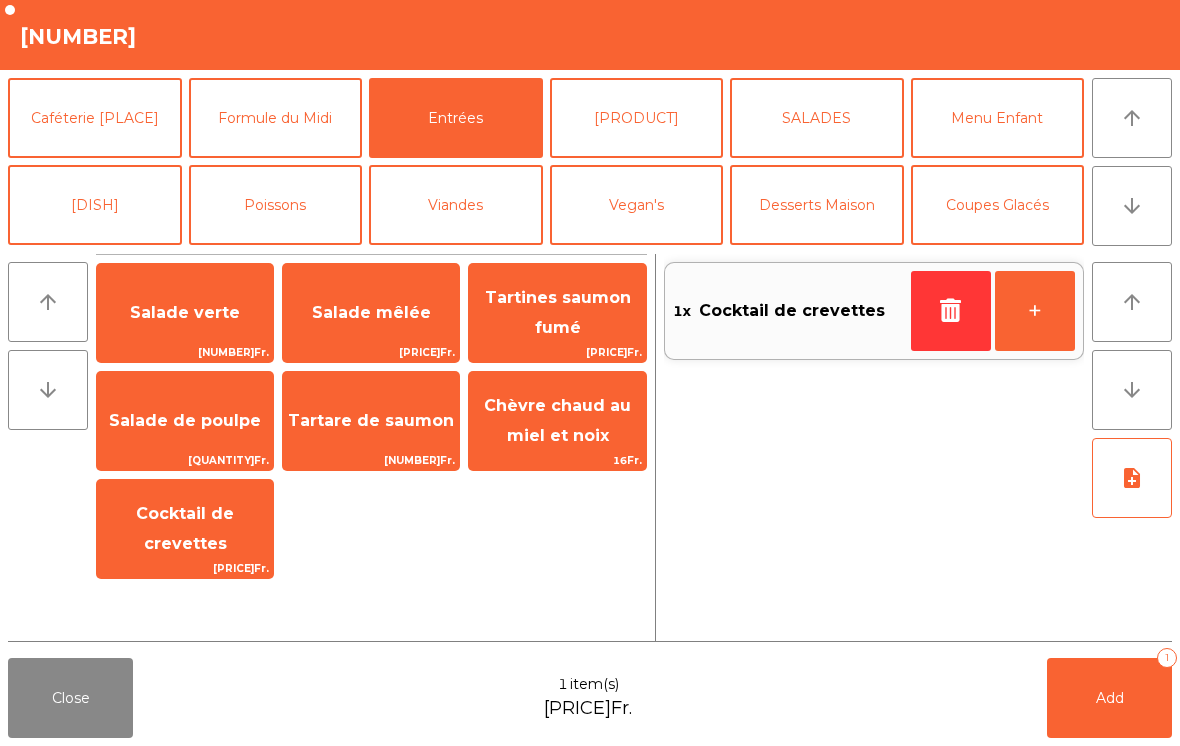 click at bounding box center [951, 311] 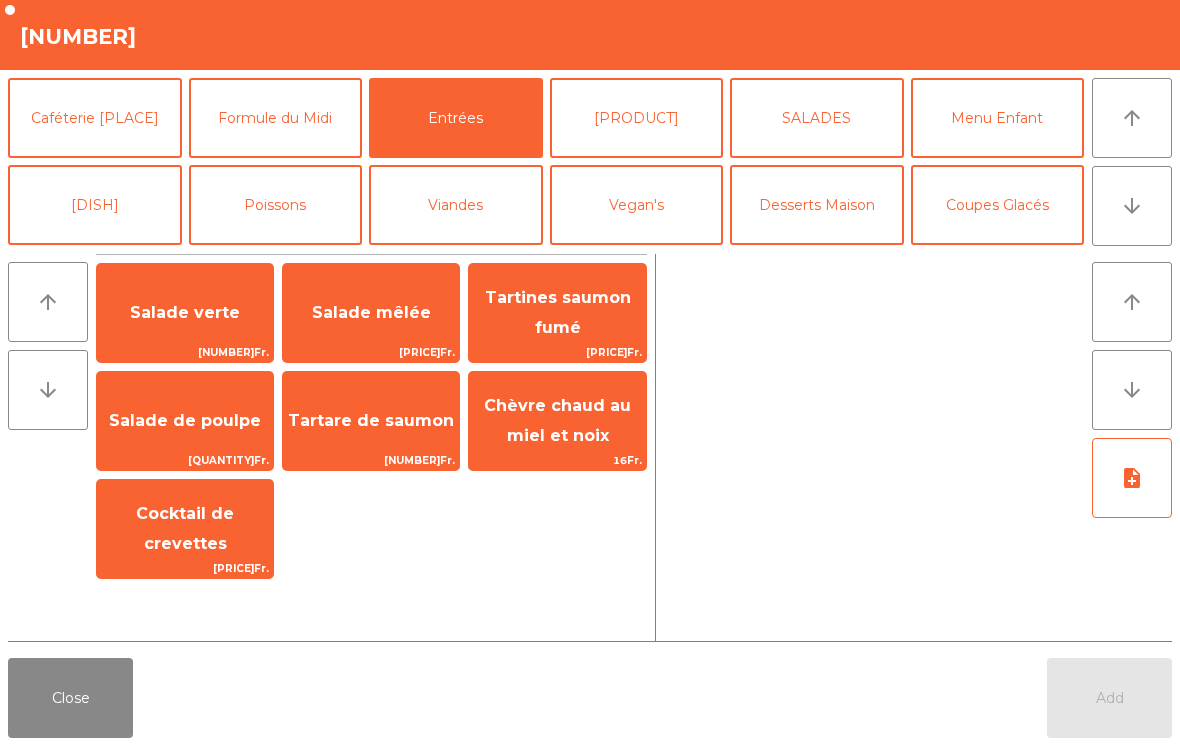 click on "Chèvre chaud au miel et noix" at bounding box center (185, 313) 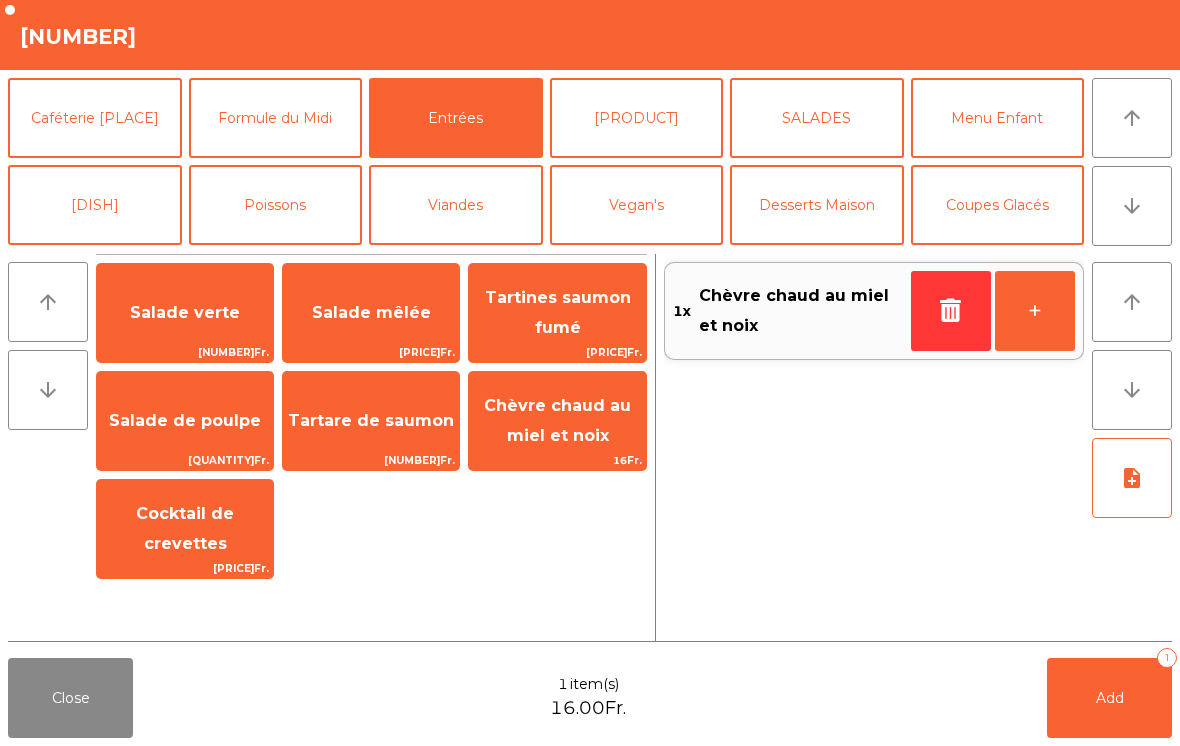 click on "Viandes" at bounding box center [456, 205] 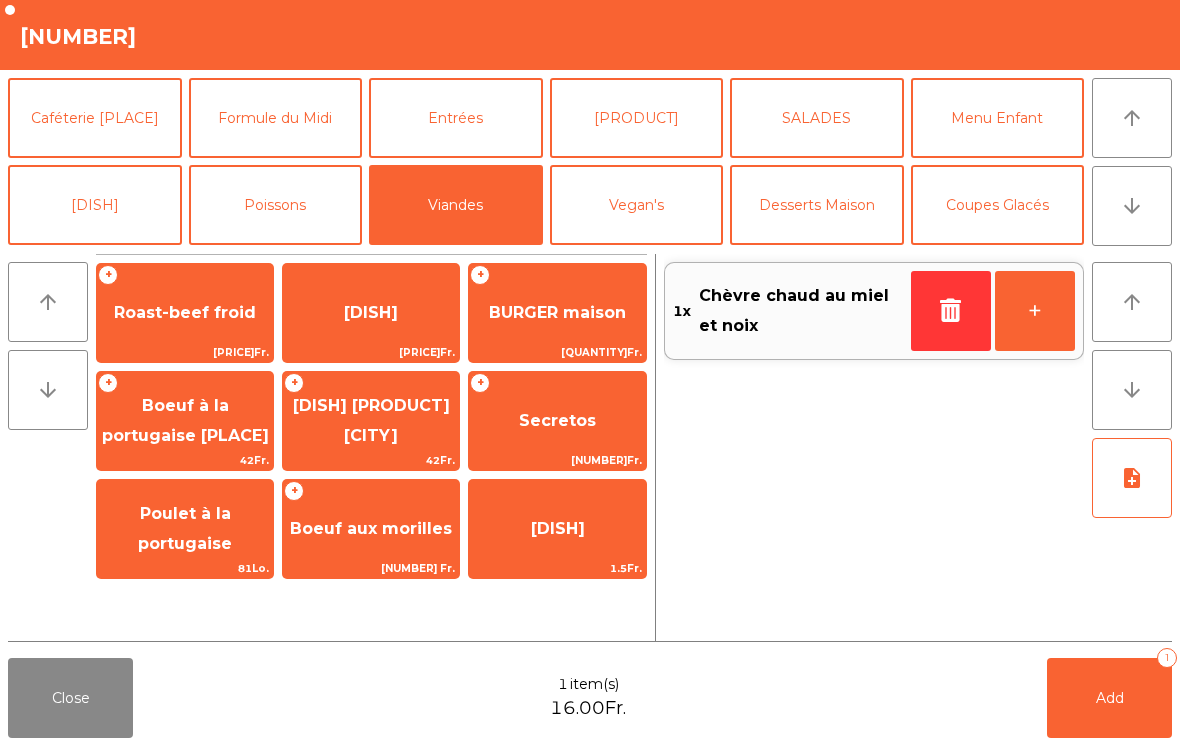 click on "[DISH] [PRODUCT] [CITY]" at bounding box center [185, 312] 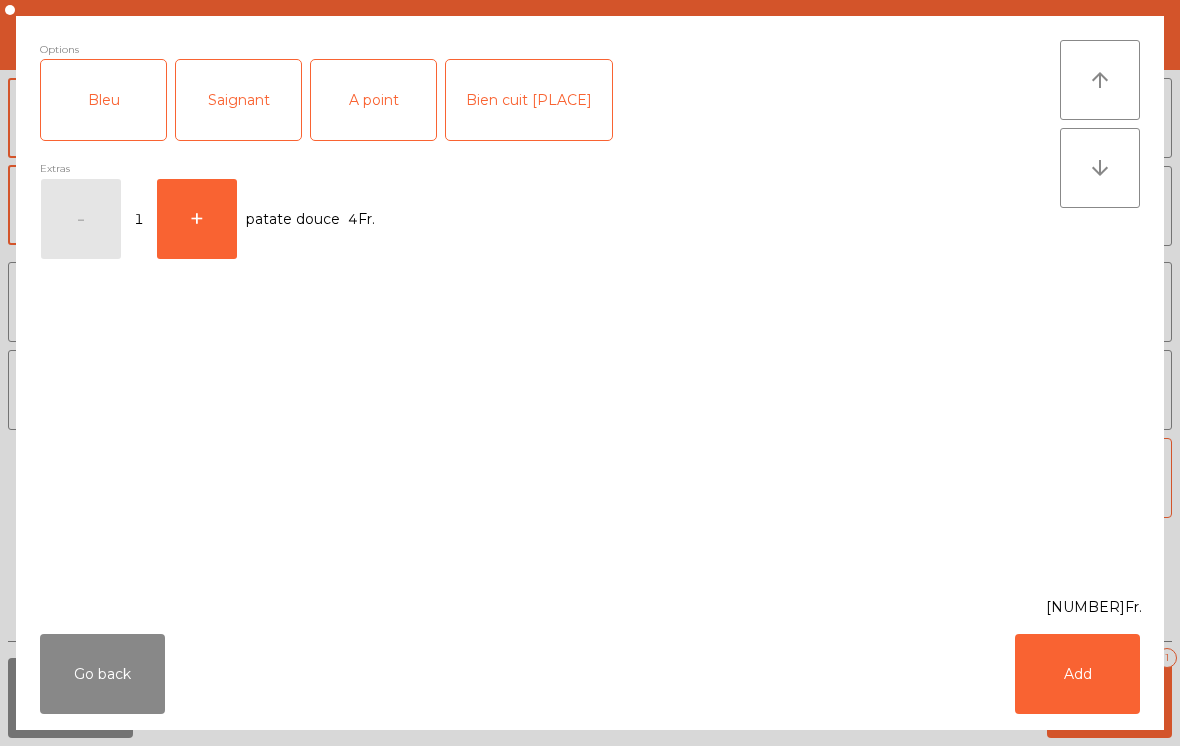 click on "A point" at bounding box center [373, 100] 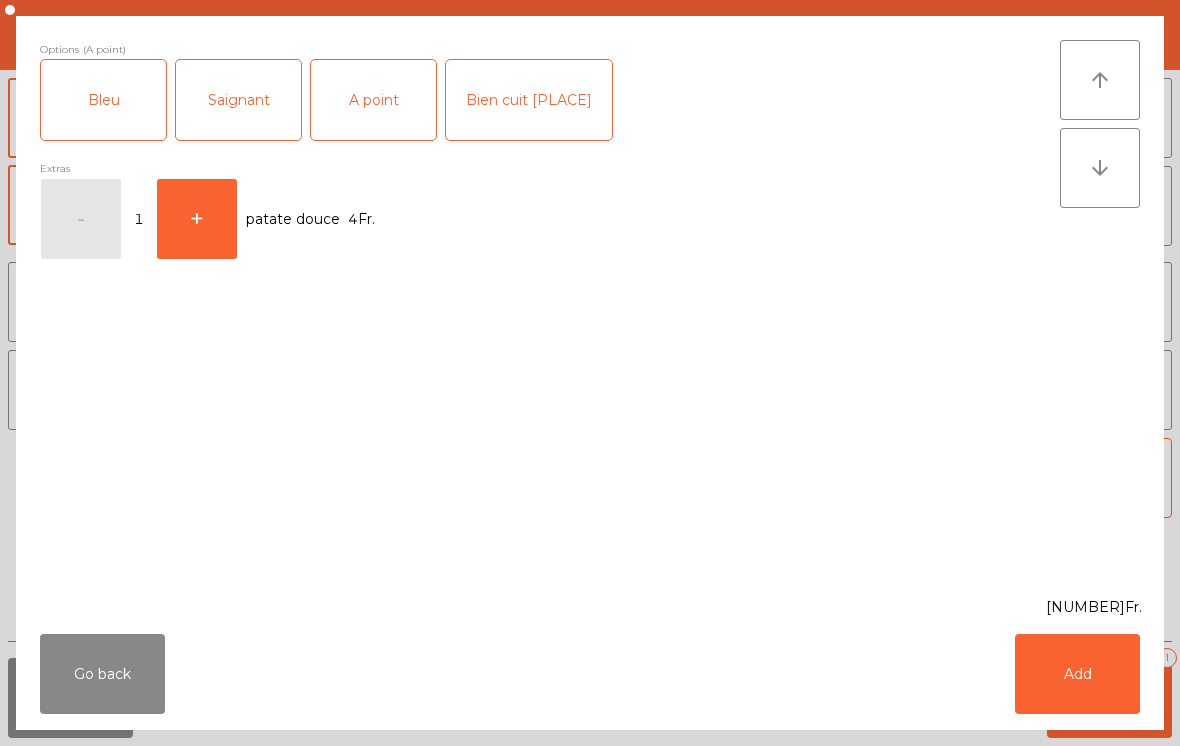 click on "Add" at bounding box center [1077, 674] 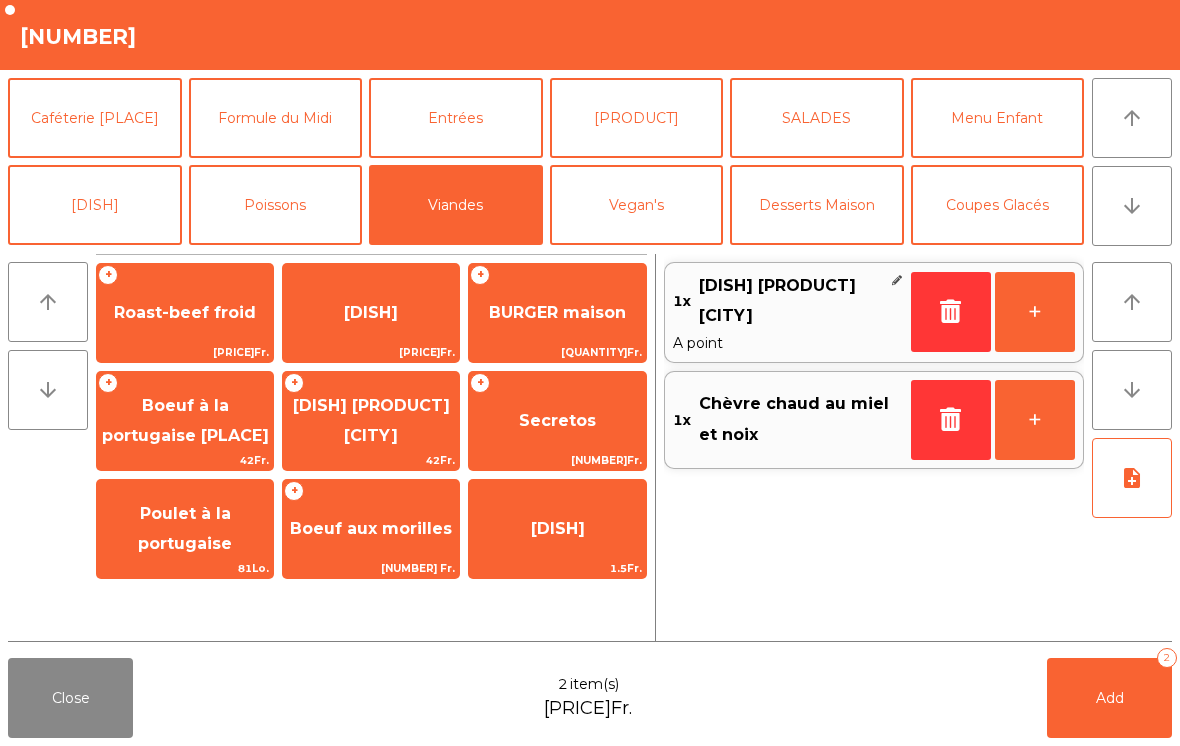 click on "+" at bounding box center (1035, 312) 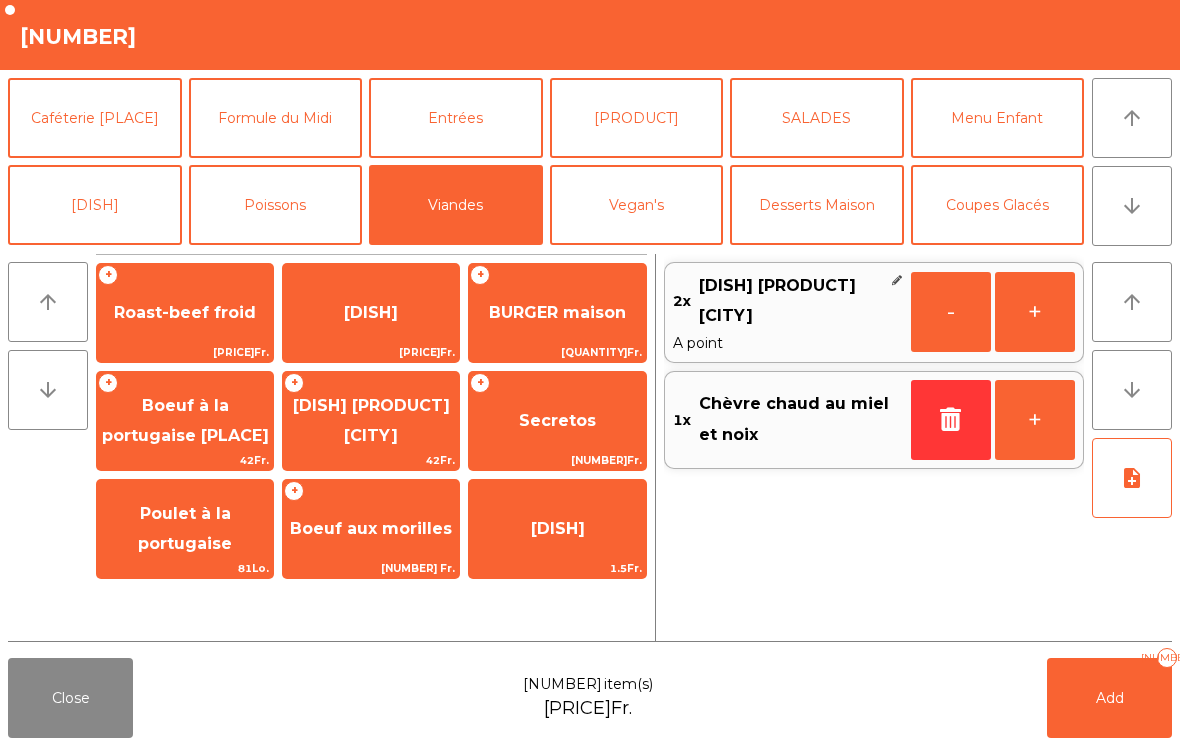 click on "Add [NUMBER]" at bounding box center (1109, 698) 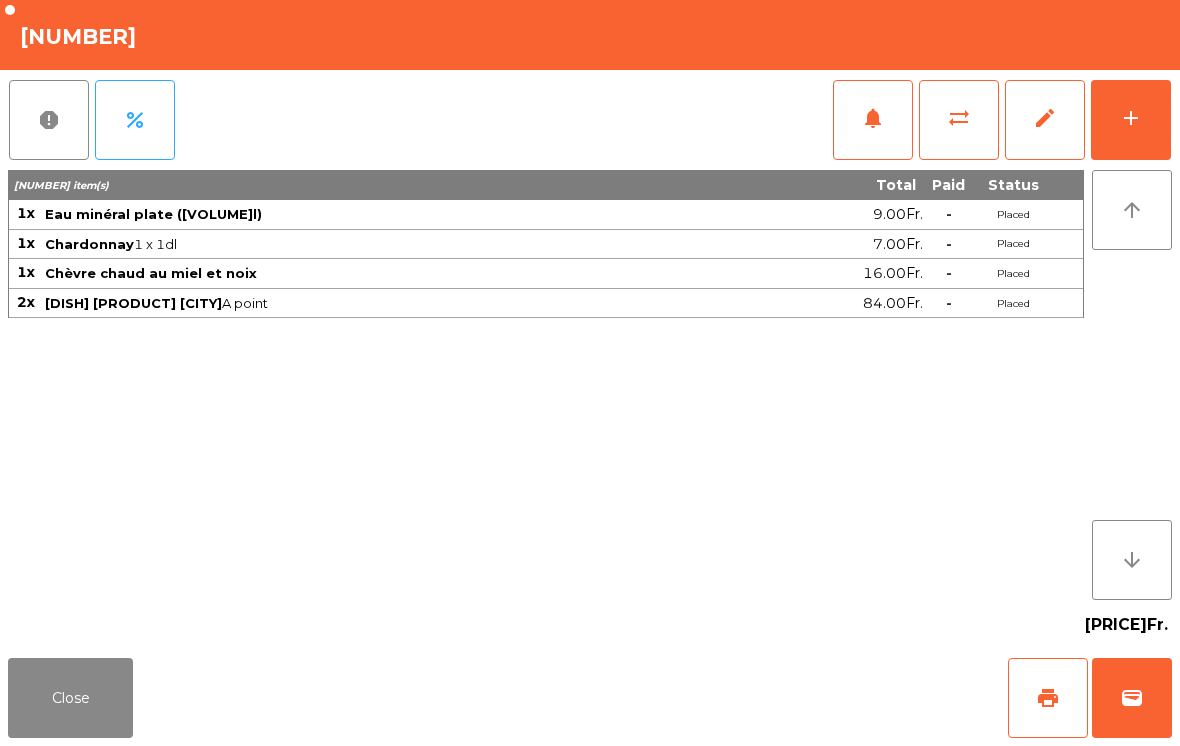 click on "Close" at bounding box center (70, 698) 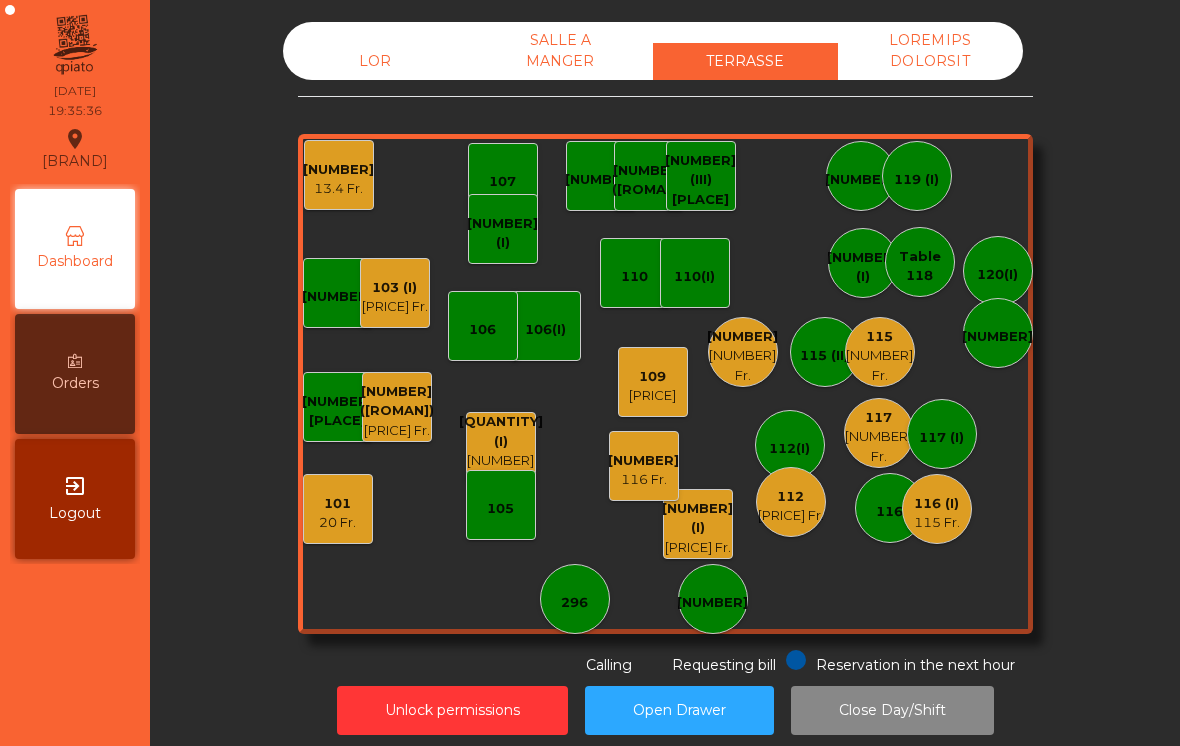 click on "[NUMBER] Fr." at bounding box center (937, 523) 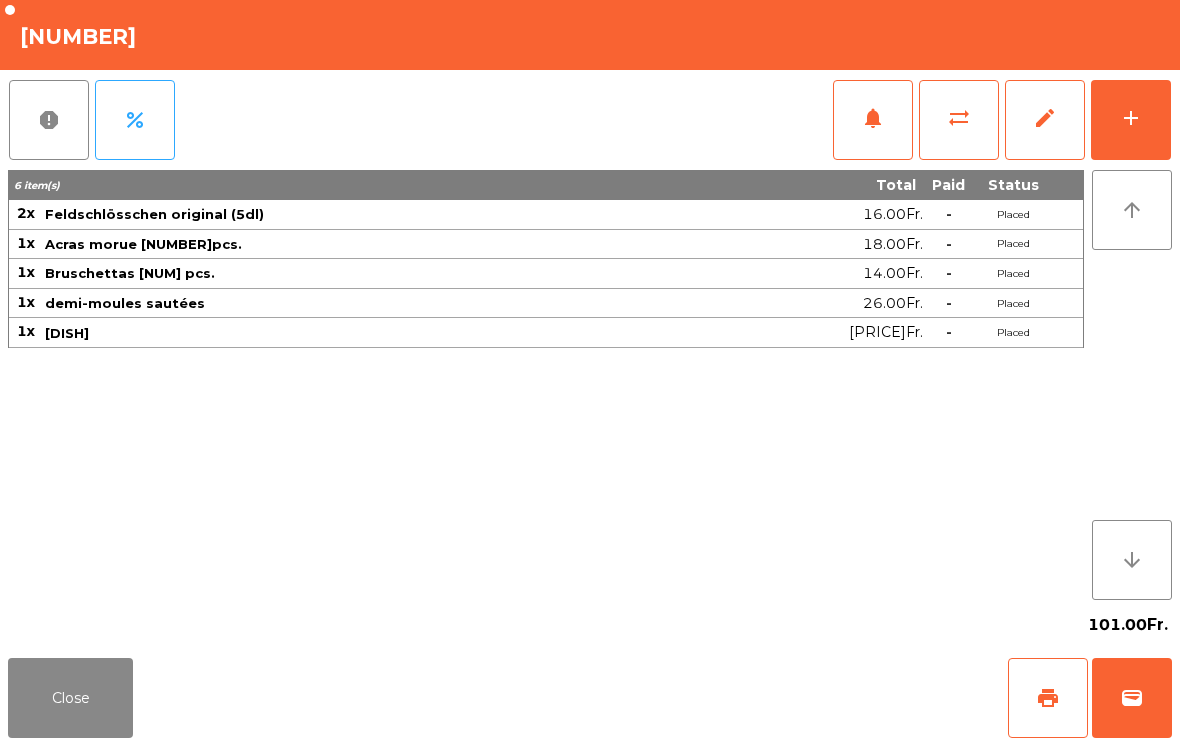 click on "add" at bounding box center (1131, 120) 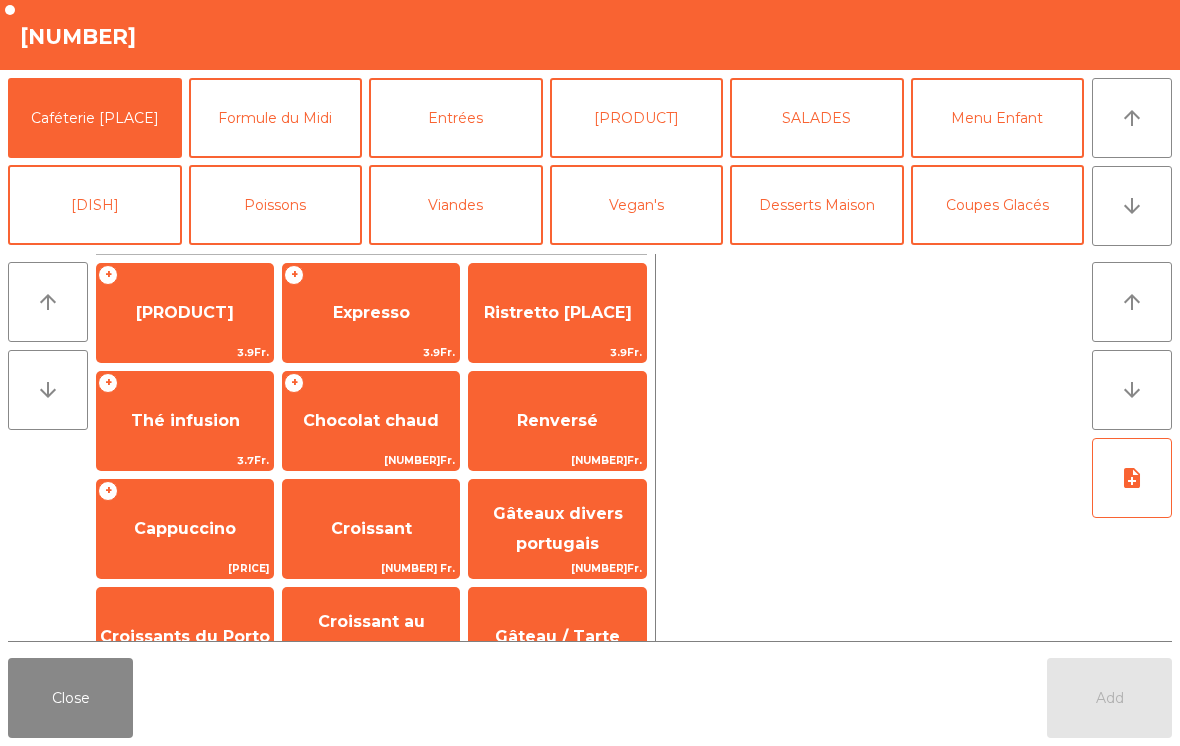 click on "arrow_downward" at bounding box center (1132, 118) 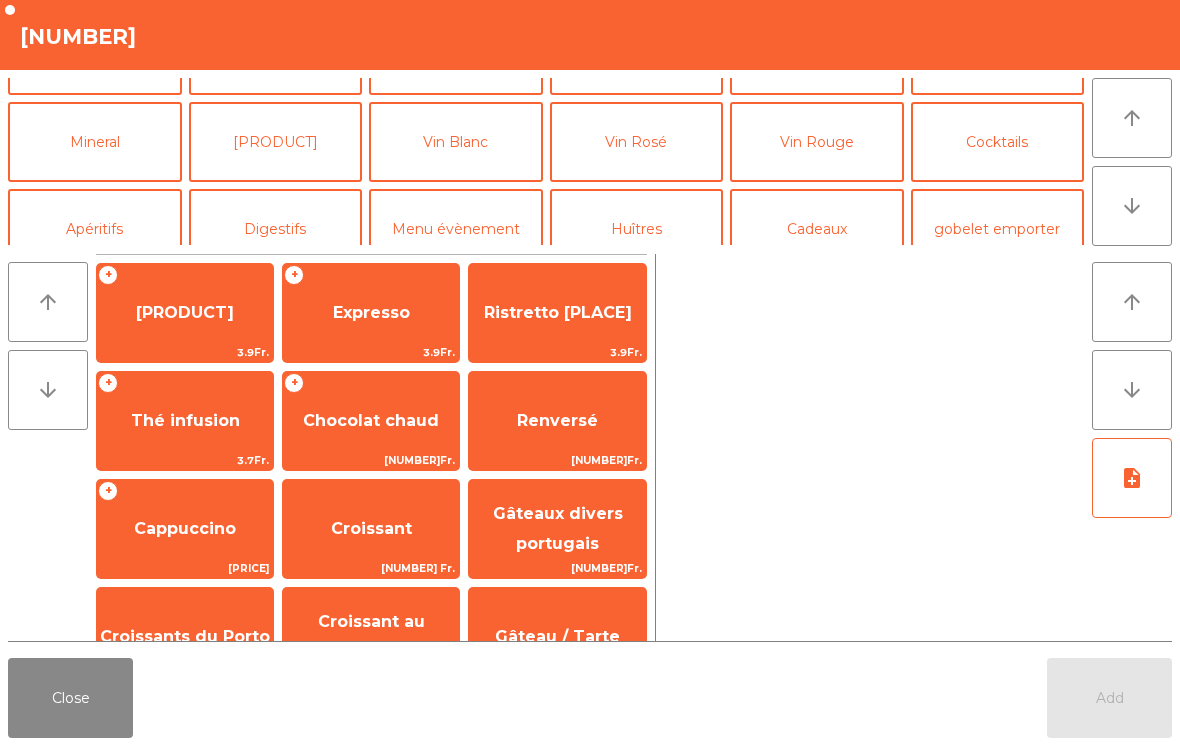 click on "[PRODUCT]" at bounding box center (276, 142) 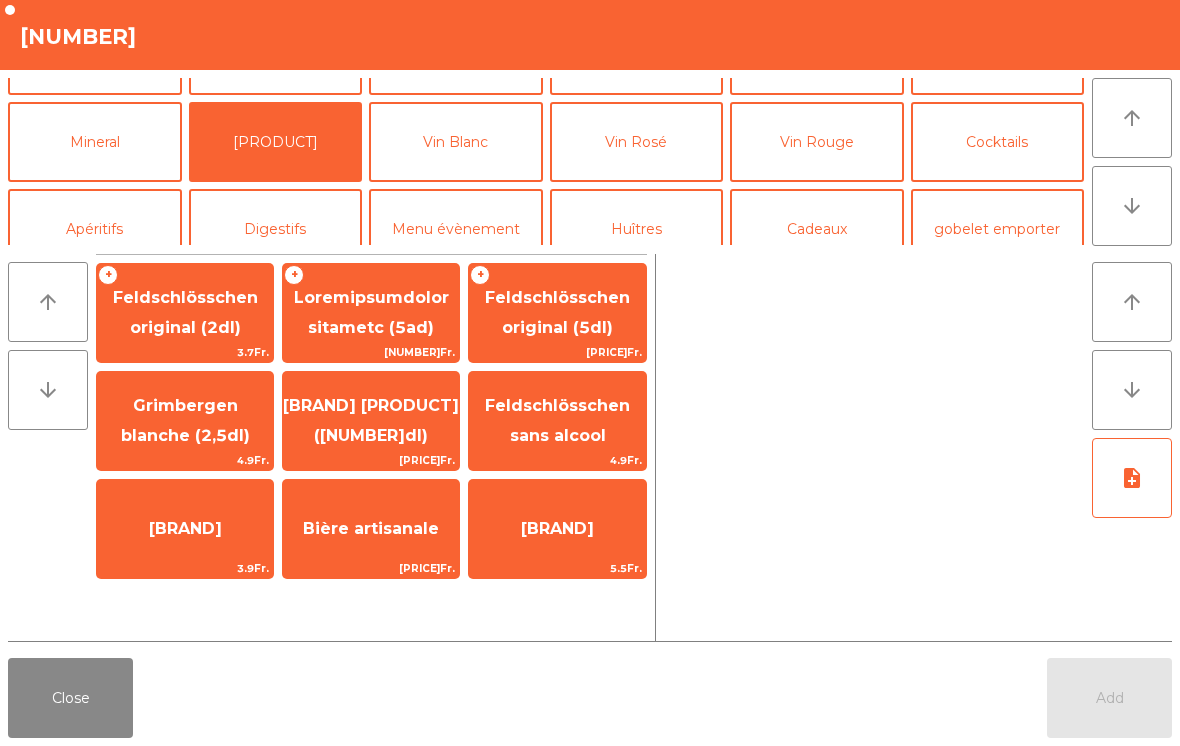 scroll, scrollTop: 174, scrollLeft: 0, axis: vertical 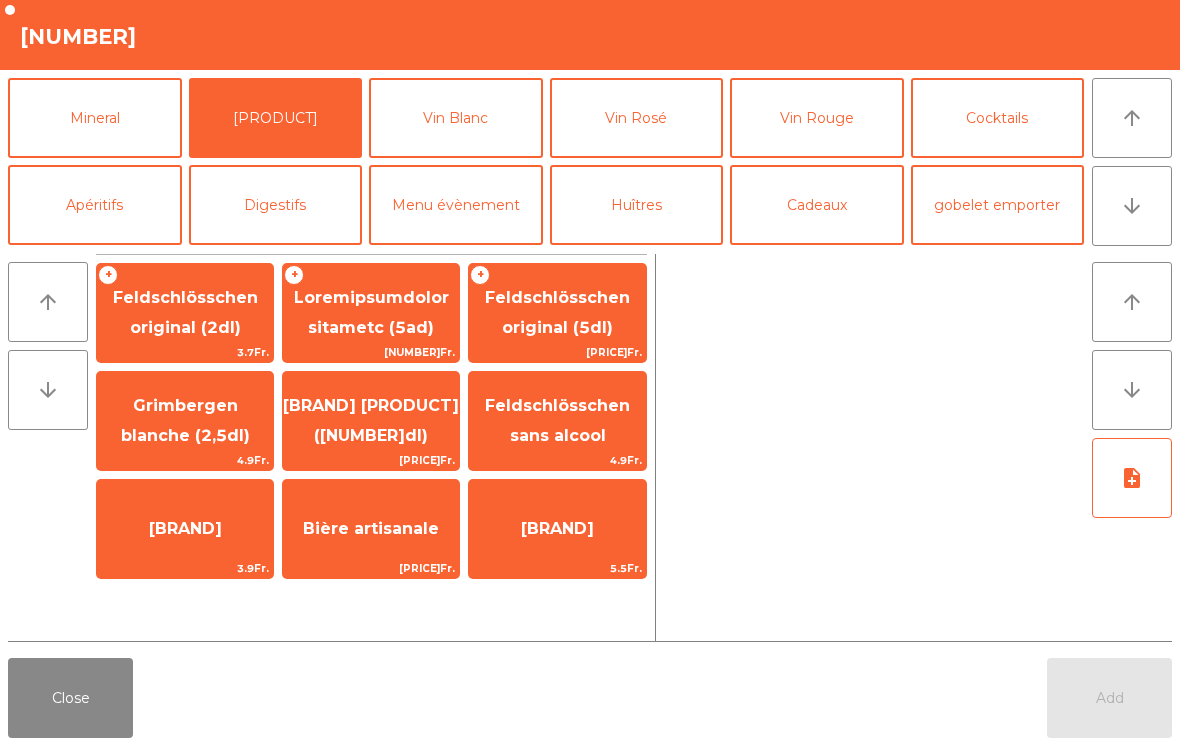 click on "Feldschlösschen original (5dl)" at bounding box center [185, 313] 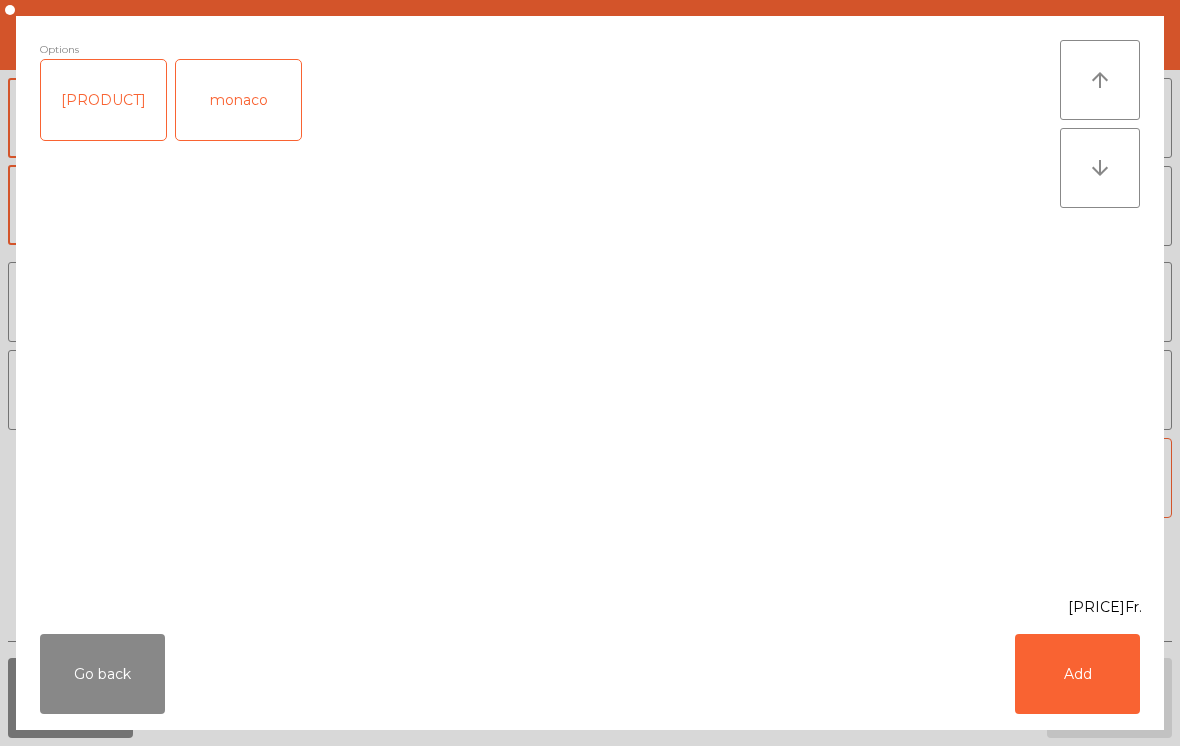 click on "Add" at bounding box center [1077, 674] 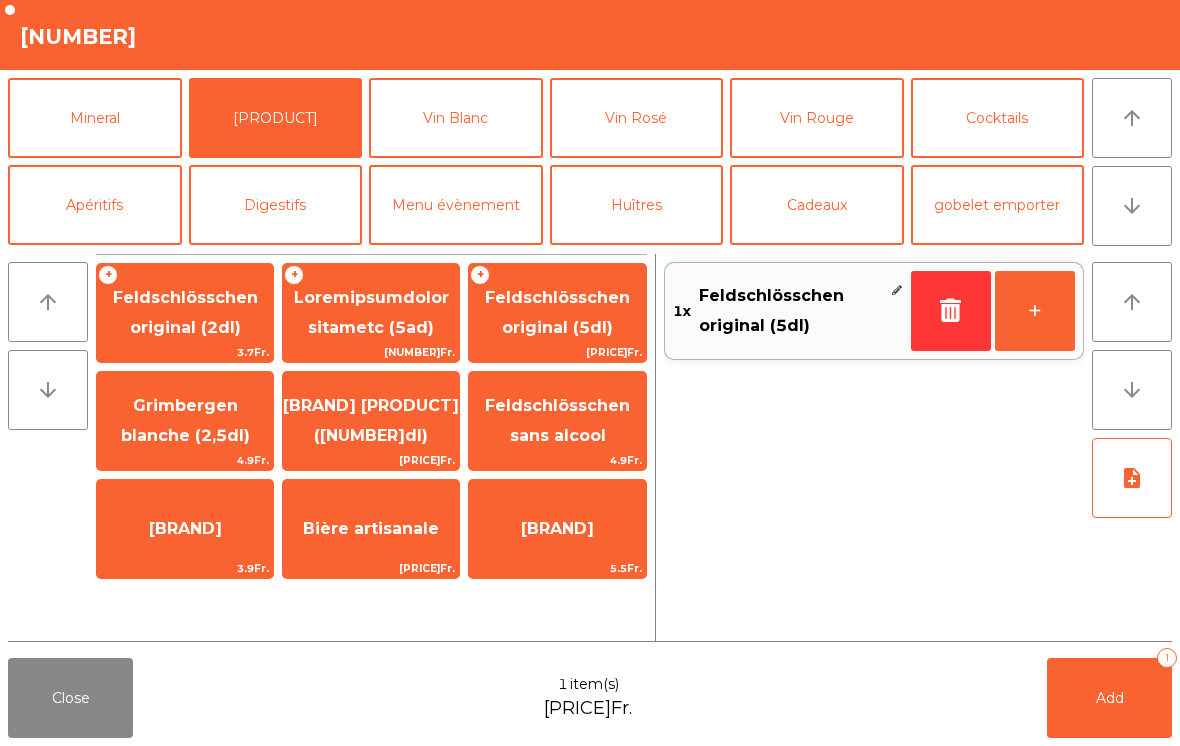 click on "+" at bounding box center [1035, 311] 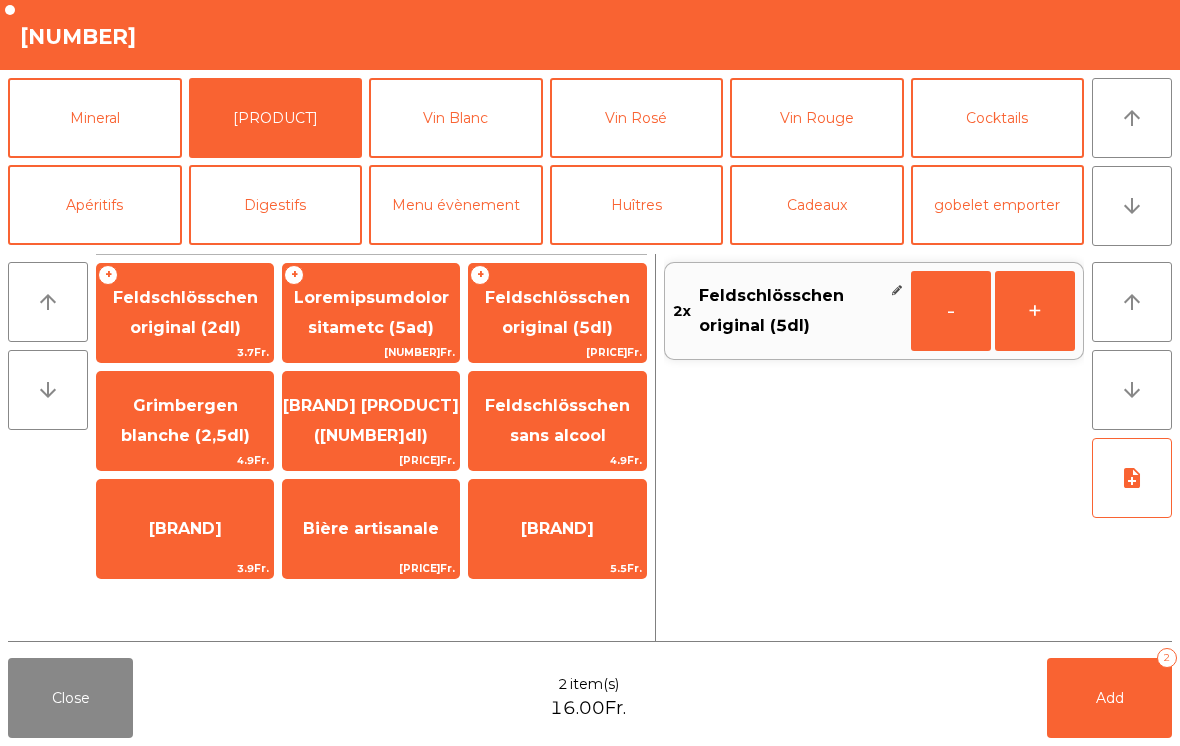 click on "Add" at bounding box center (1110, 698) 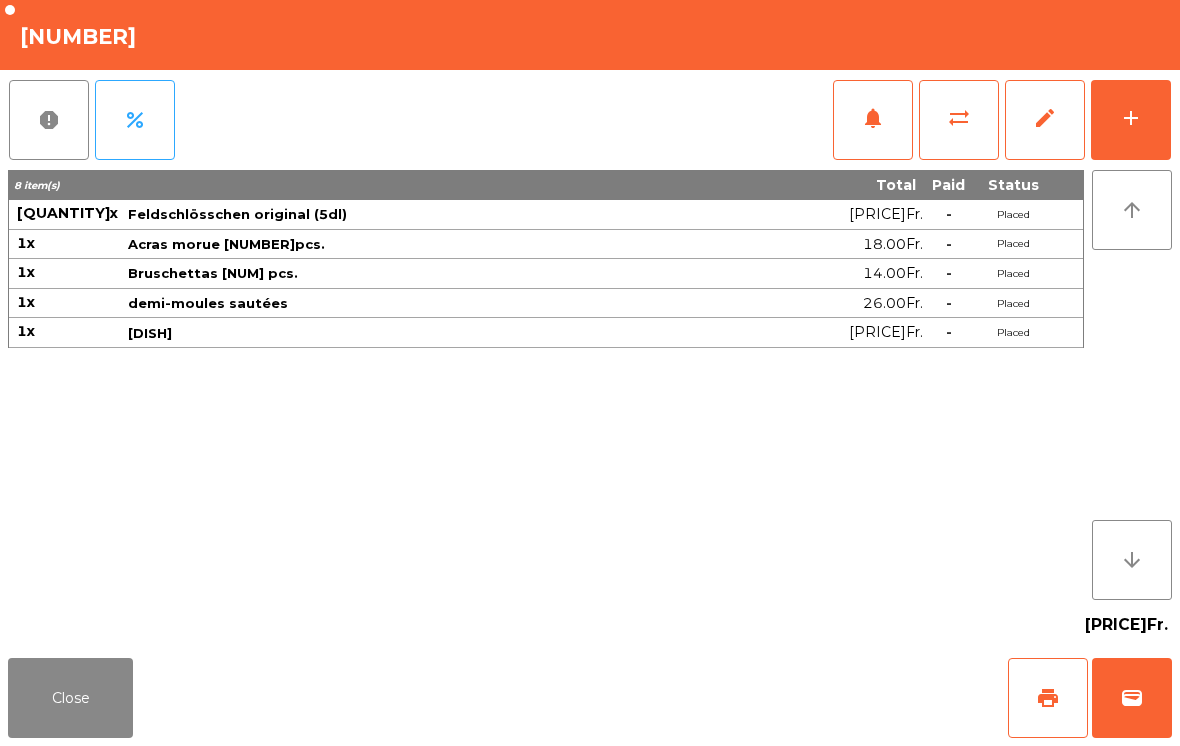click on "Close" at bounding box center [70, 698] 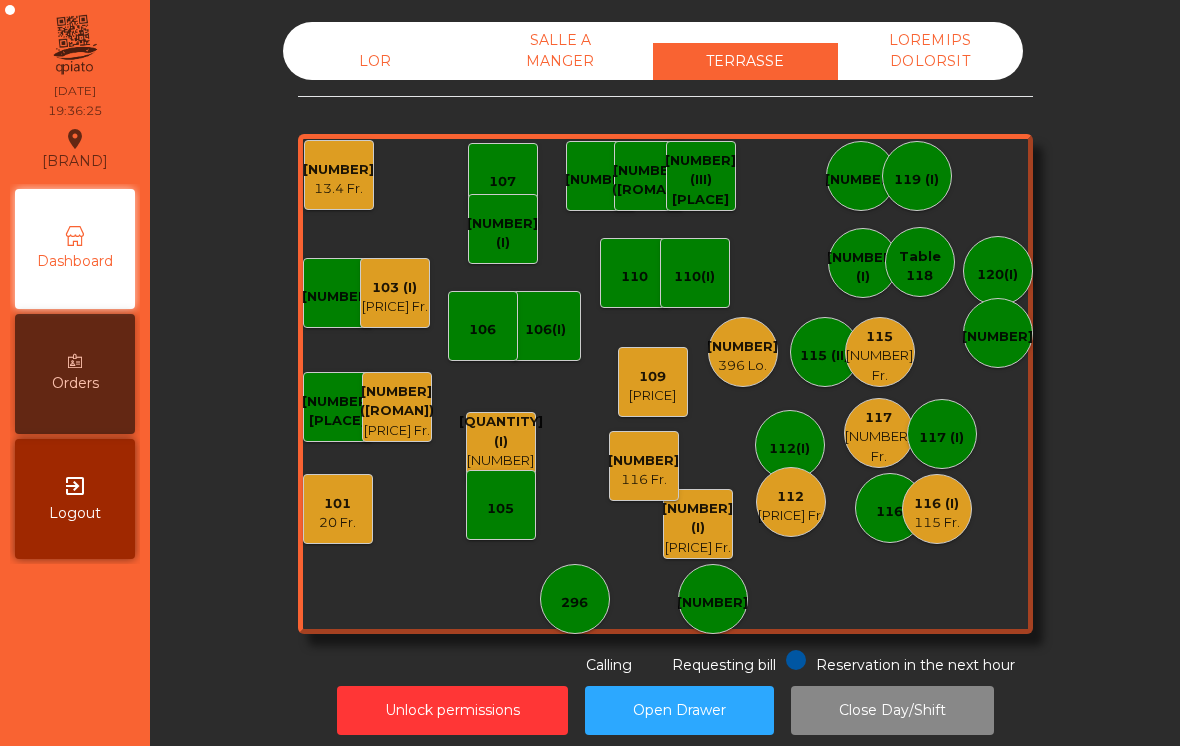 click on "109 98 Fr." at bounding box center (653, 382) 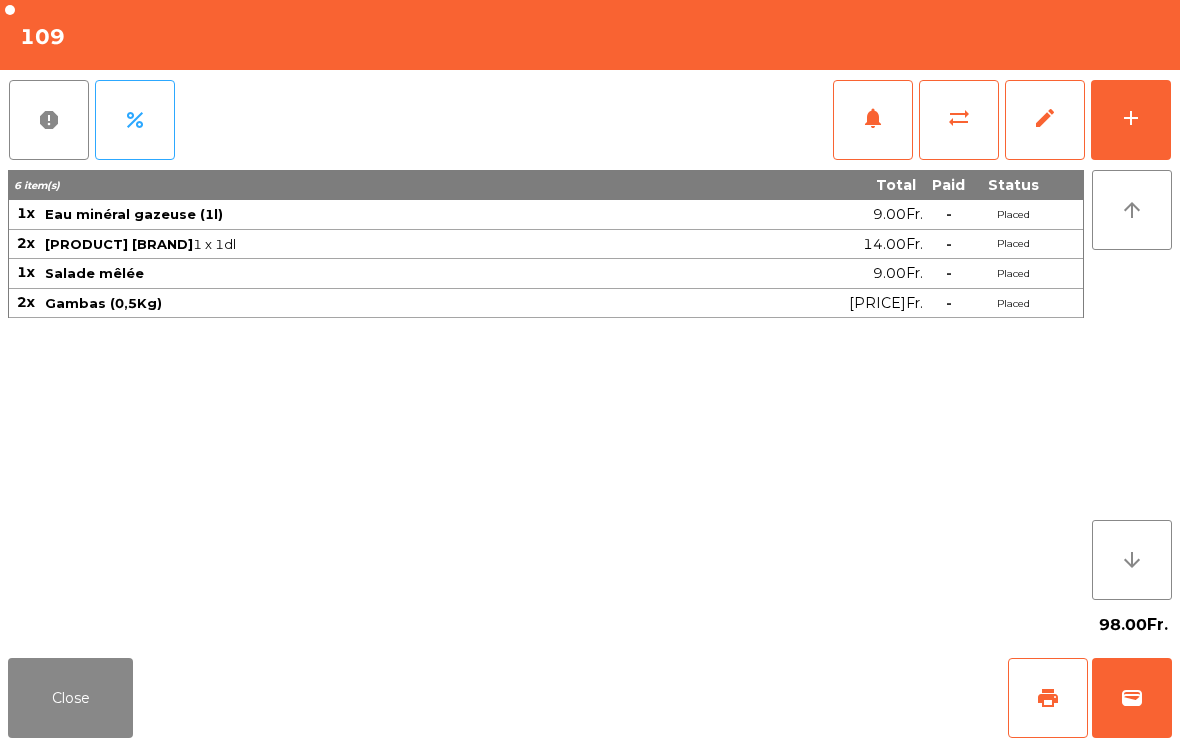 click on "Close" at bounding box center (70, 698) 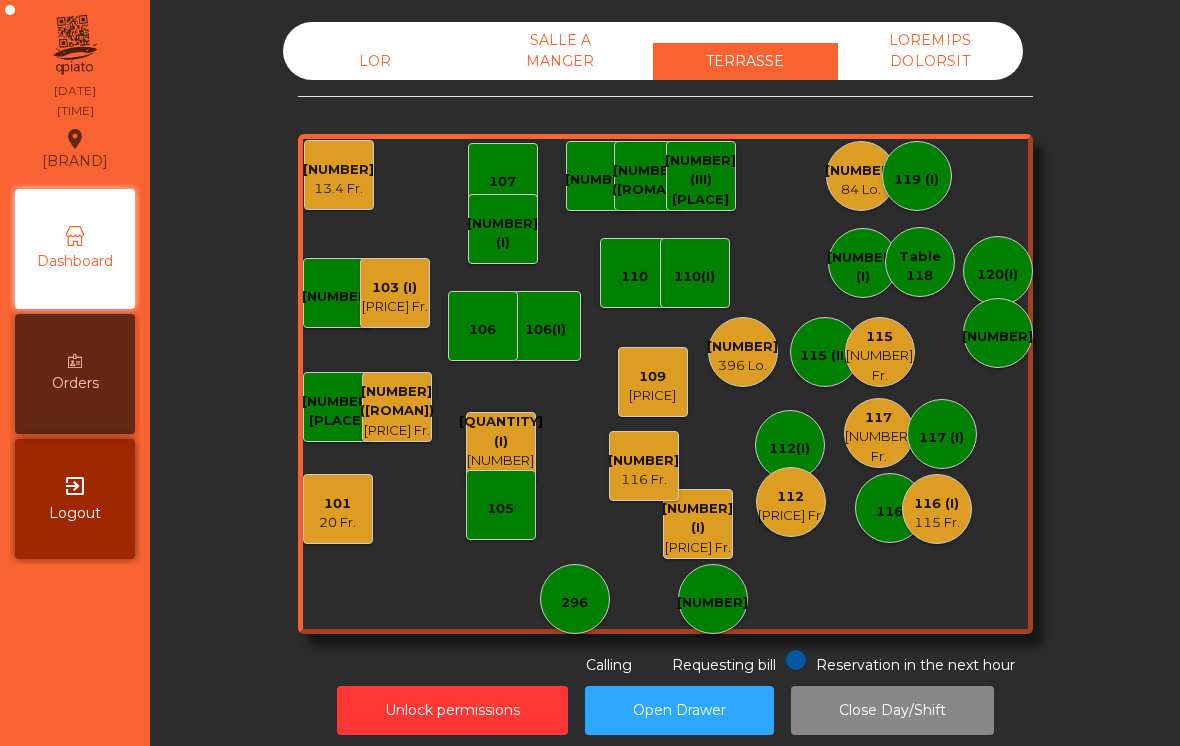 click on "109 98 Fr." at bounding box center (653, 382) 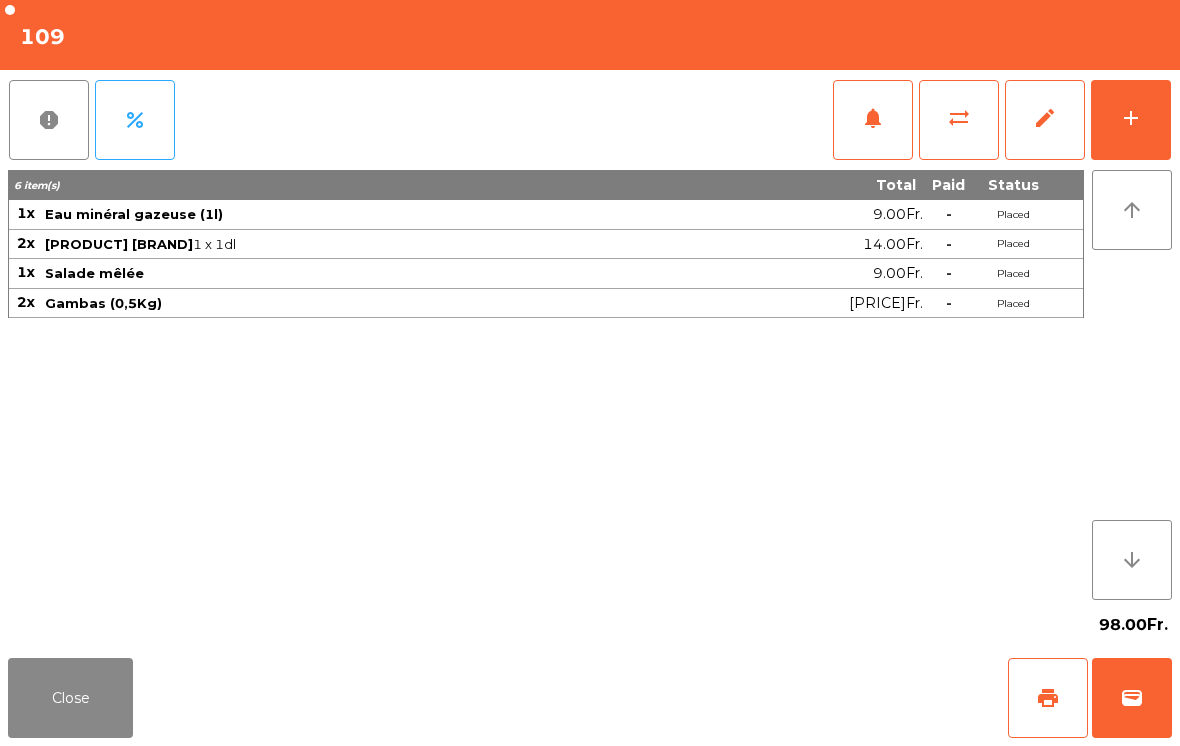 click on "Close" at bounding box center [70, 698] 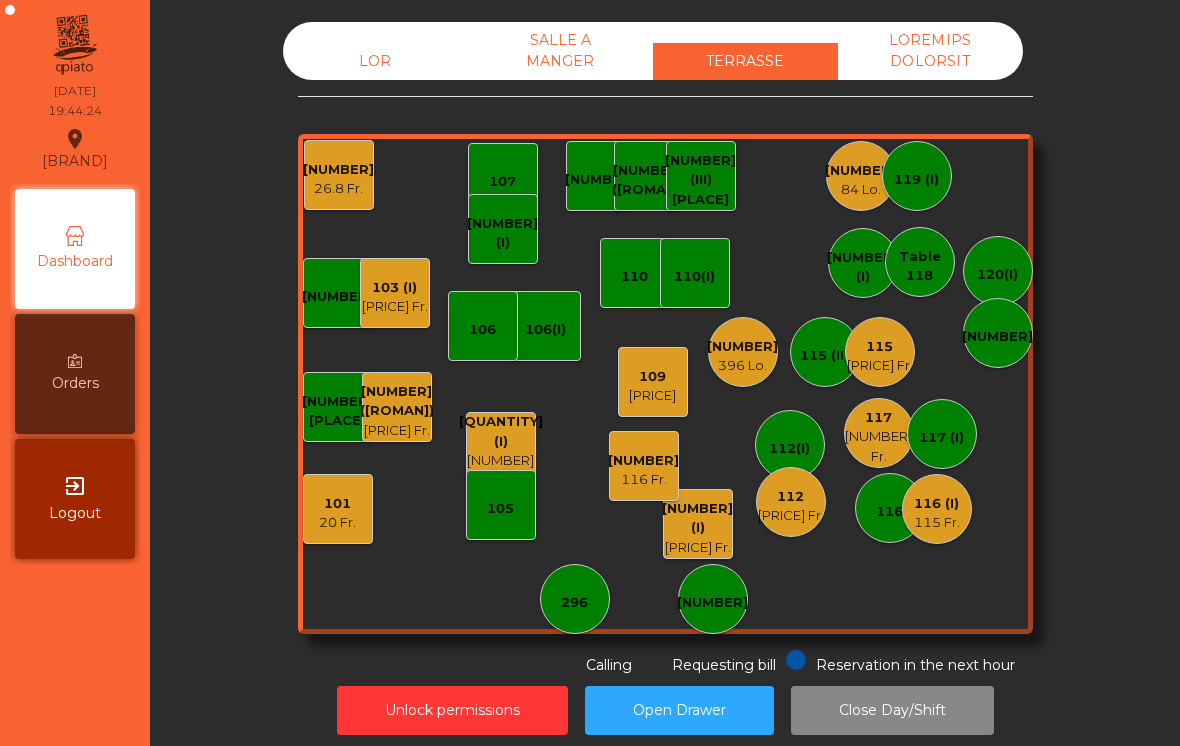 click on "[NUMBER](I)   [PRICE] Fr." at bounding box center (397, 407) 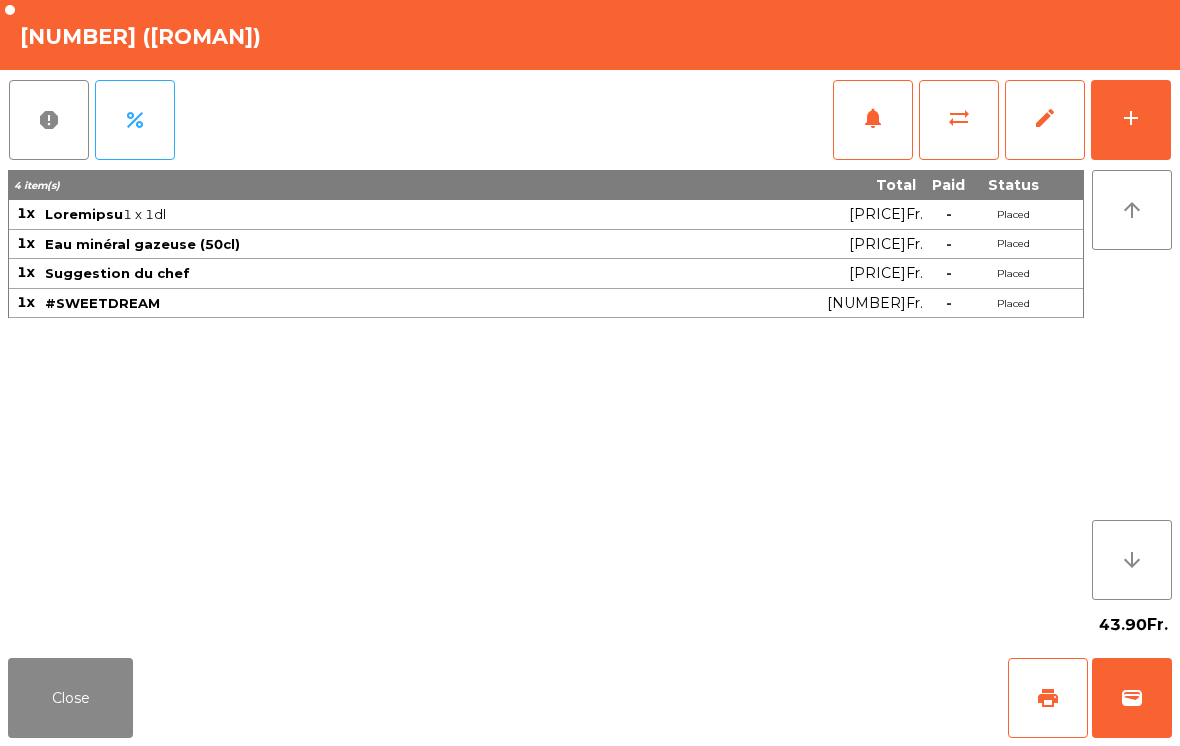 click on "add" at bounding box center (1131, 120) 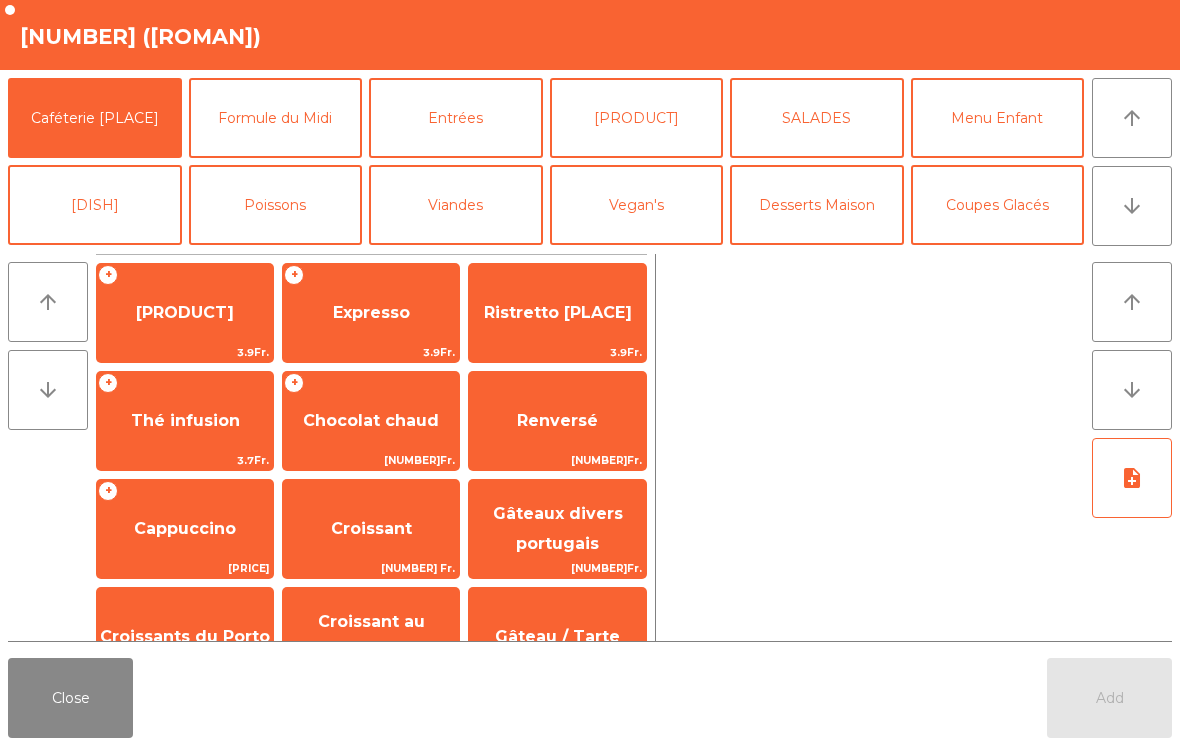 click on "Expresso" at bounding box center [185, 313] 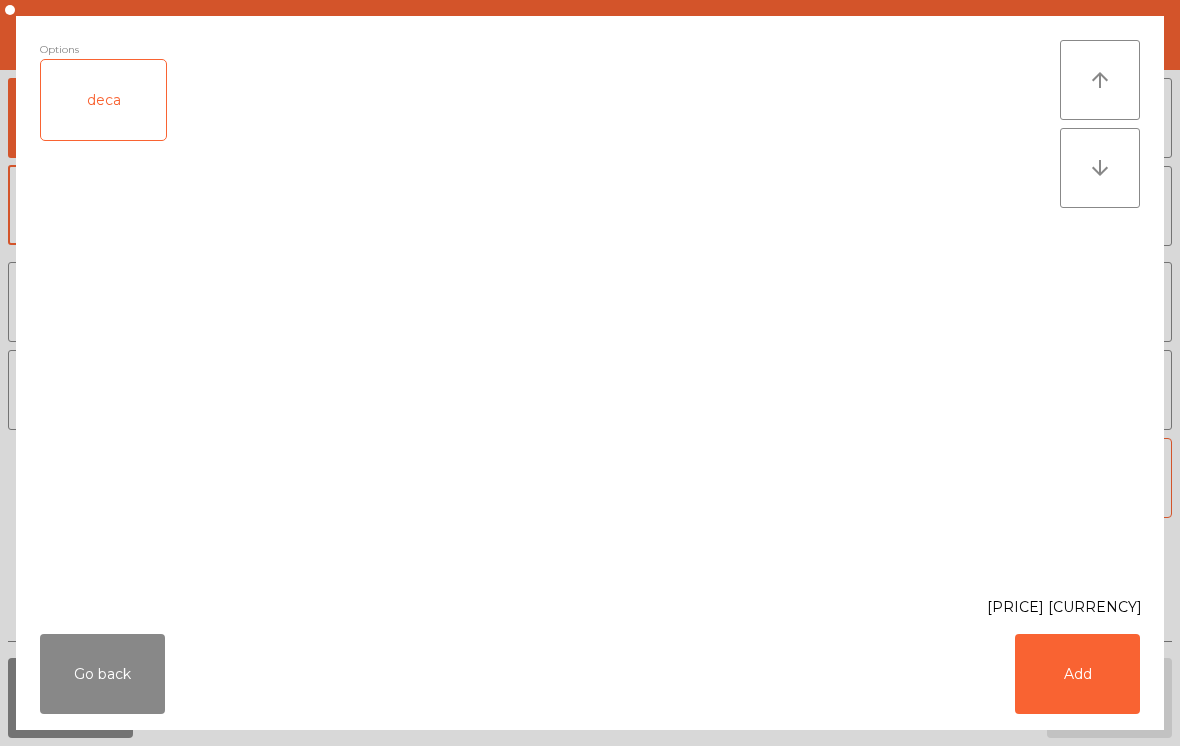 click on "Add" at bounding box center [1077, 674] 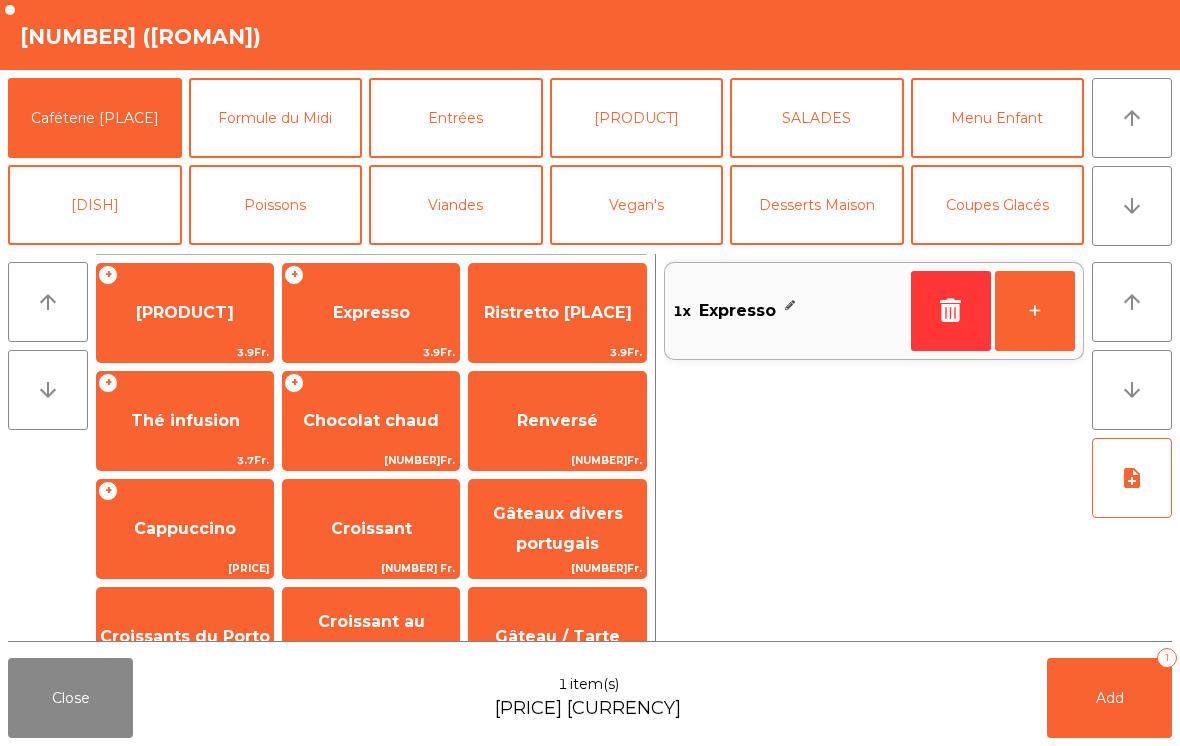 click on "Add   [NUMBER]" at bounding box center [1109, 698] 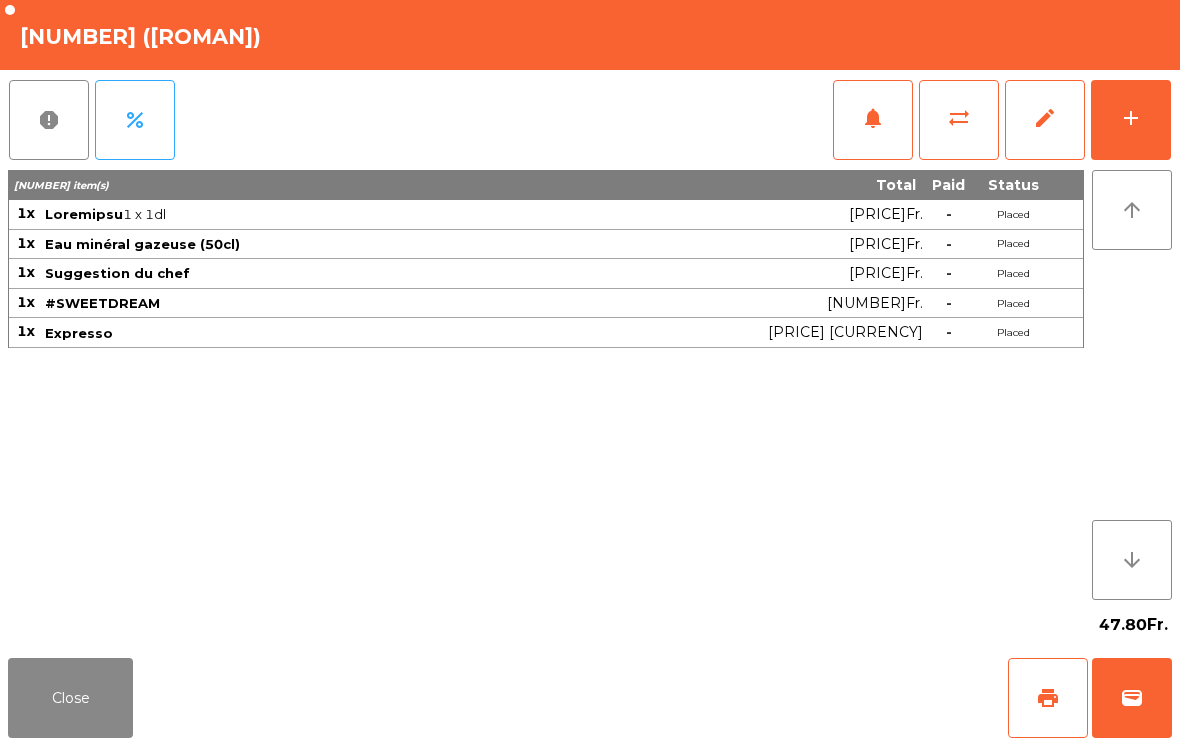 click on "Close" at bounding box center (70, 698) 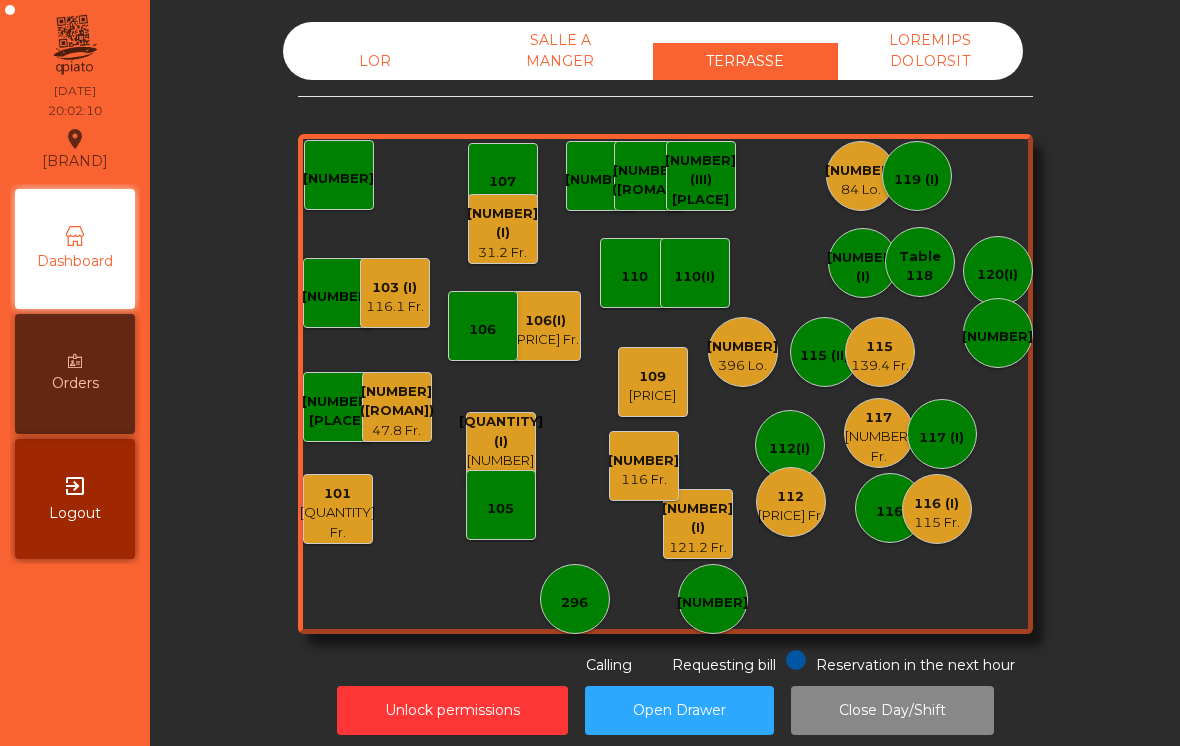 click on "139.4 Fr." at bounding box center (937, 523) 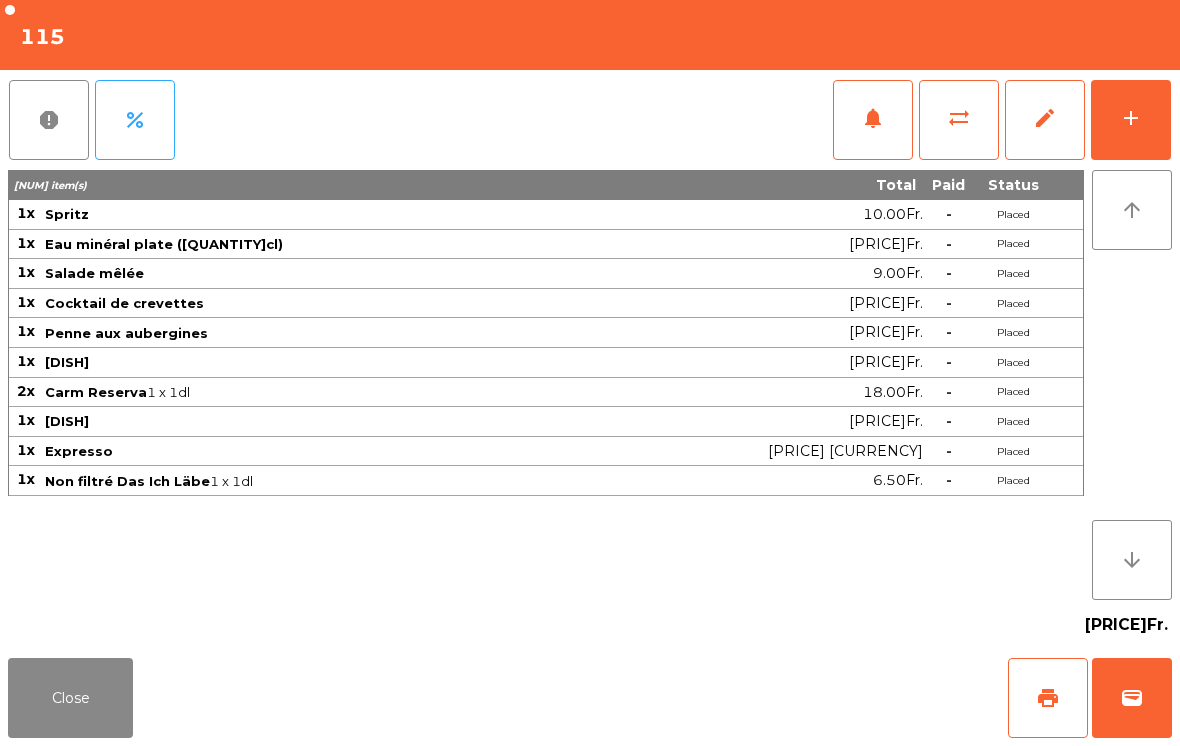 click on "wallet" at bounding box center [1048, 698] 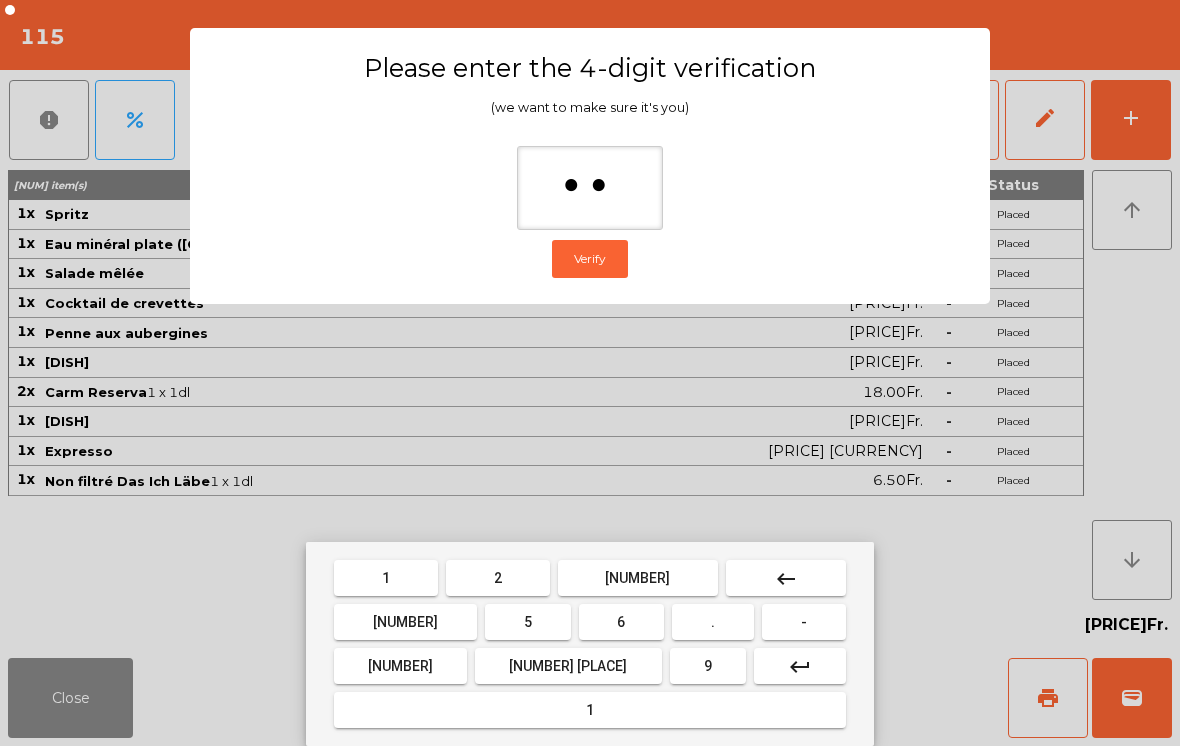 type on "***" 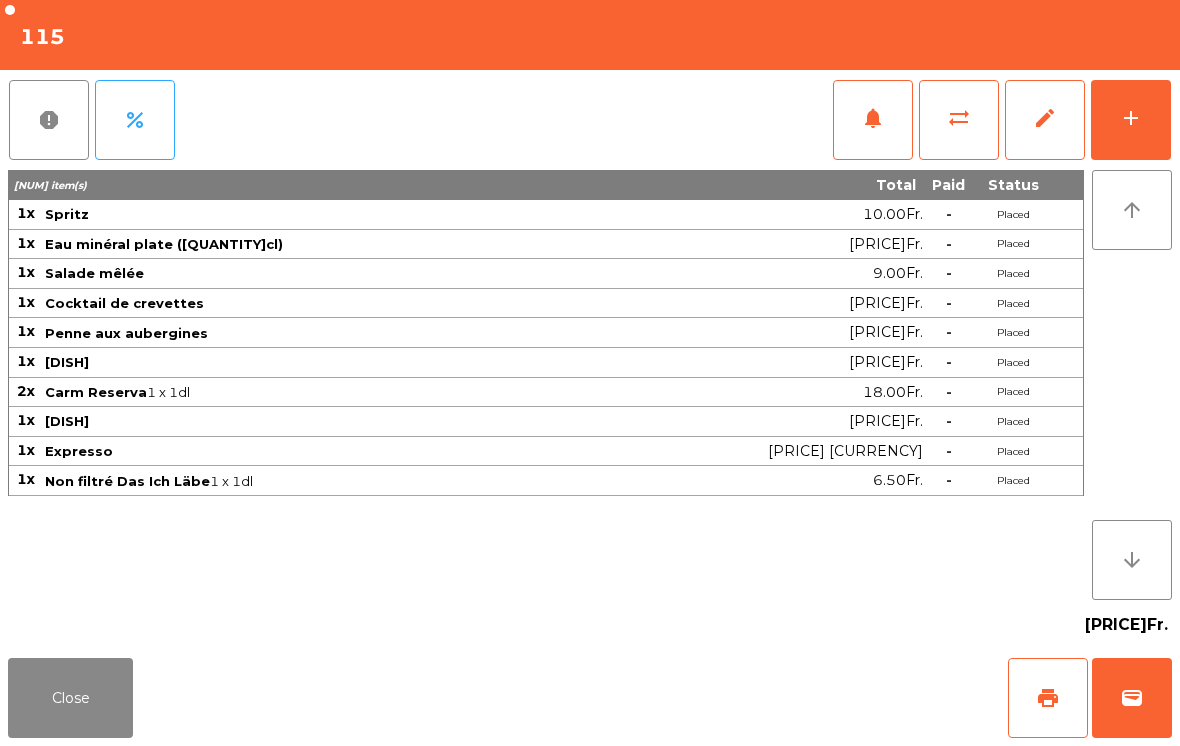 click on "wallet" at bounding box center (1132, 698) 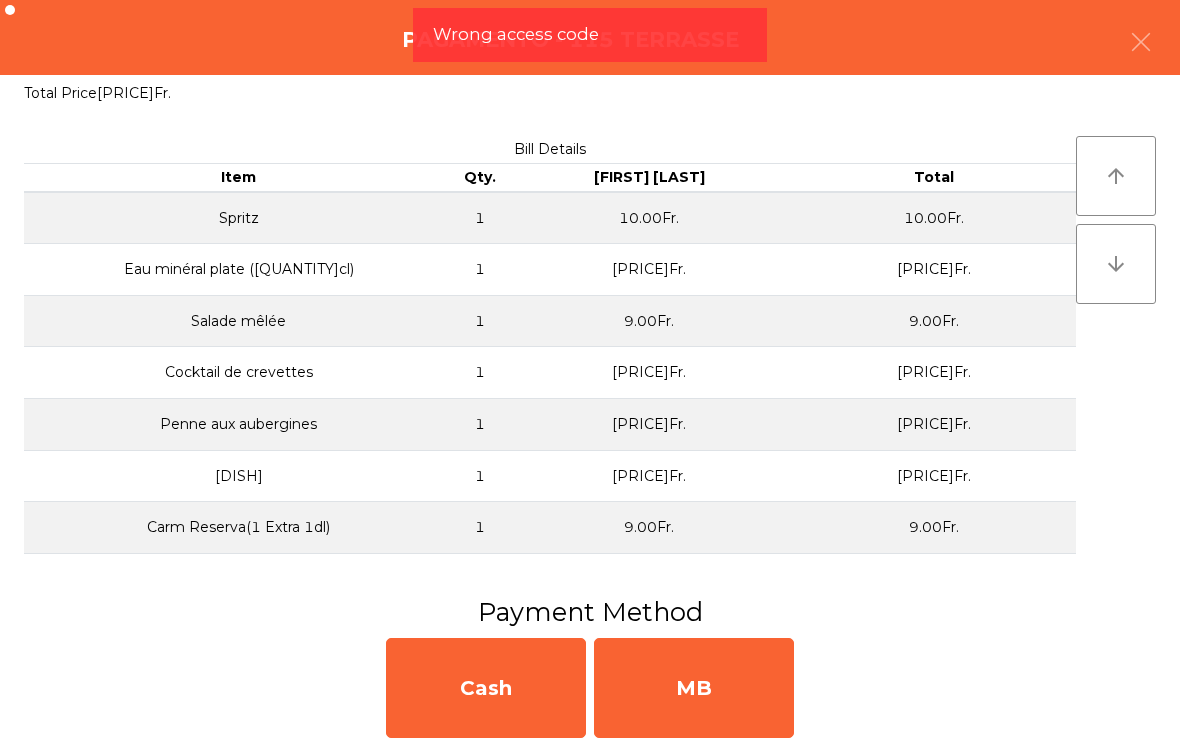 click on "MB" at bounding box center (694, 688) 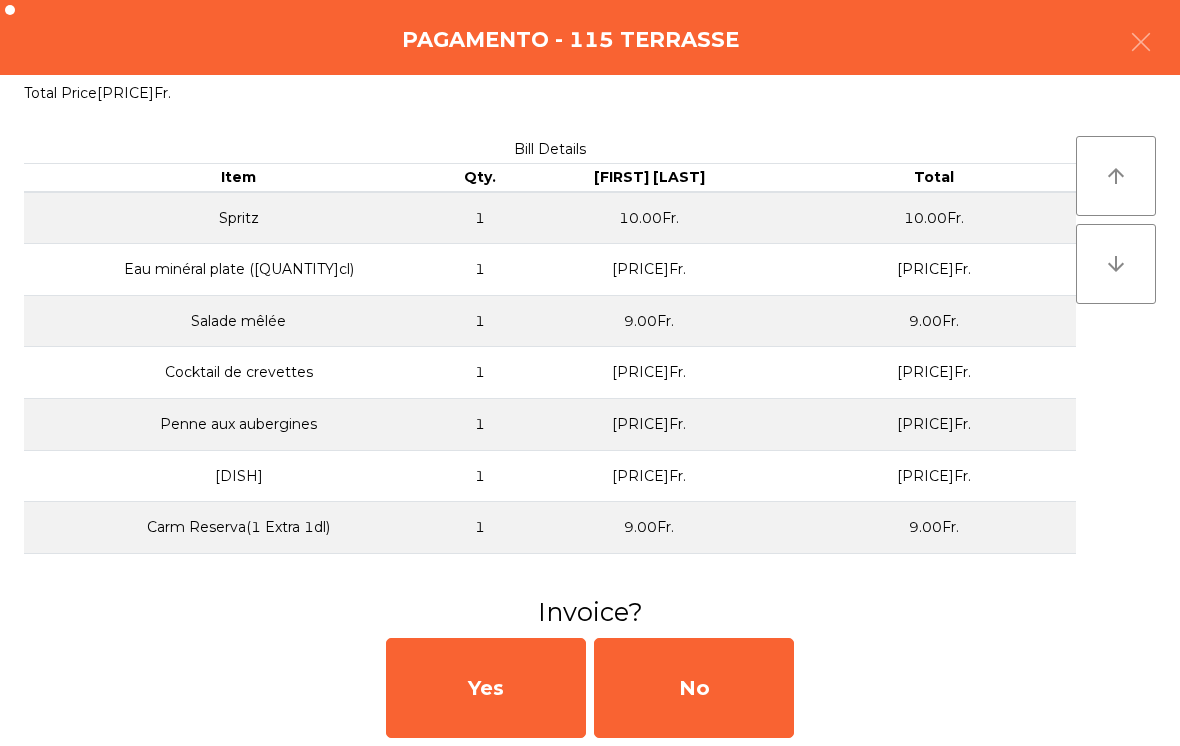 click on "No" at bounding box center (694, 688) 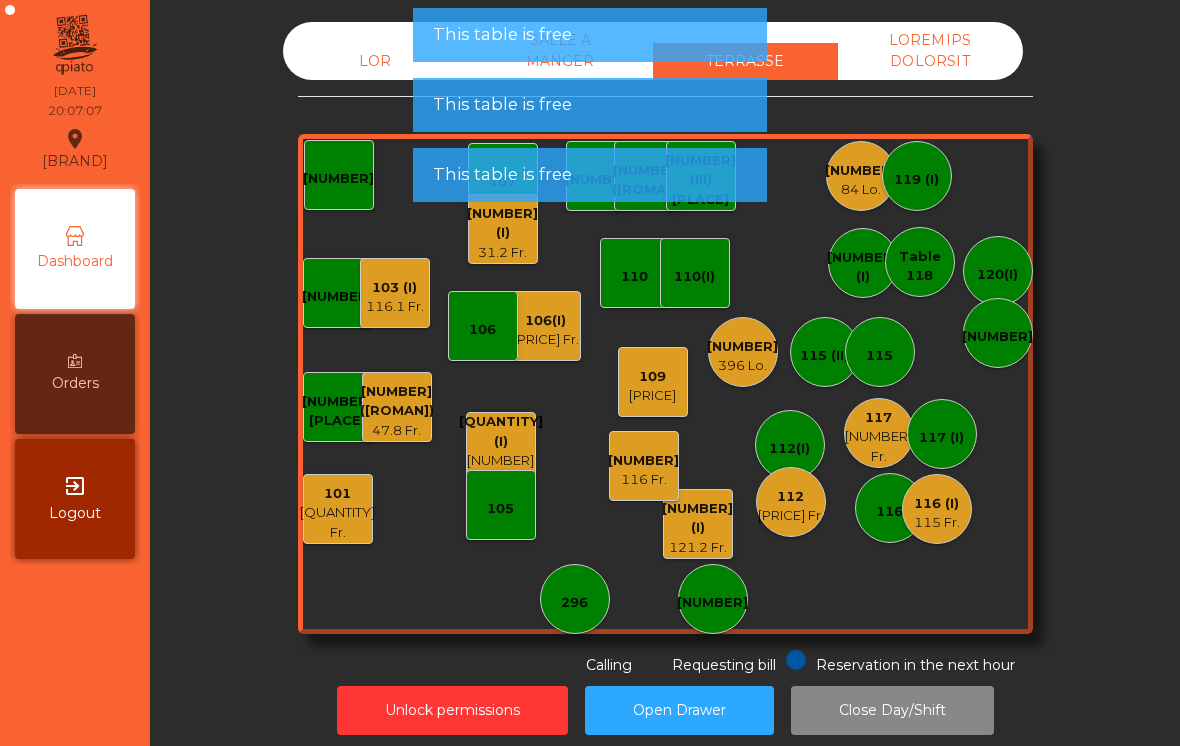 click on "[NUMBER]" at bounding box center (337, 494) 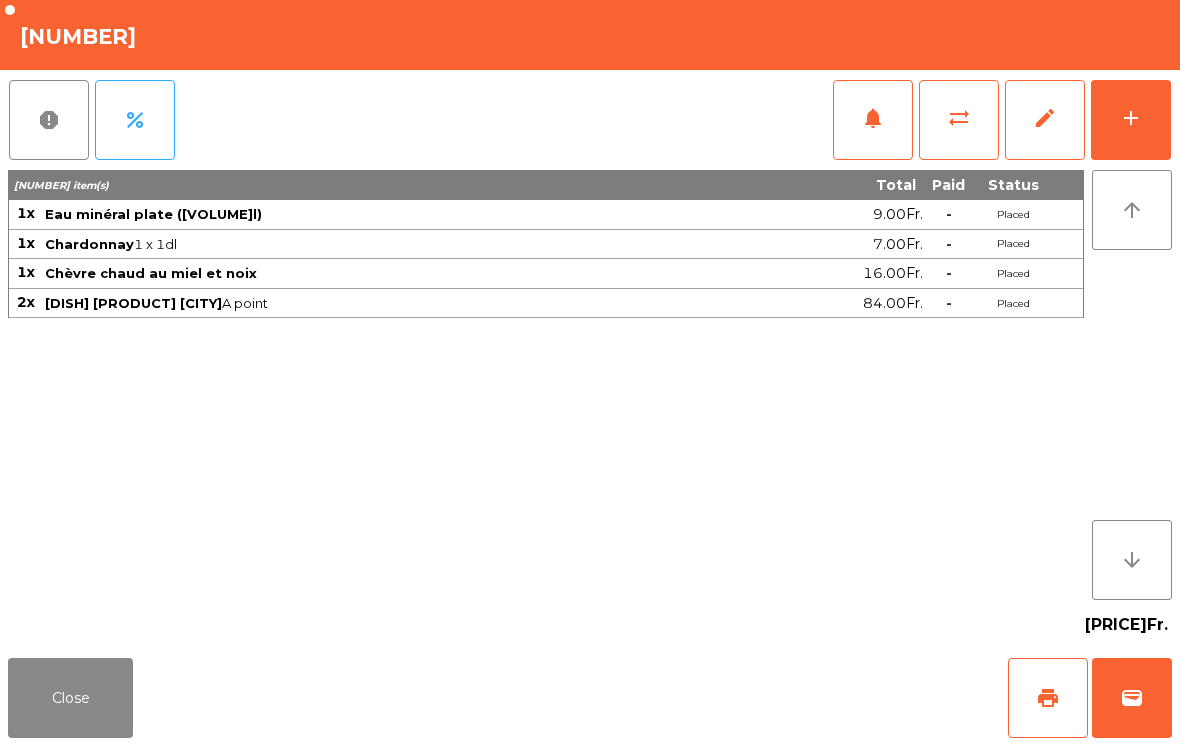 click on "Close" at bounding box center [70, 698] 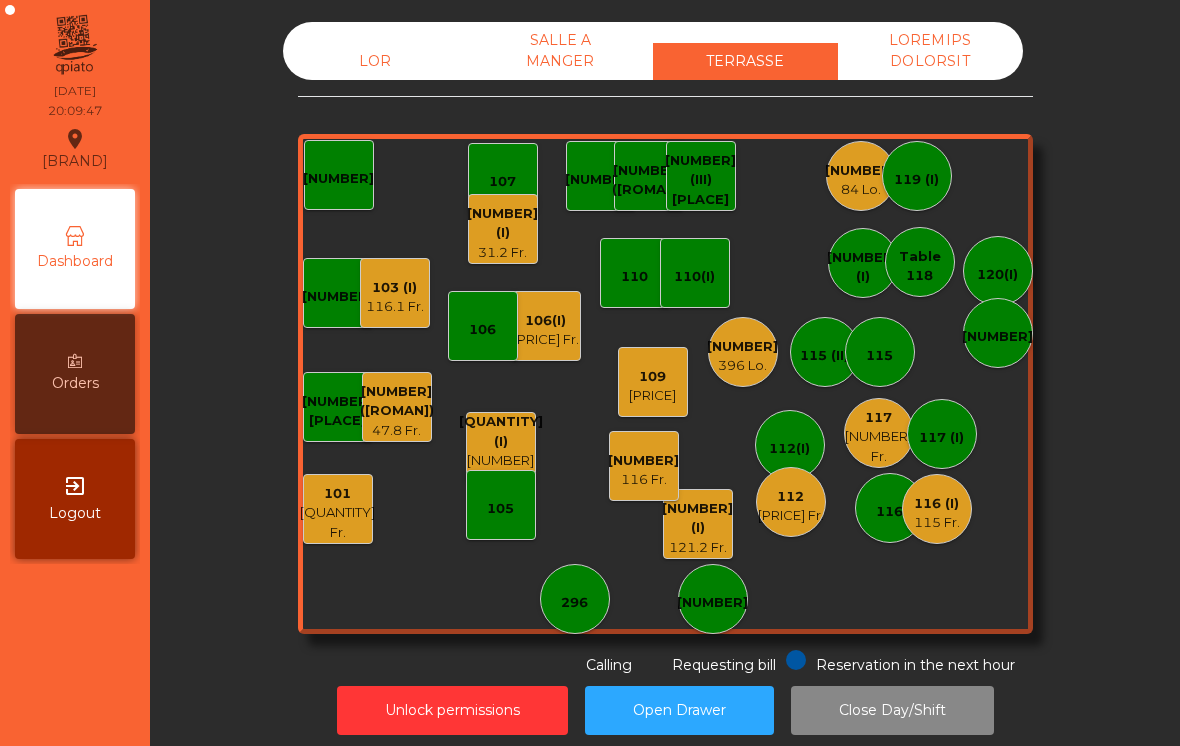 click on "396 Lo." at bounding box center [937, 523] 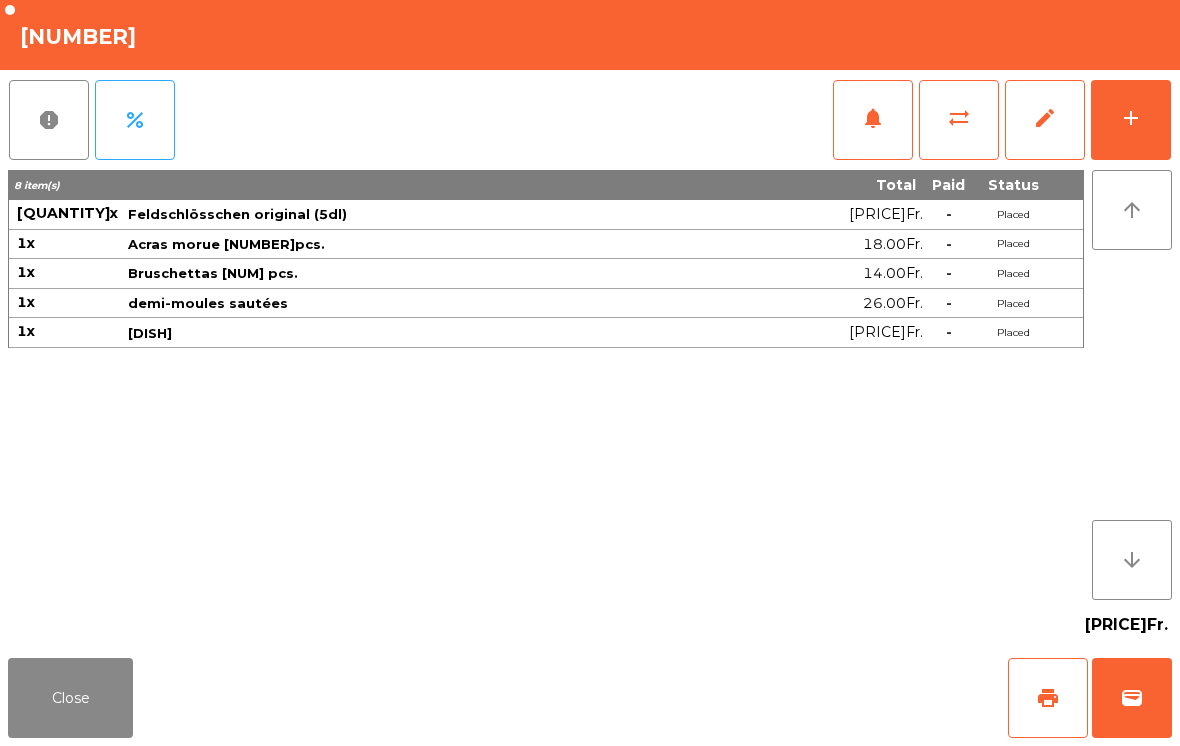 click on "add" at bounding box center (1131, 120) 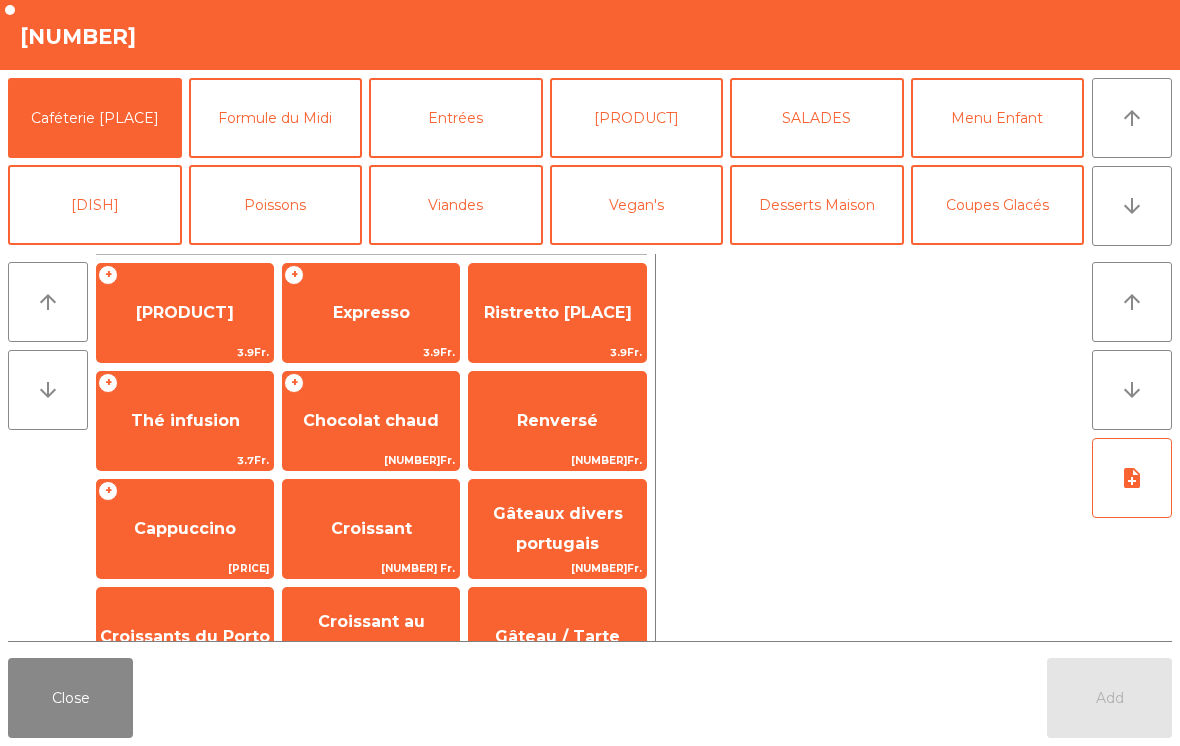click on "[PRODUCT]" at bounding box center (637, 118) 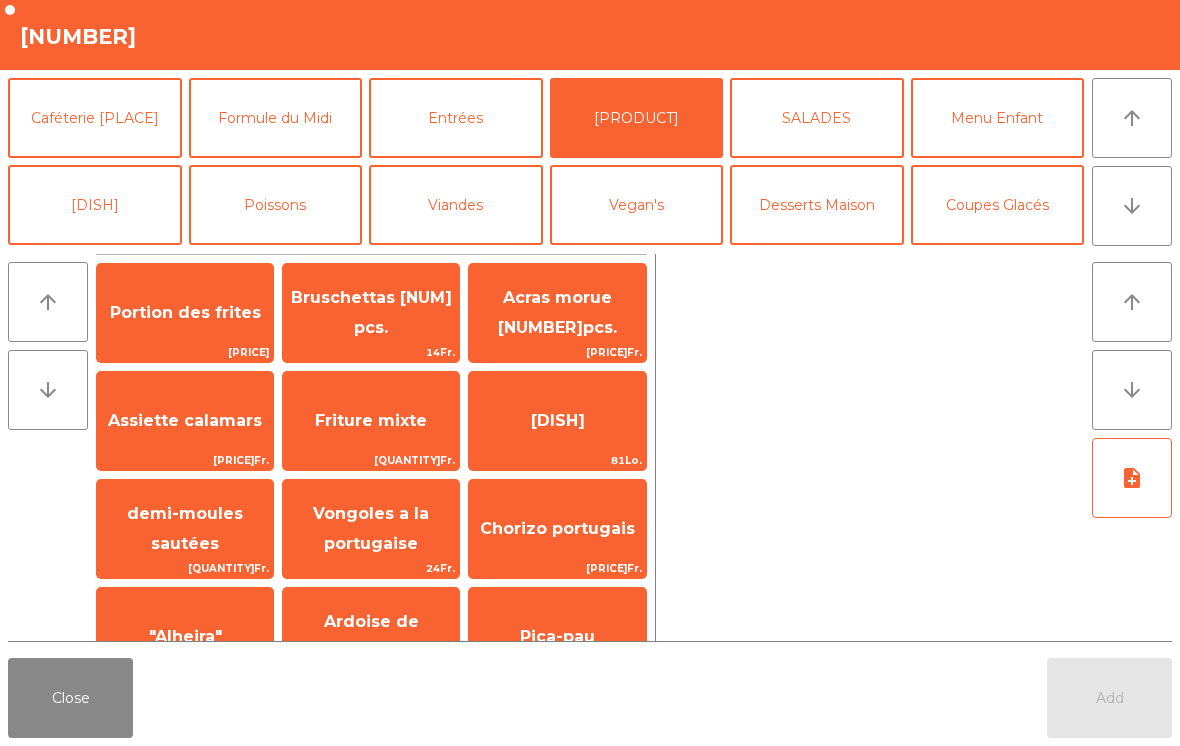 click on "[DISH]" at bounding box center [185, 313] 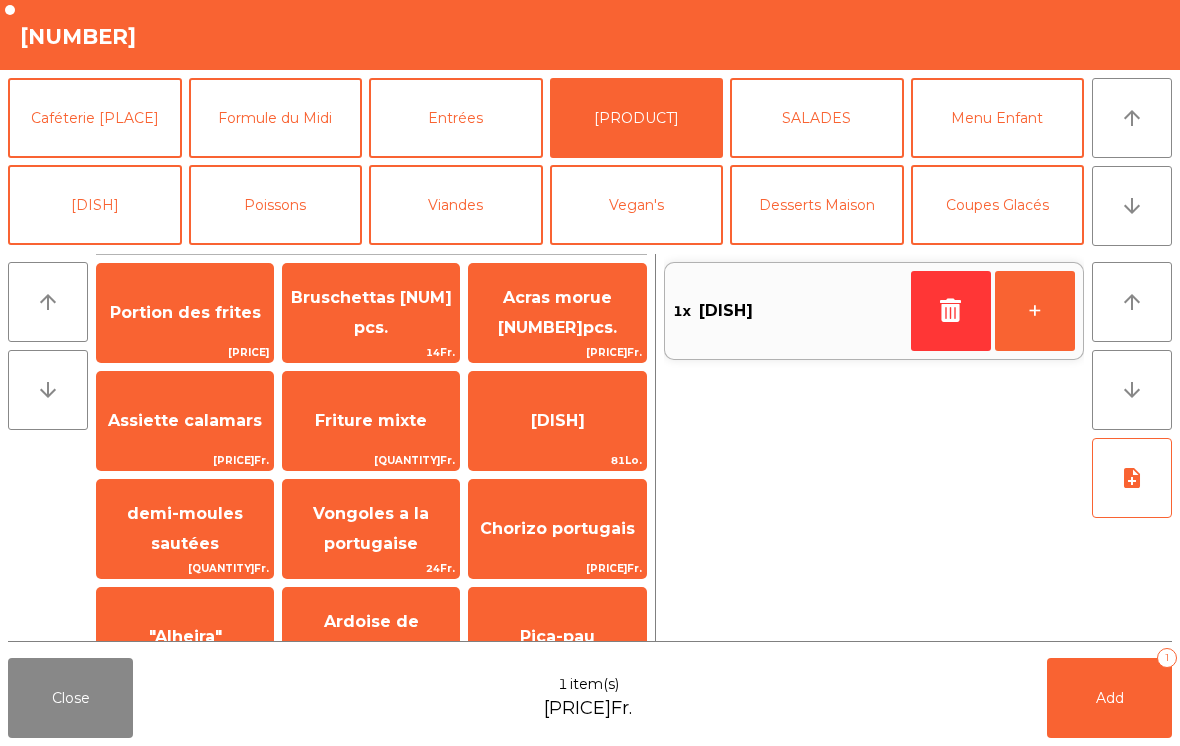 click on "Add   [NUMBER]" at bounding box center [1109, 698] 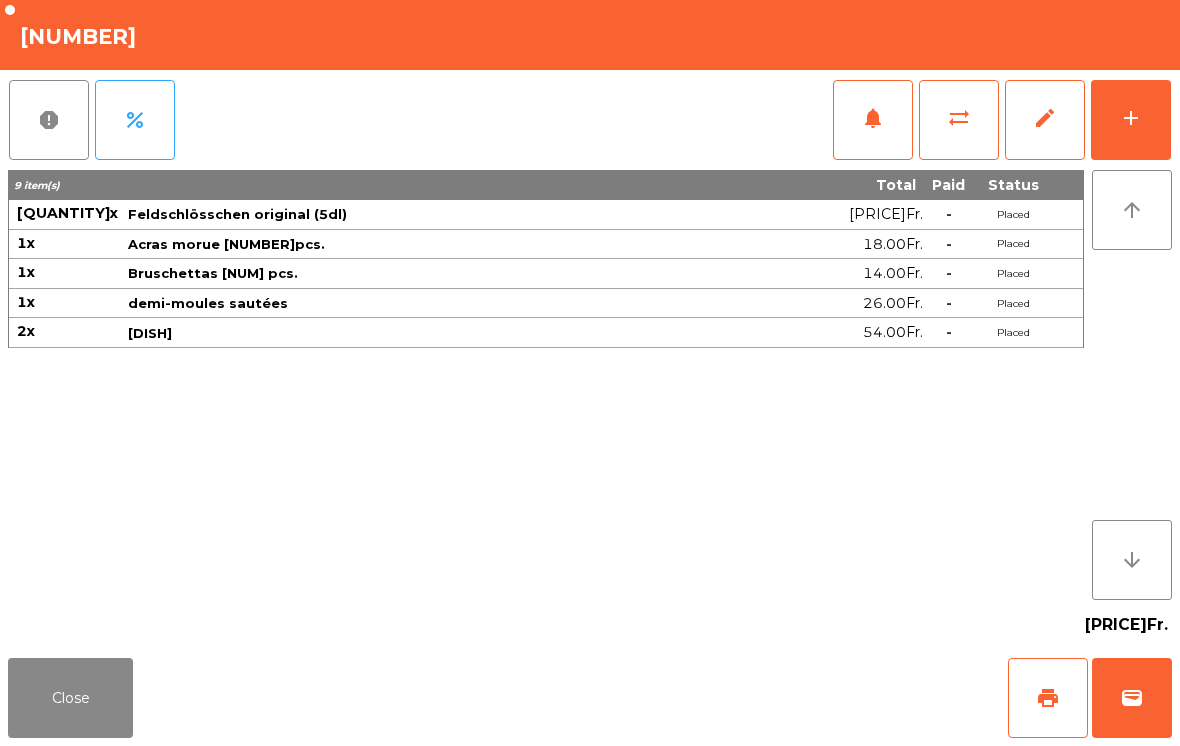 click on "Close" at bounding box center (70, 698) 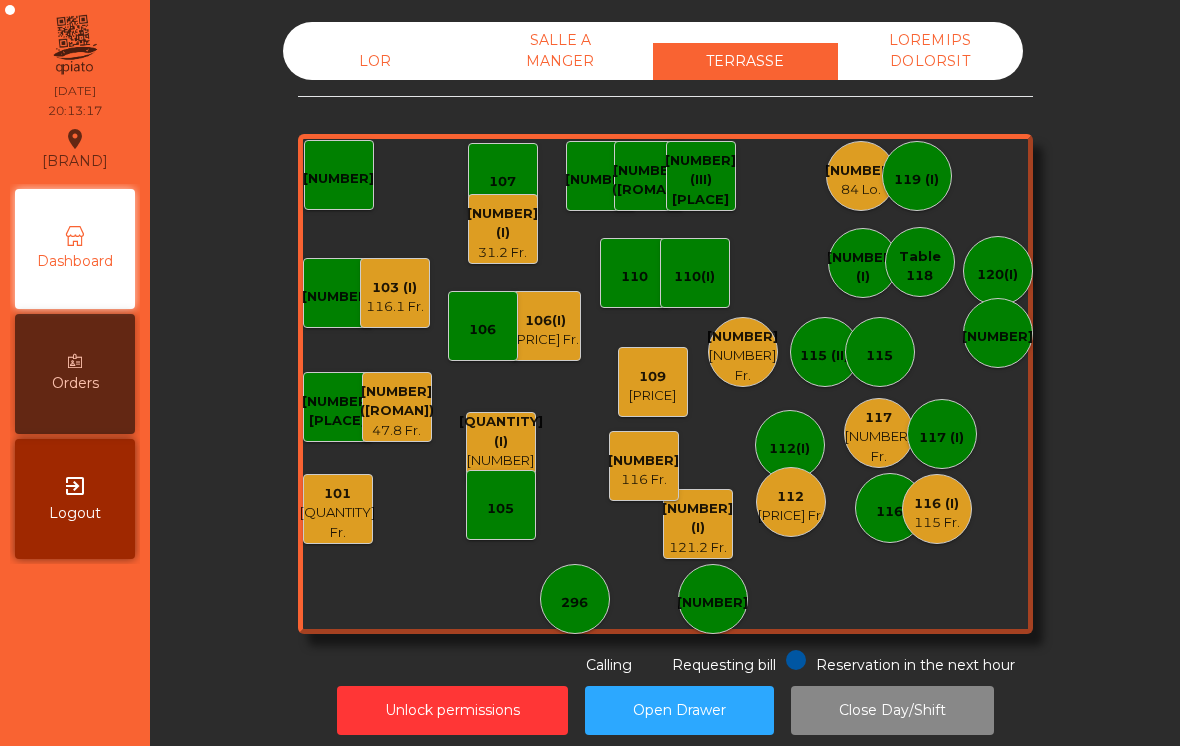 click on "116 Fr." at bounding box center [337, 522] 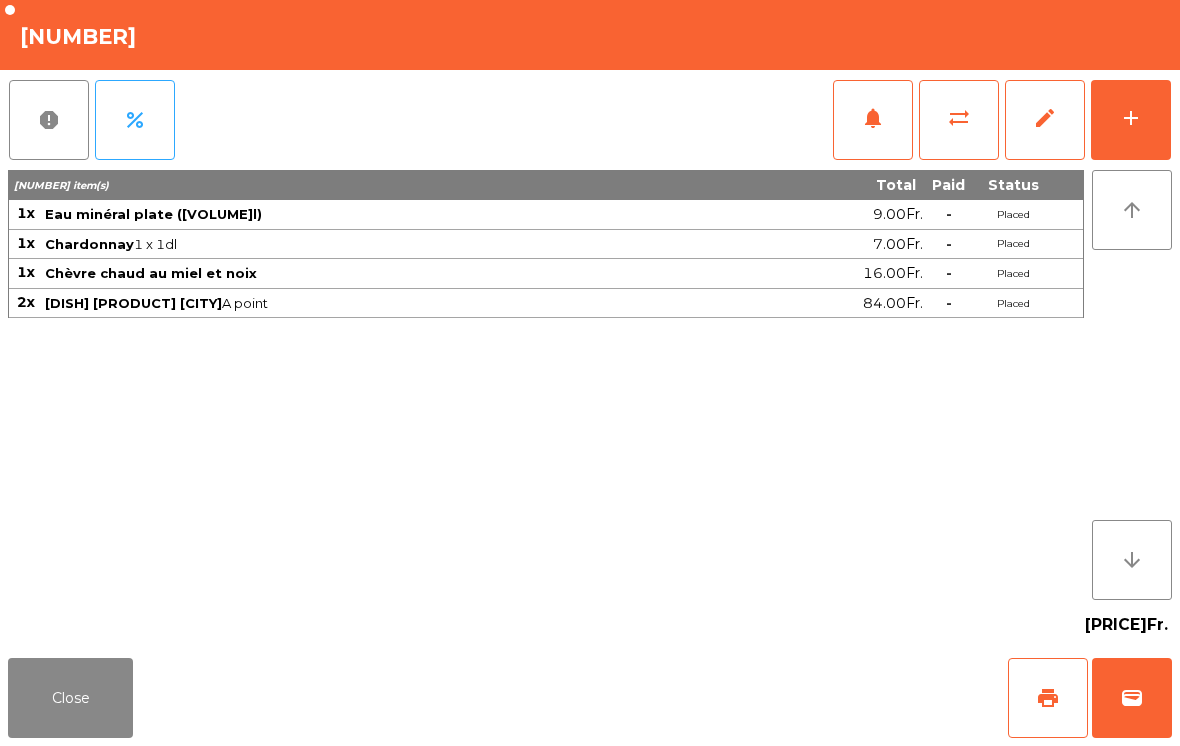 click on "add" at bounding box center (1131, 120) 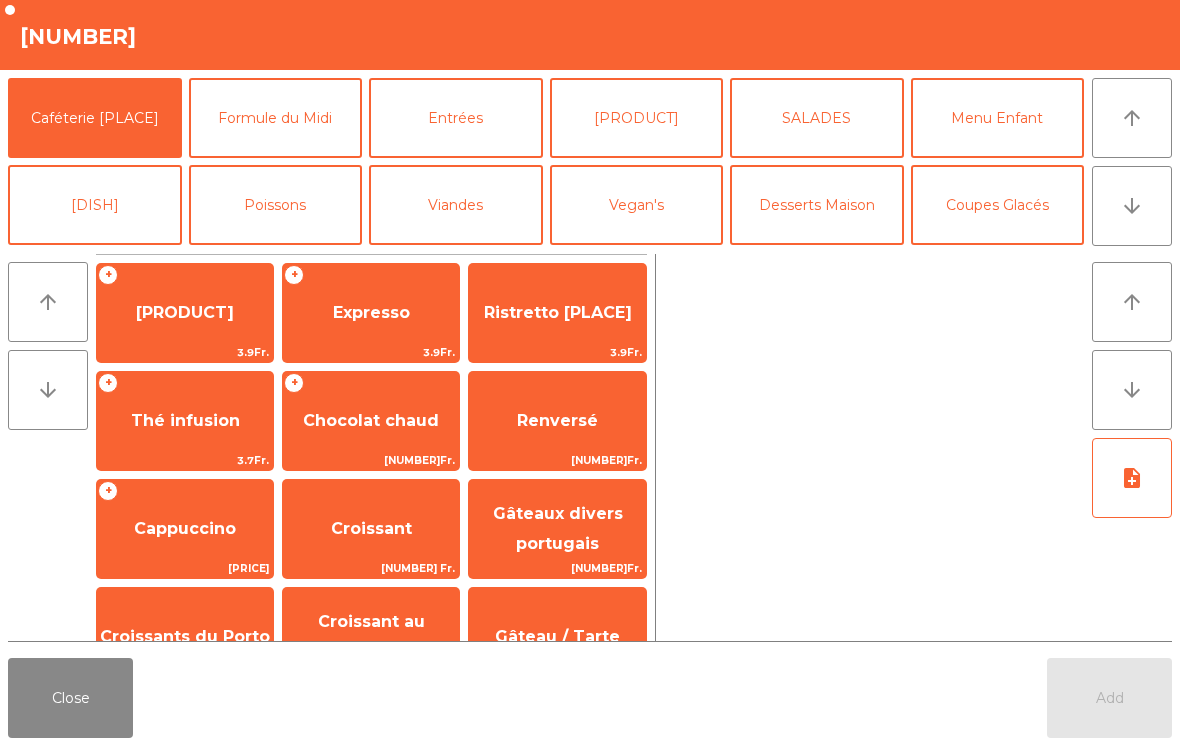 click on "arrow_downward" at bounding box center [1132, 206] 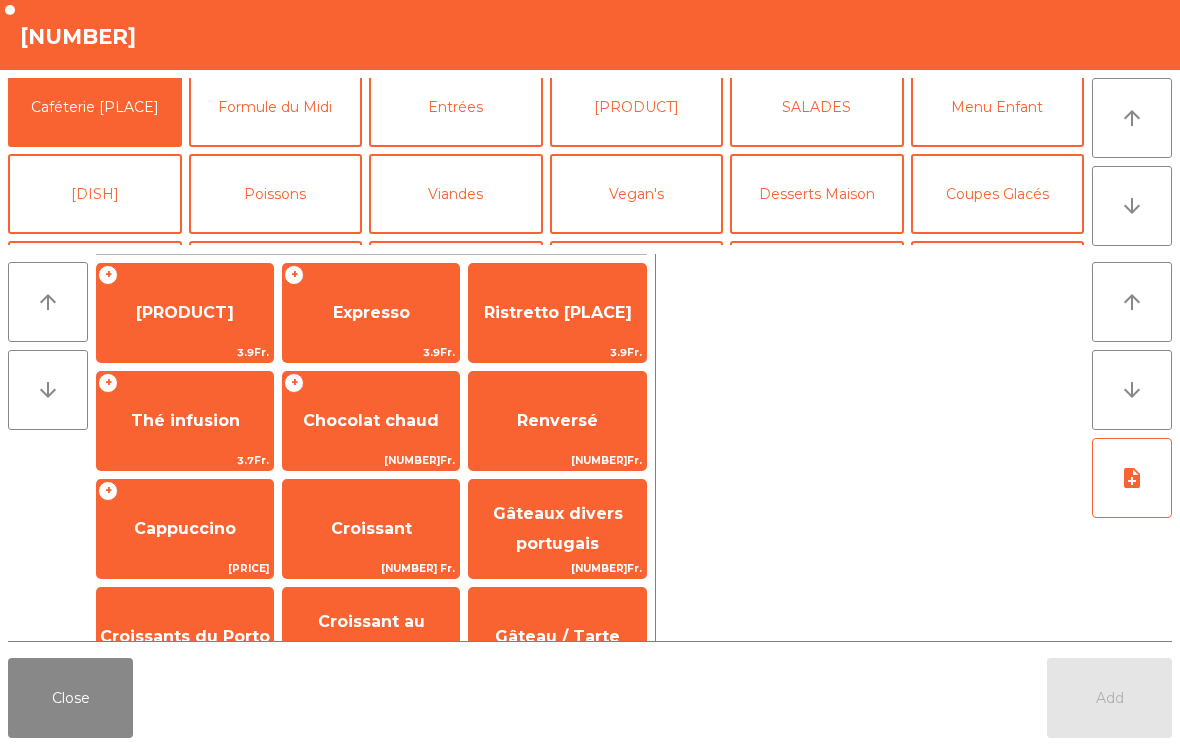 scroll, scrollTop: 185, scrollLeft: 0, axis: vertical 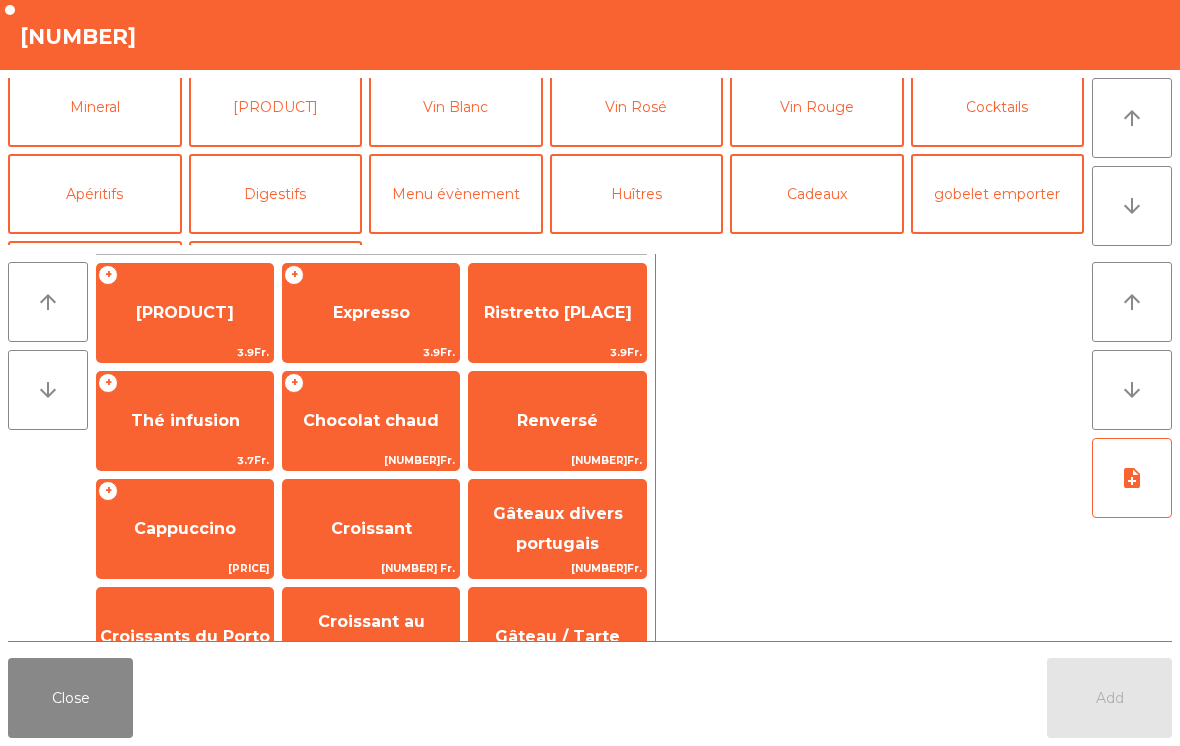 click on "Vin Rouge" at bounding box center (817, 107) 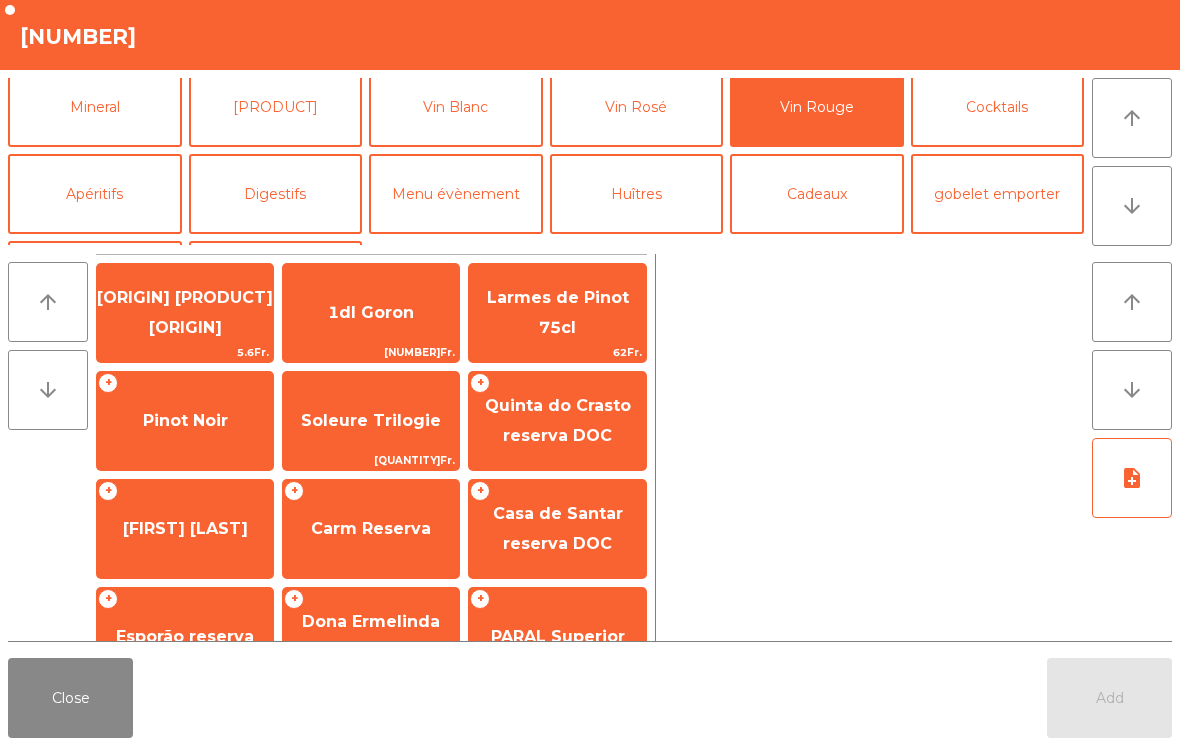 scroll, scrollTop: 203, scrollLeft: 0, axis: vertical 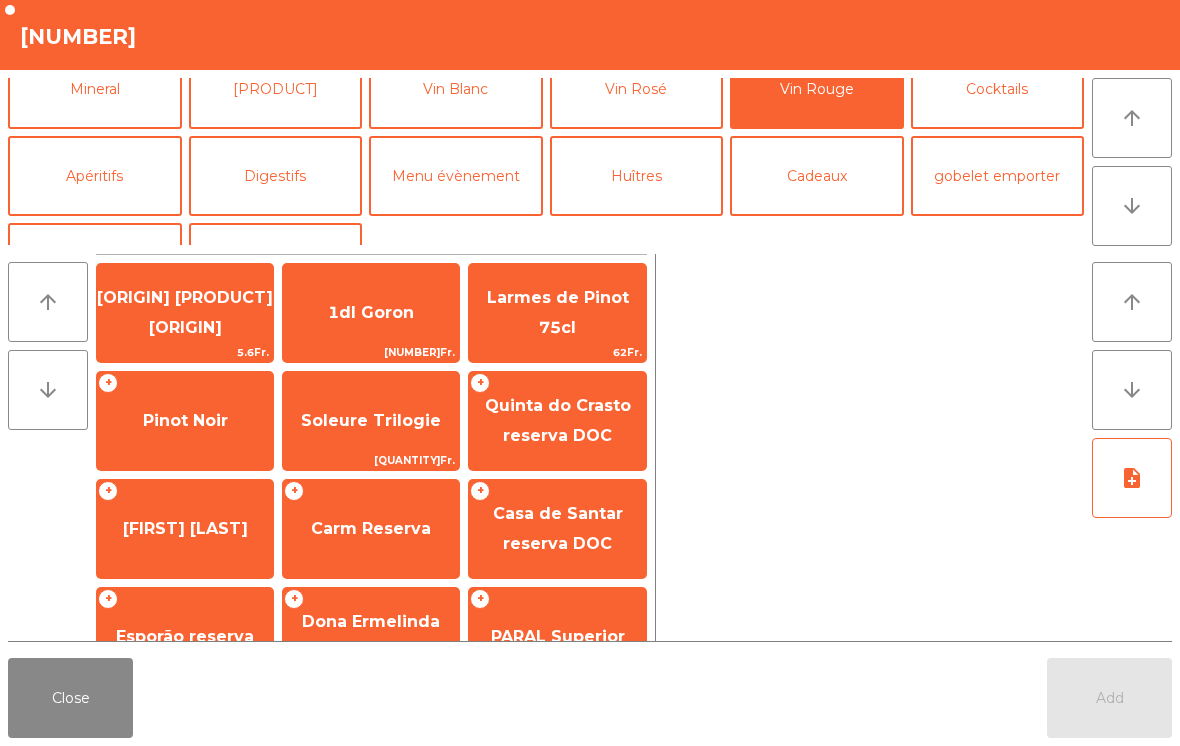 click on "Carm Reserva" at bounding box center [185, 312] 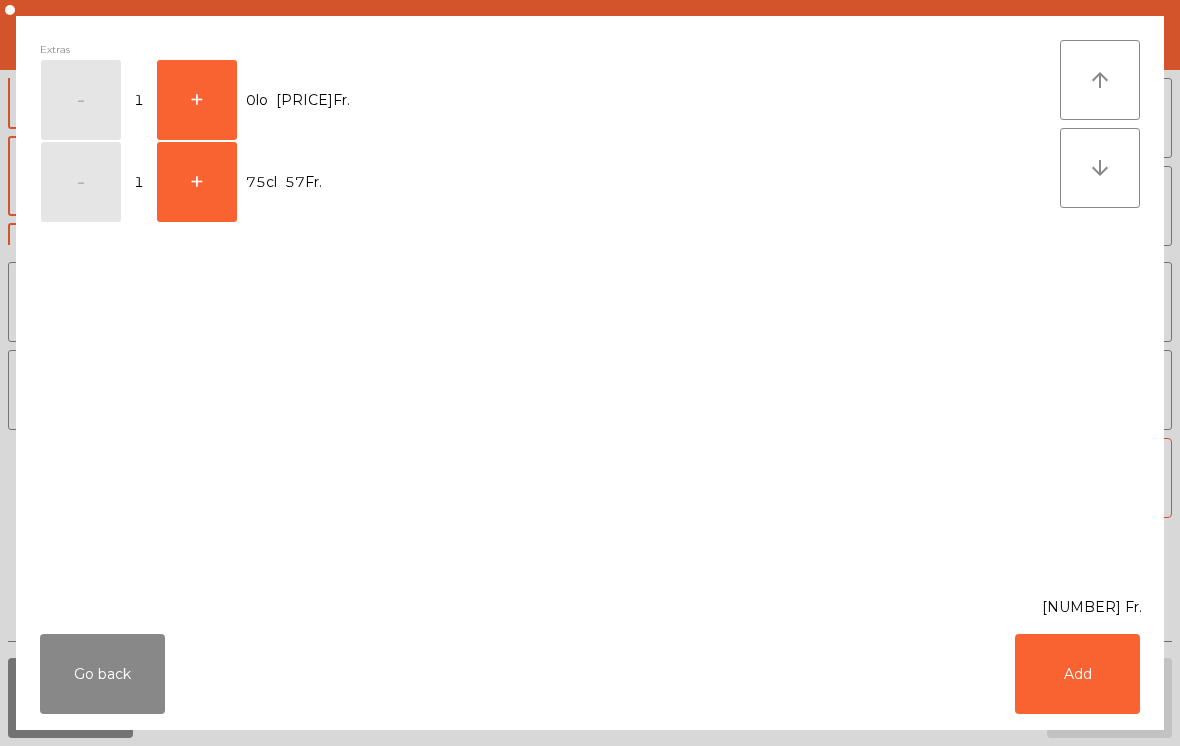 click on "+" at bounding box center [81, 100] 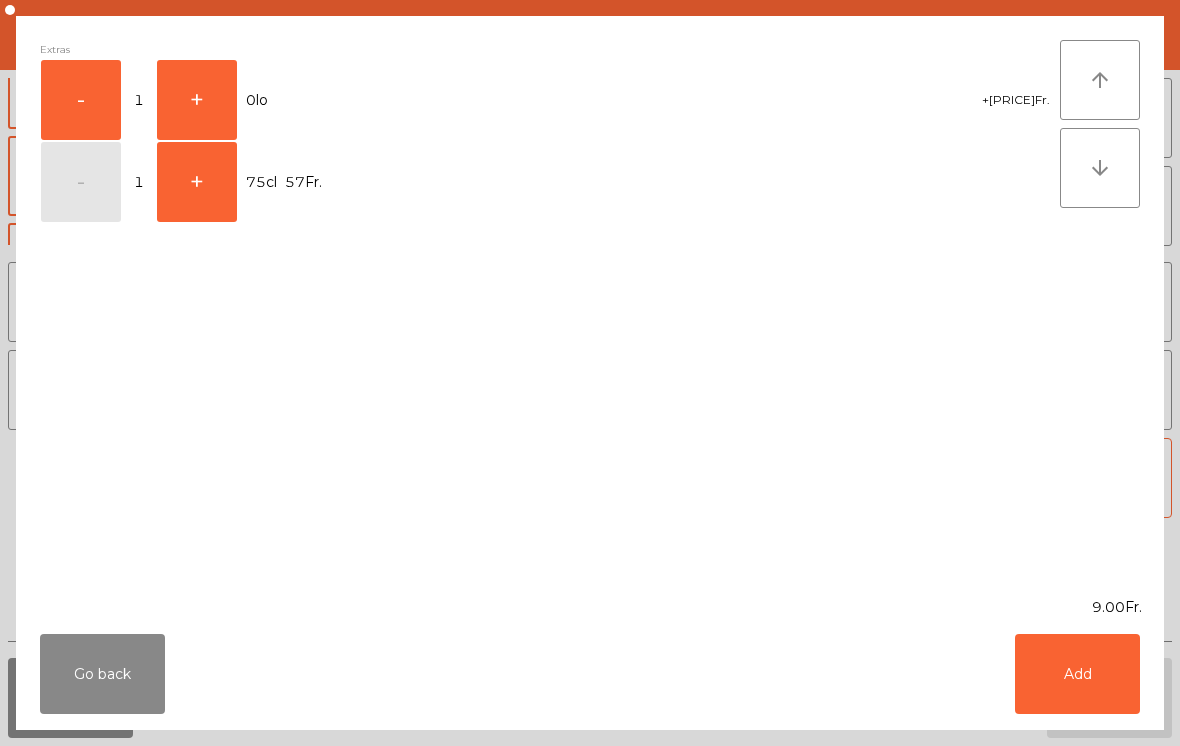 click on "Add" at bounding box center [1077, 674] 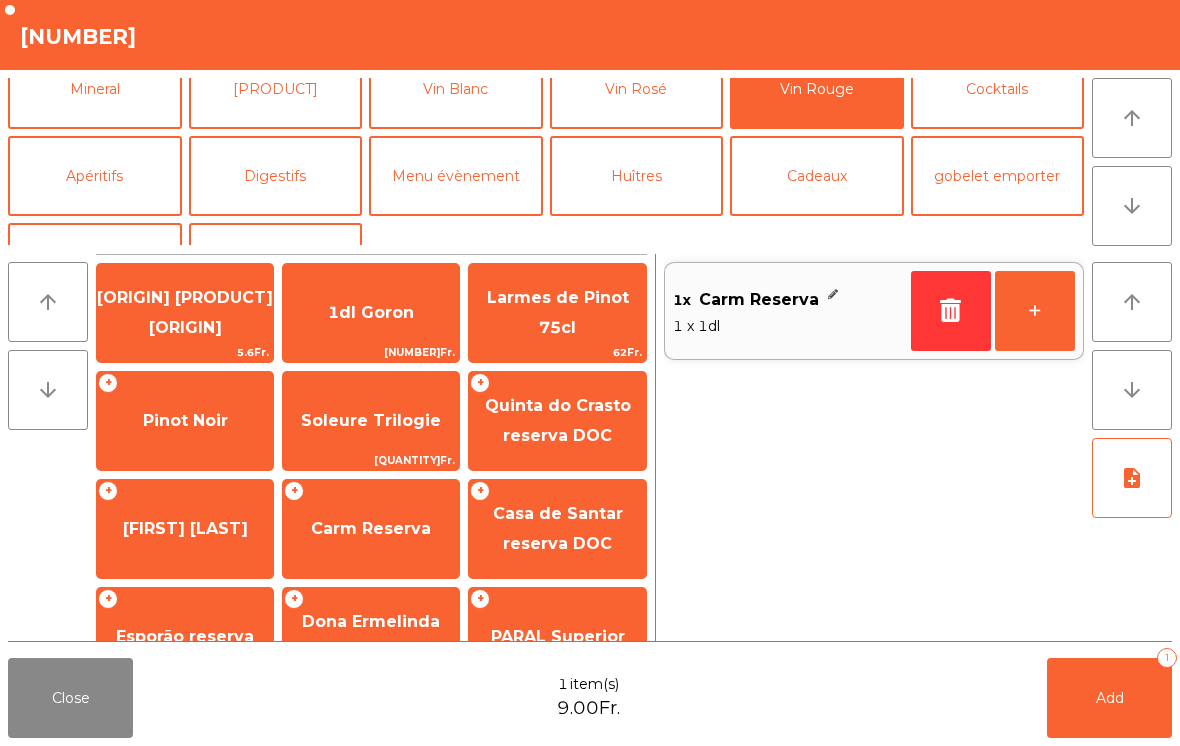 click on "Add   [NUMBER]" at bounding box center (1109, 698) 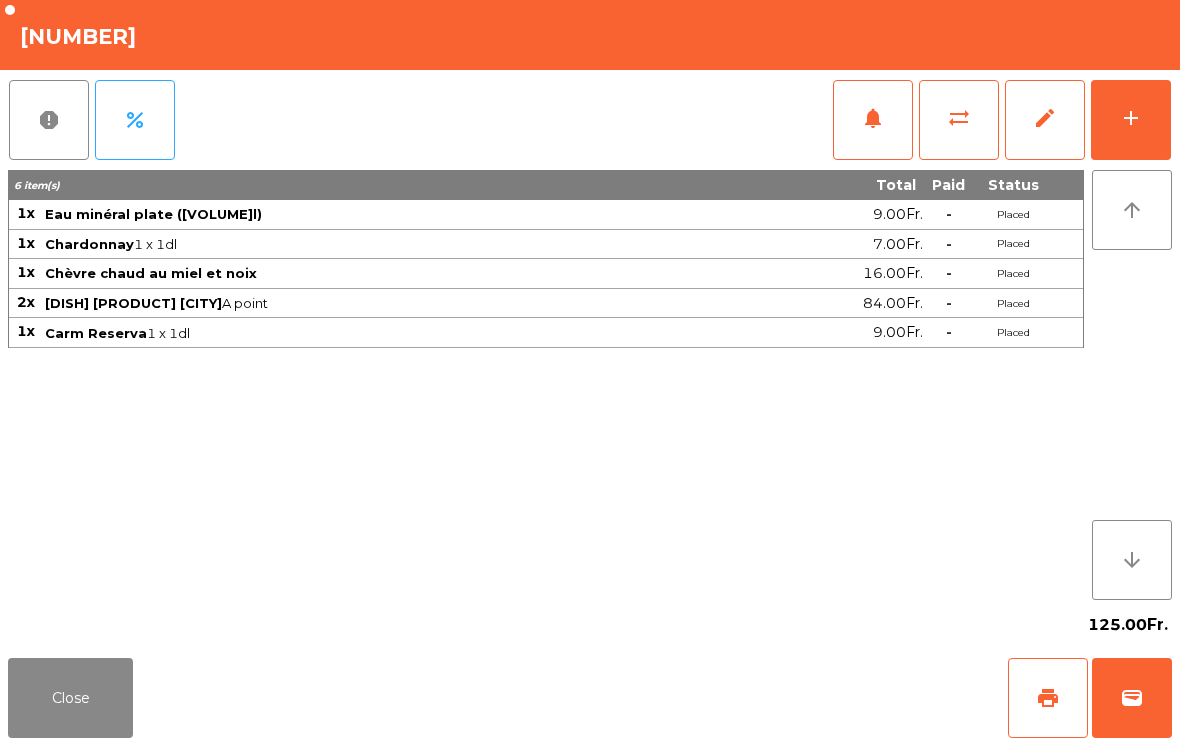 click on "Close" at bounding box center (70, 698) 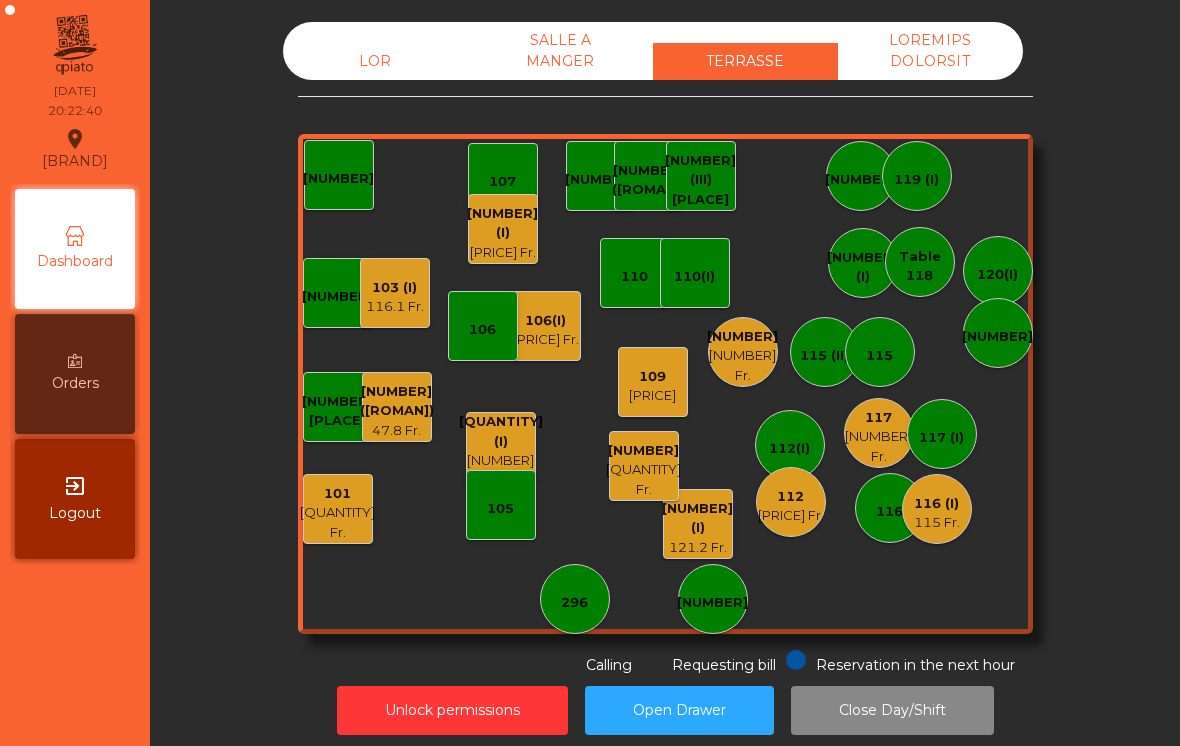click on "[NUMBER]" at bounding box center [937, 504] 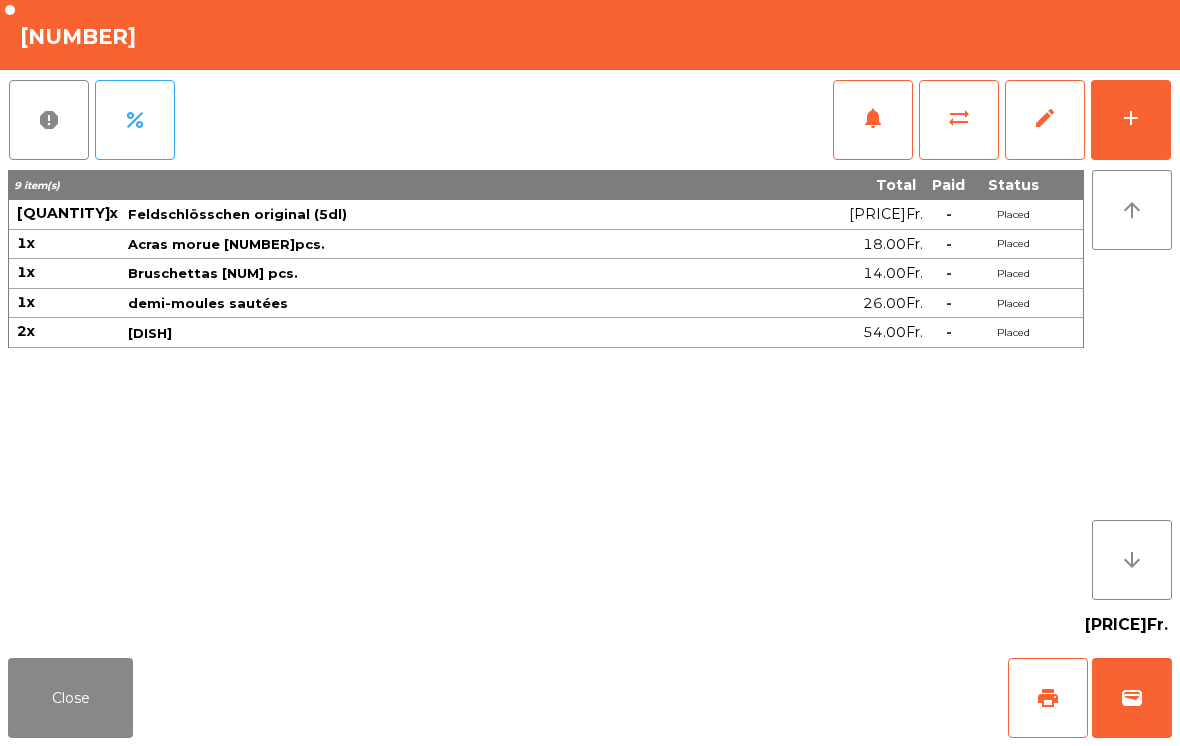 click on "add" at bounding box center (1131, 120) 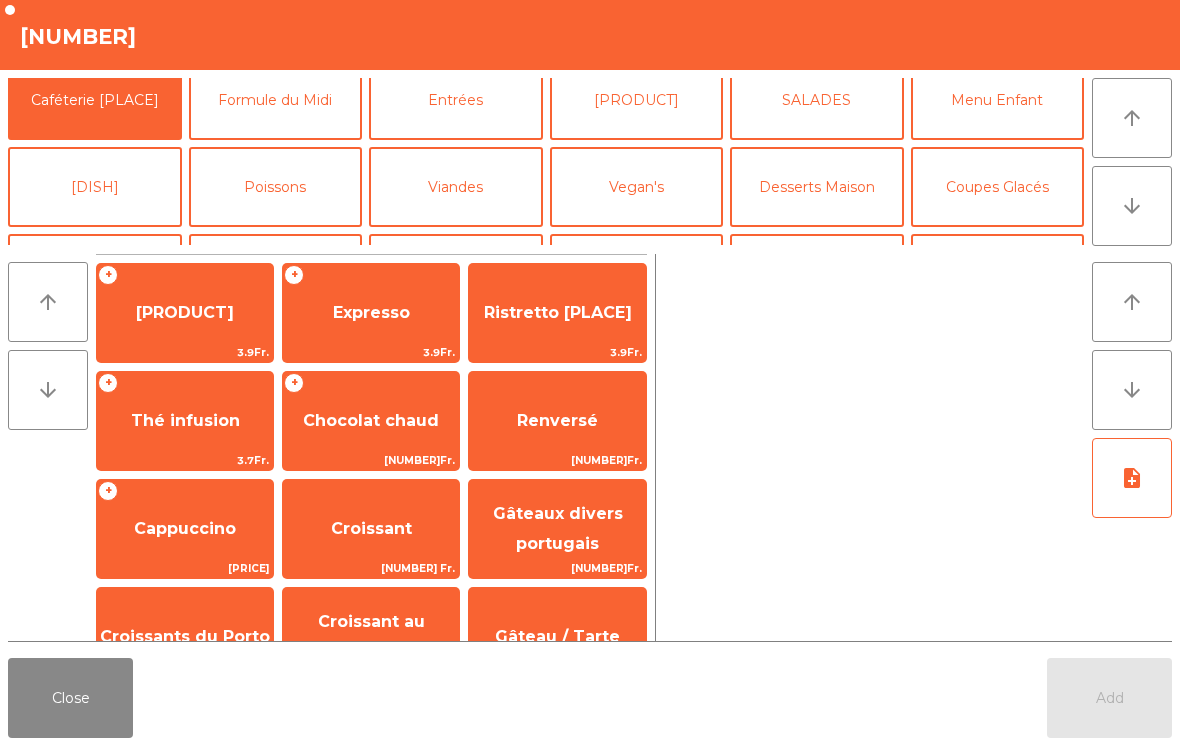 scroll, scrollTop: 168, scrollLeft: 0, axis: vertical 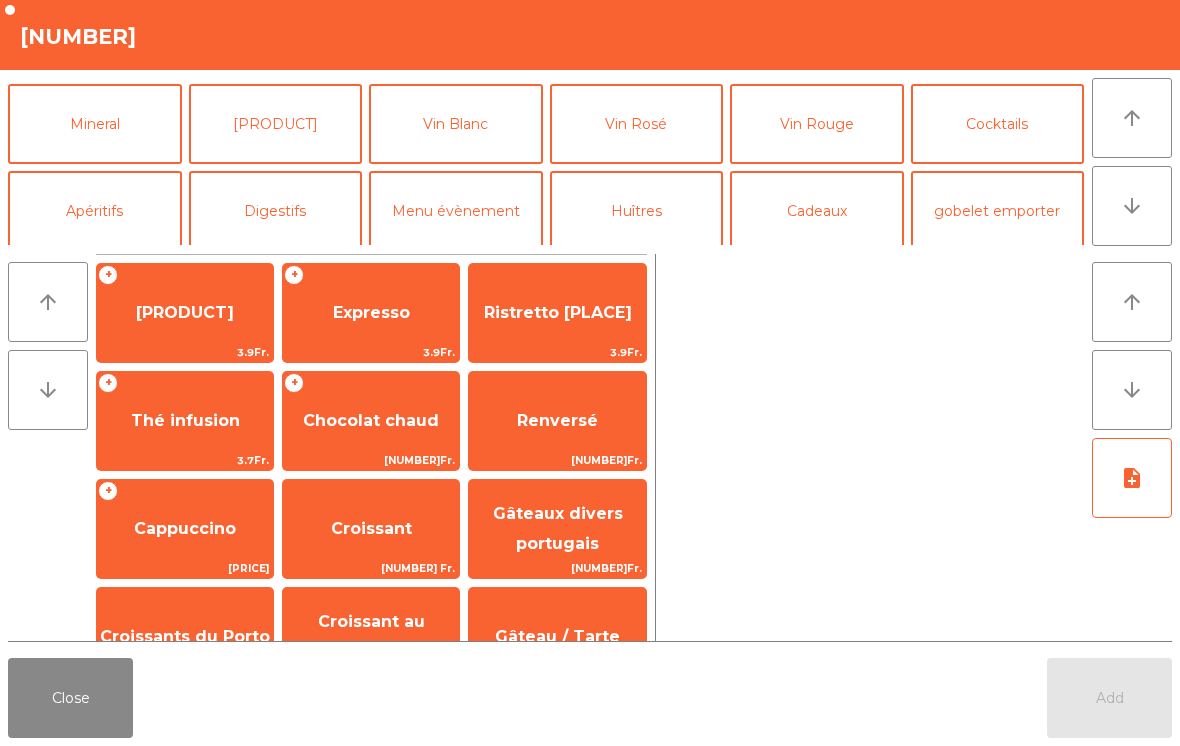 click on "[PRODUCT]" at bounding box center [276, 124] 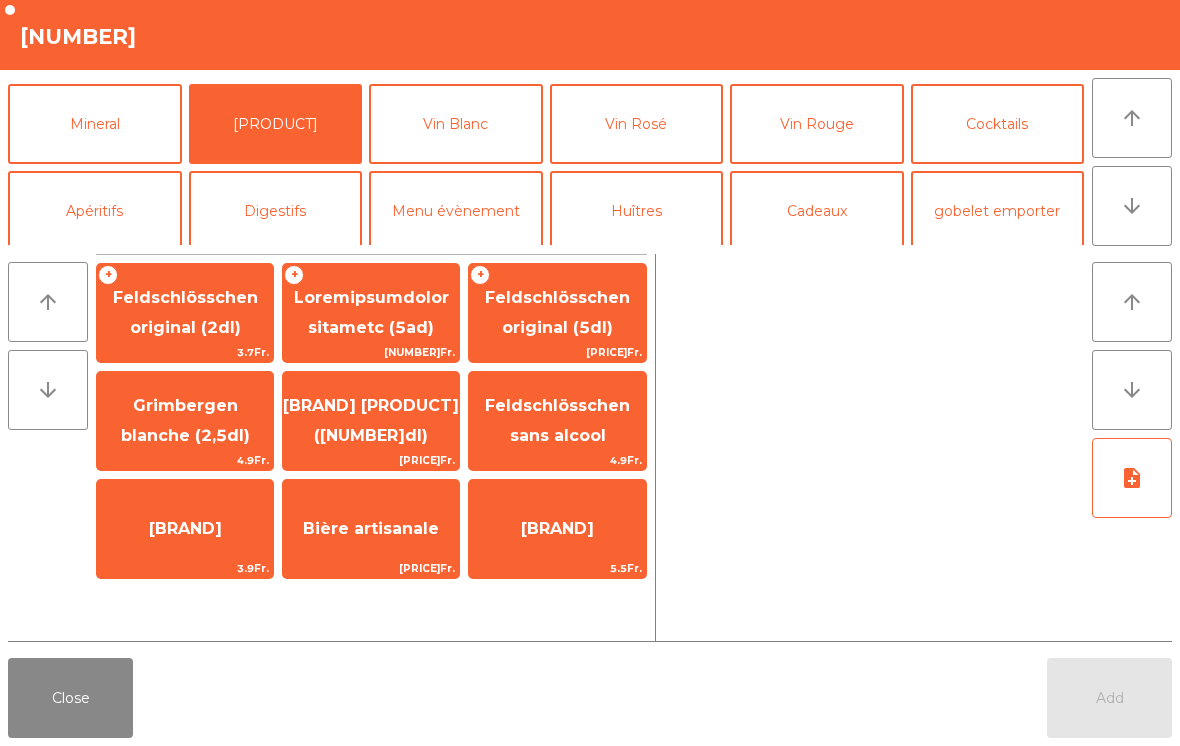 click on "Loremipsumdolor sitametc (5ad)" at bounding box center [185, 312] 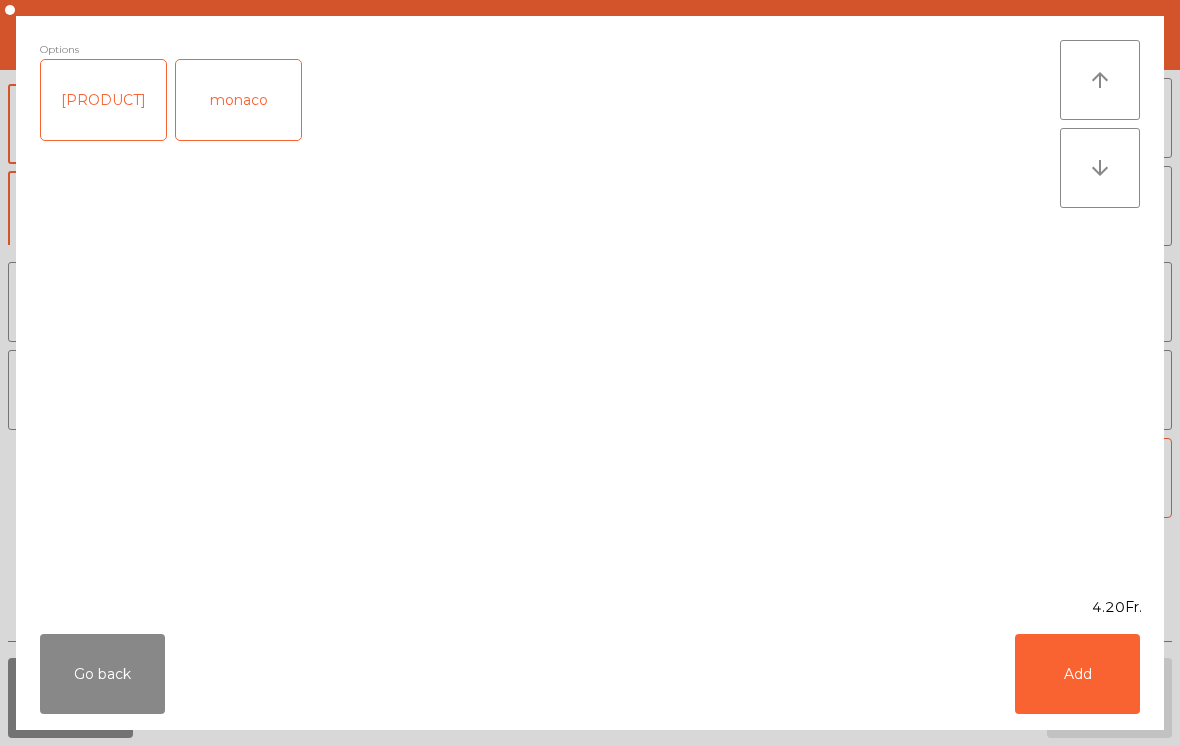 click on "Add" at bounding box center [1077, 674] 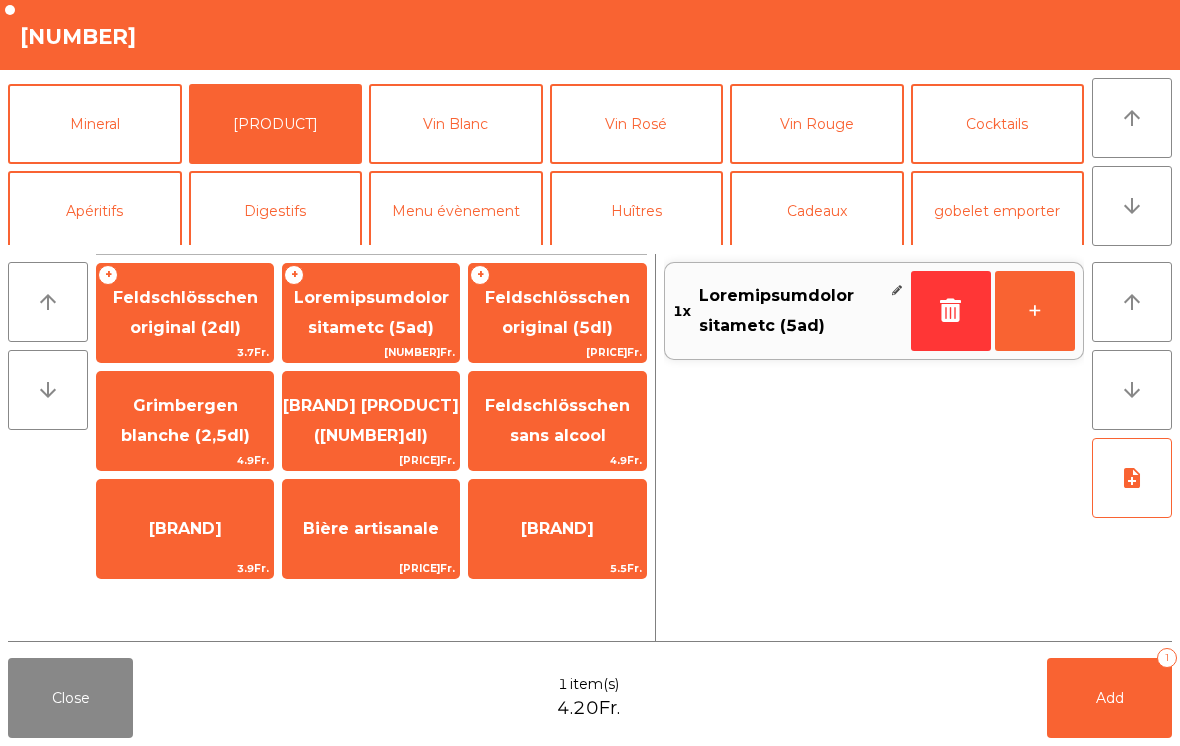 click on "+" at bounding box center [1035, 311] 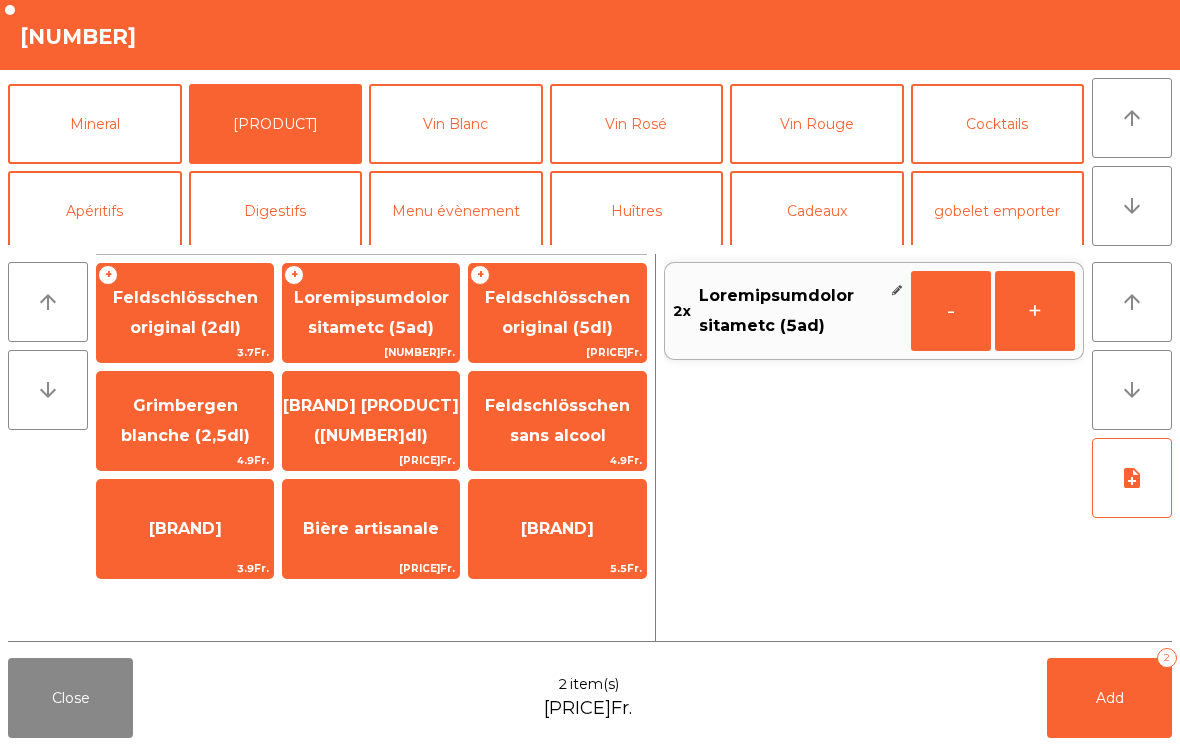 click on "Add   [NUMBER]" at bounding box center [1109, 698] 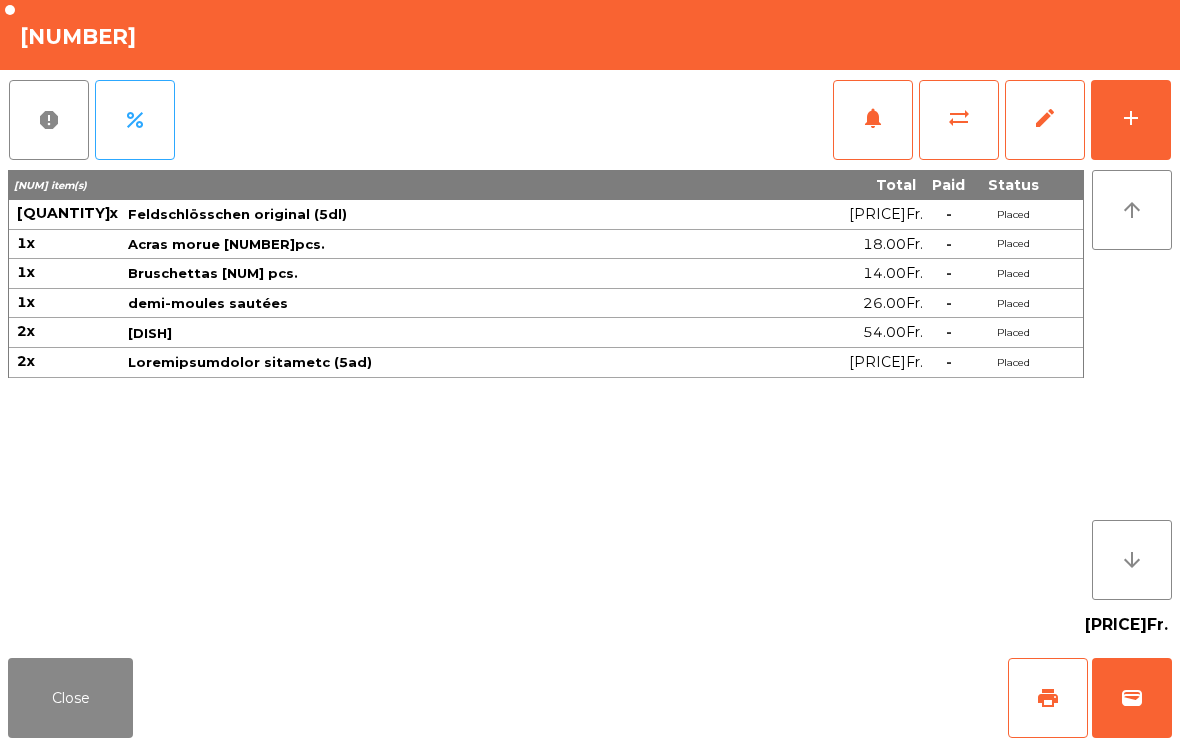 click on "Close" at bounding box center (70, 698) 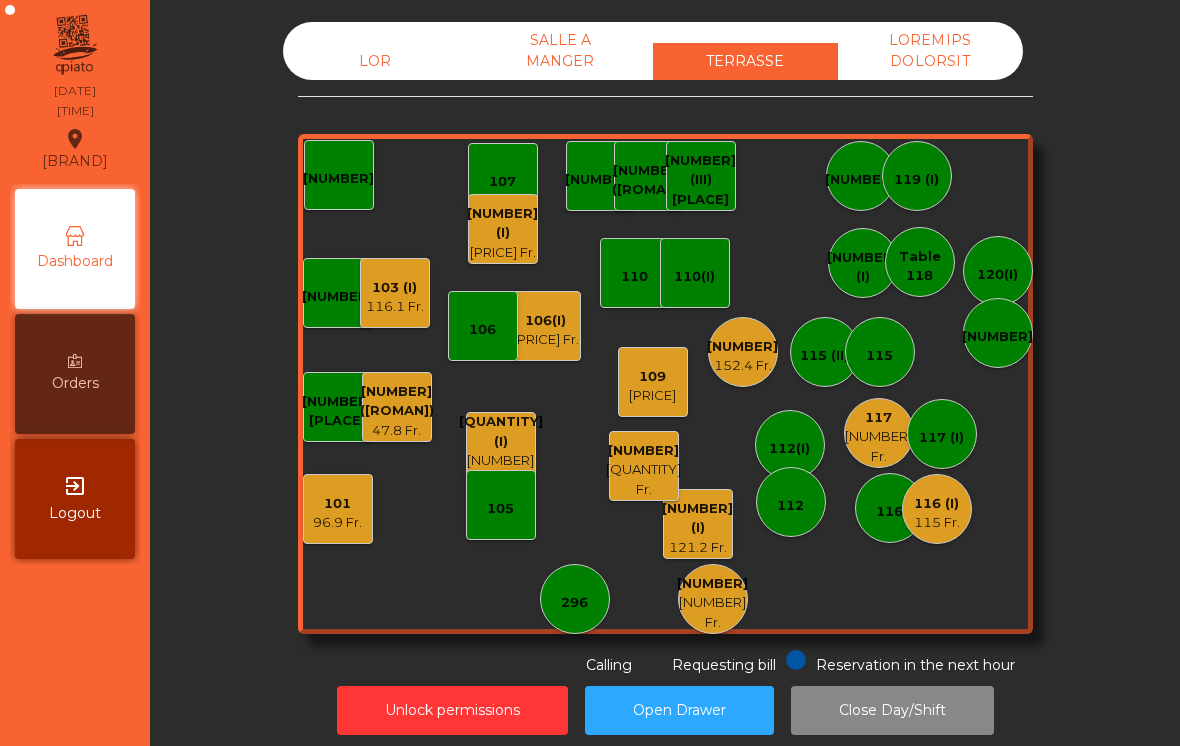 click on "96.9 Fr." at bounding box center (337, 523) 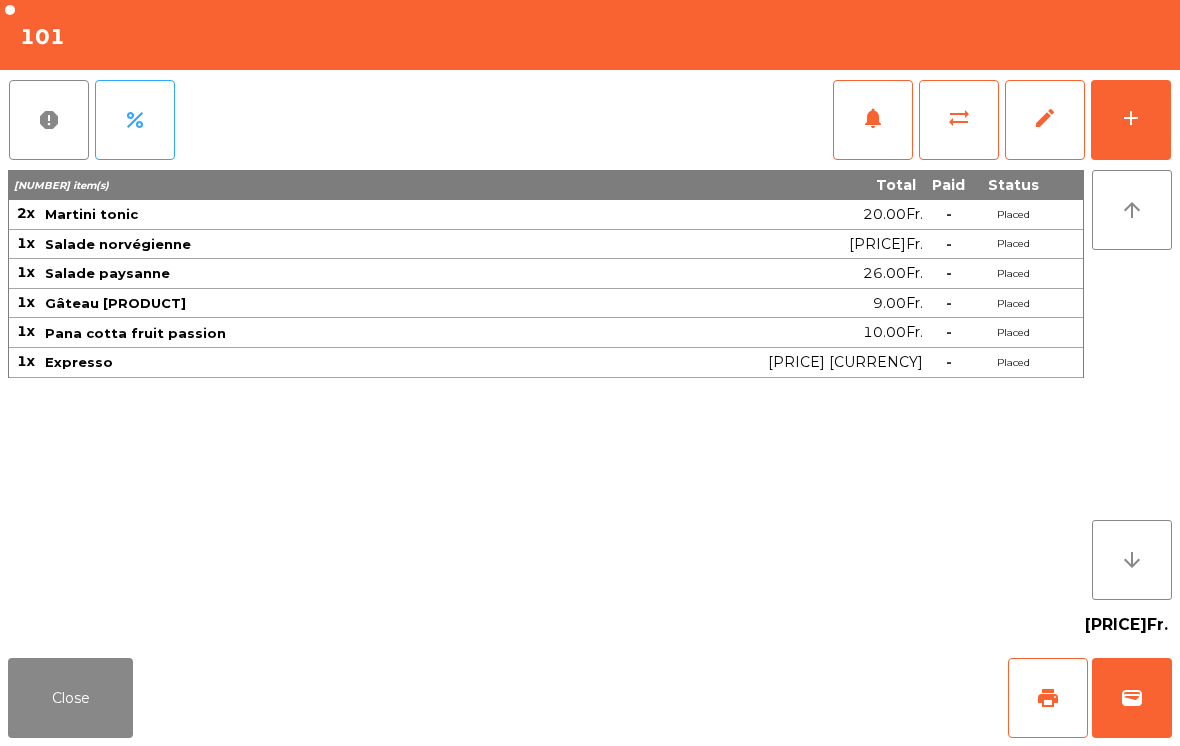 click on "add" at bounding box center (1131, 120) 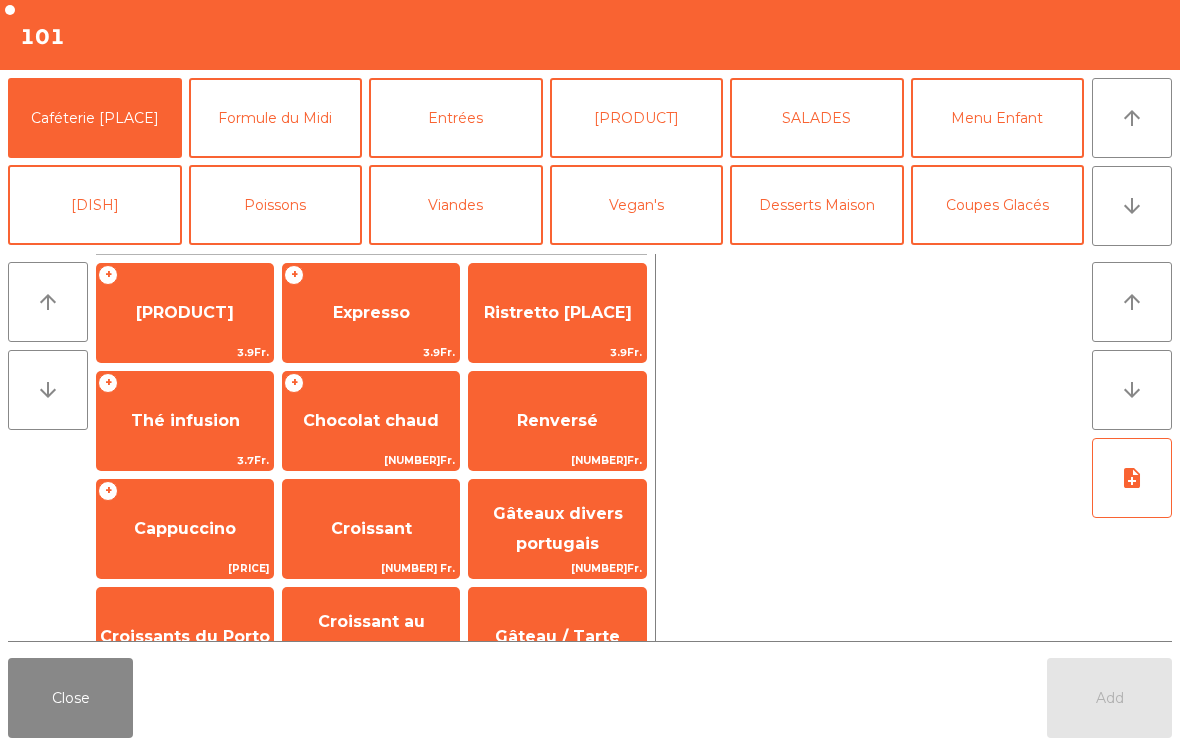 click on "Expresso" at bounding box center [185, 312] 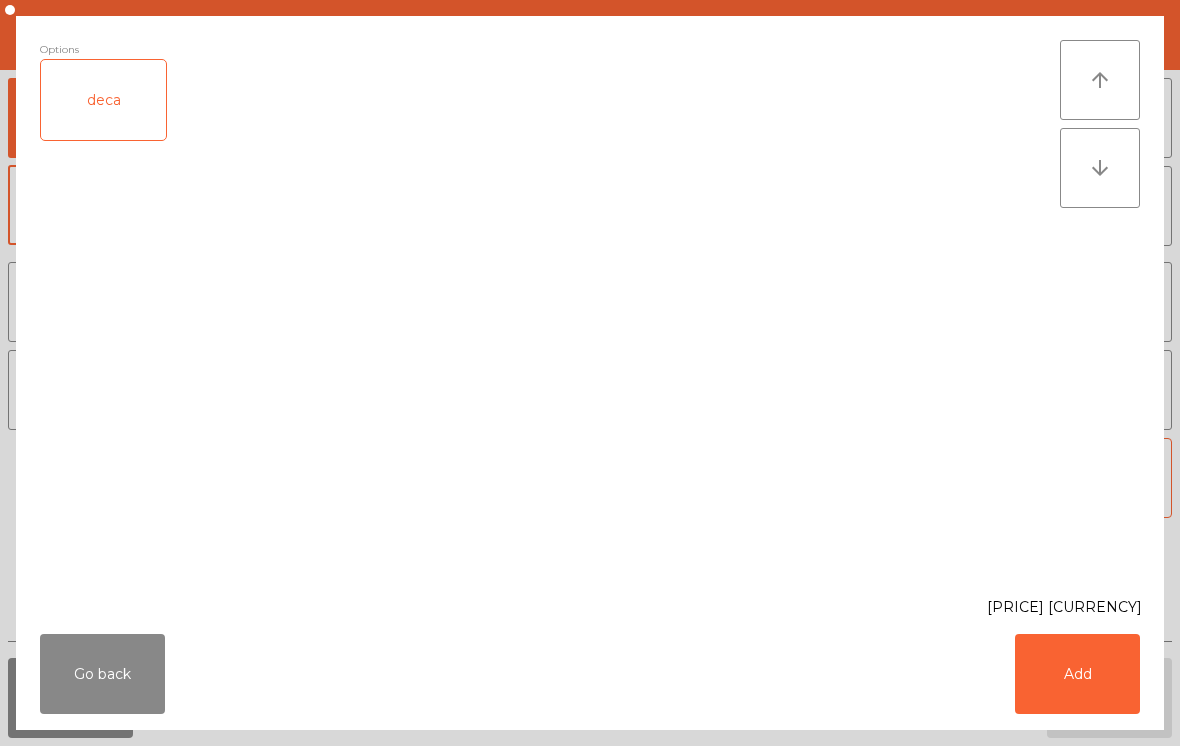 click on "Add" at bounding box center (1077, 674) 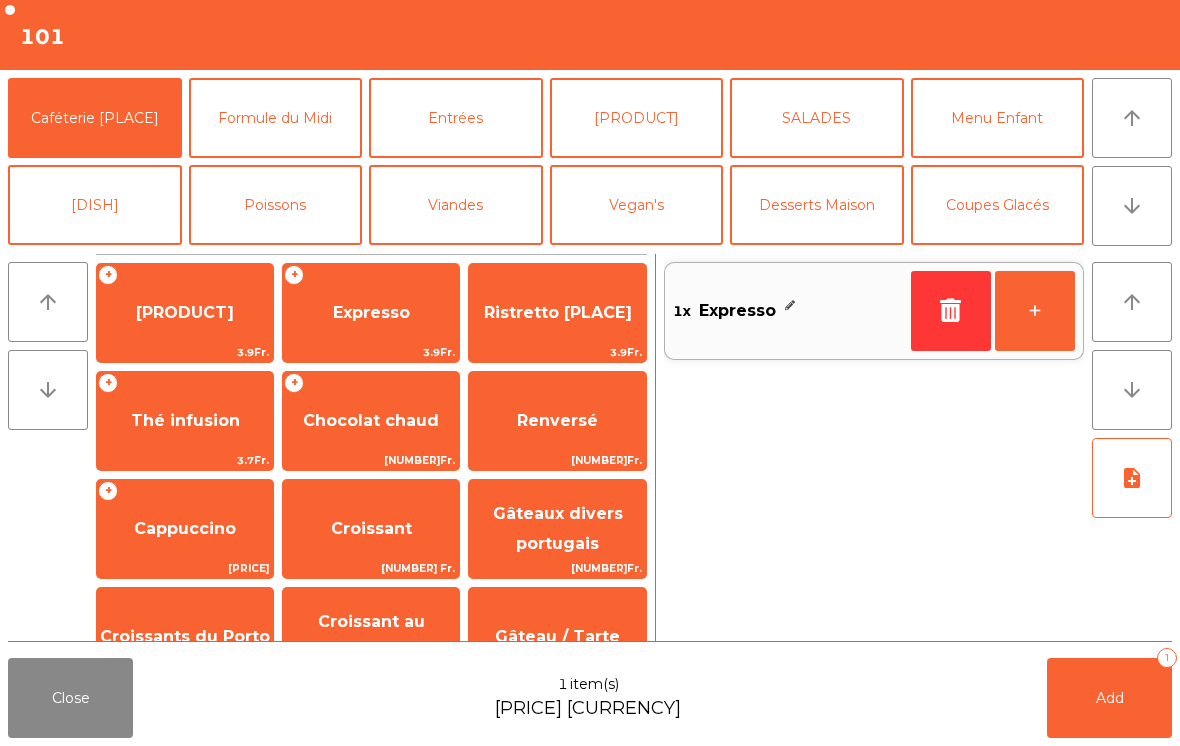 click on "+" at bounding box center [1035, 311] 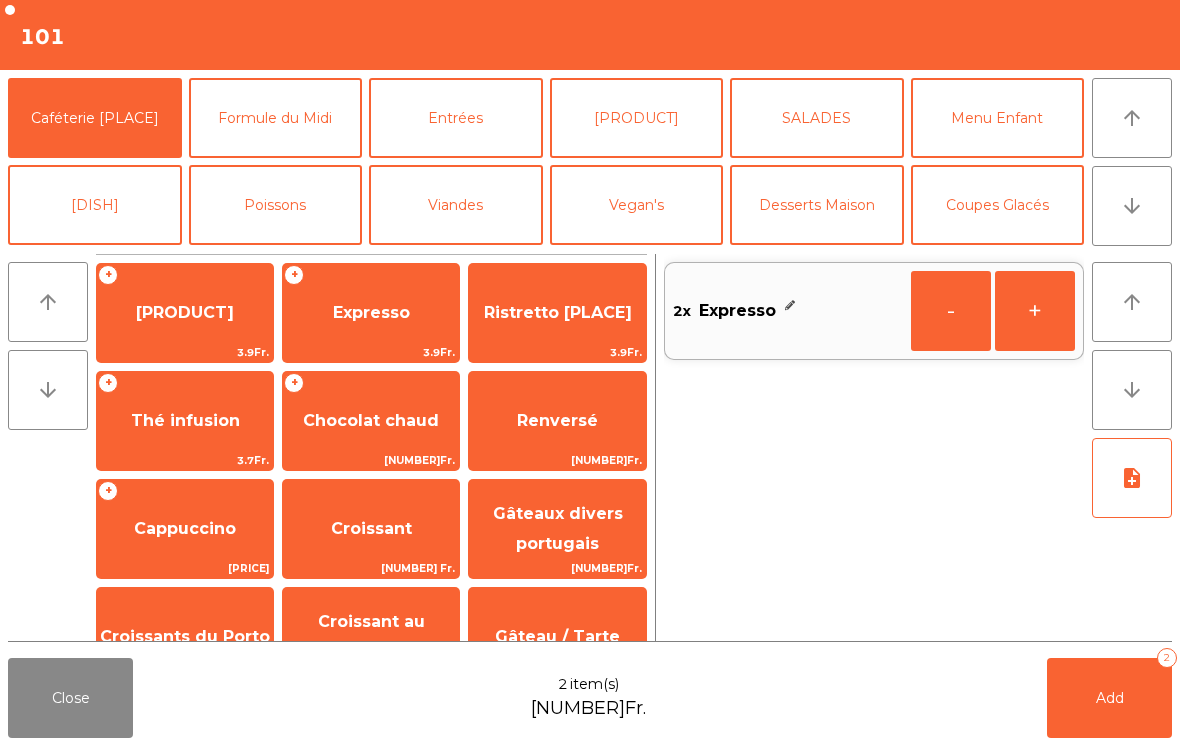 click on "Add   [NUMBER]" at bounding box center [1109, 698] 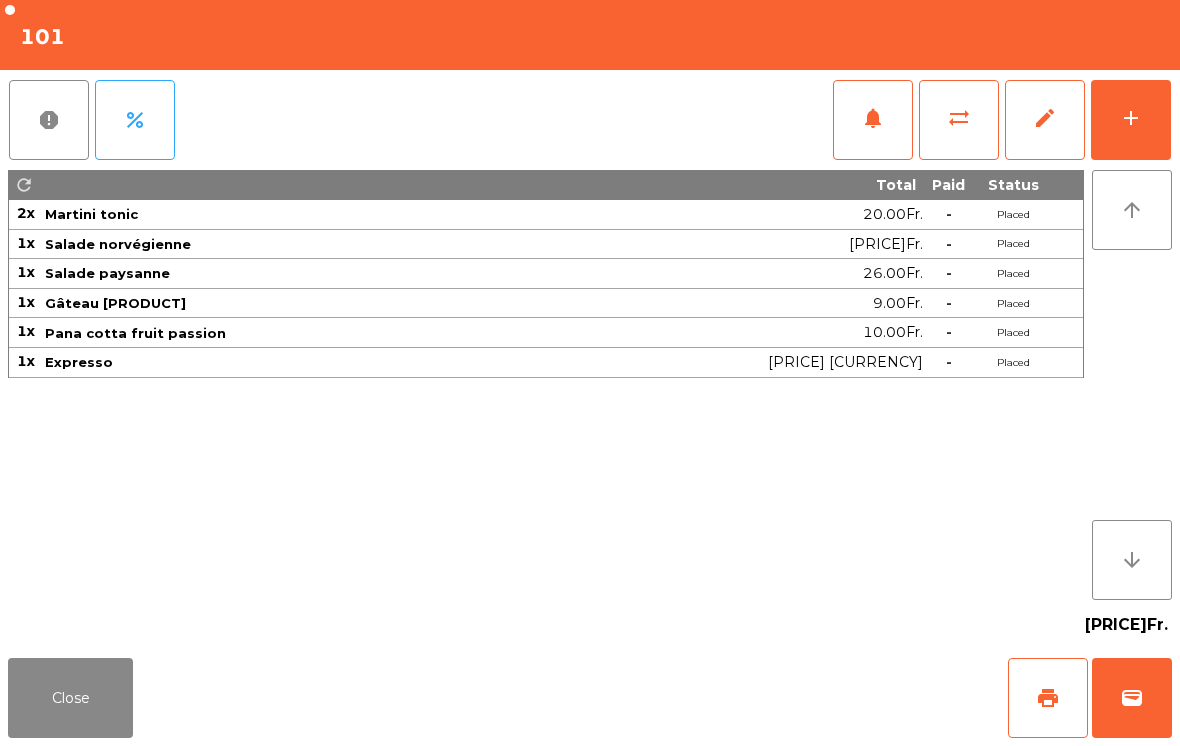 click on "Close" at bounding box center [70, 698] 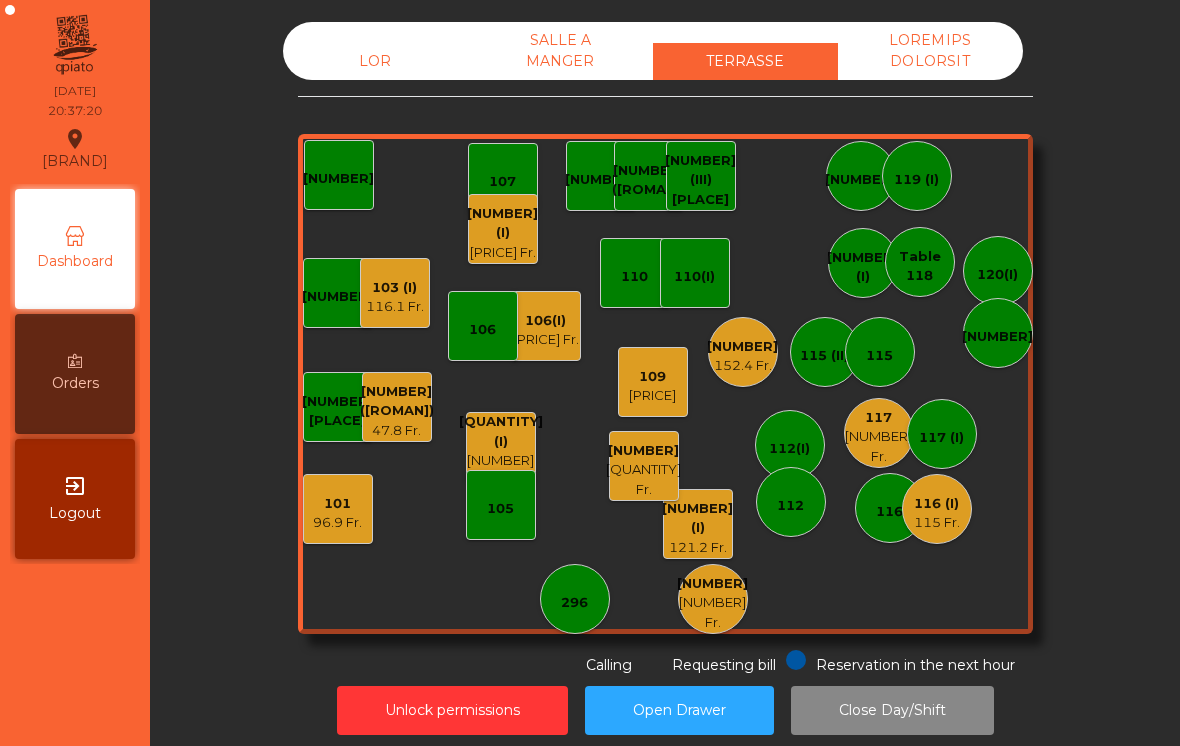 click on "[NUMBER]" at bounding box center [712, 584] 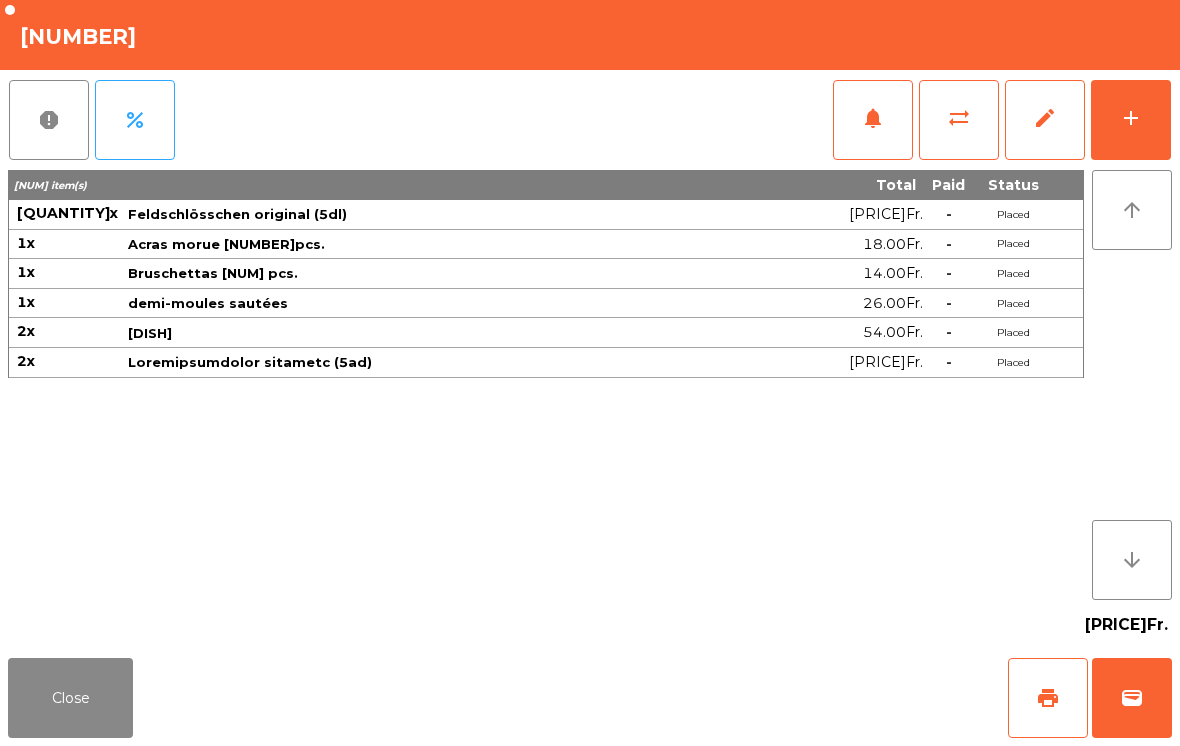 click on "print" at bounding box center (1048, 698) 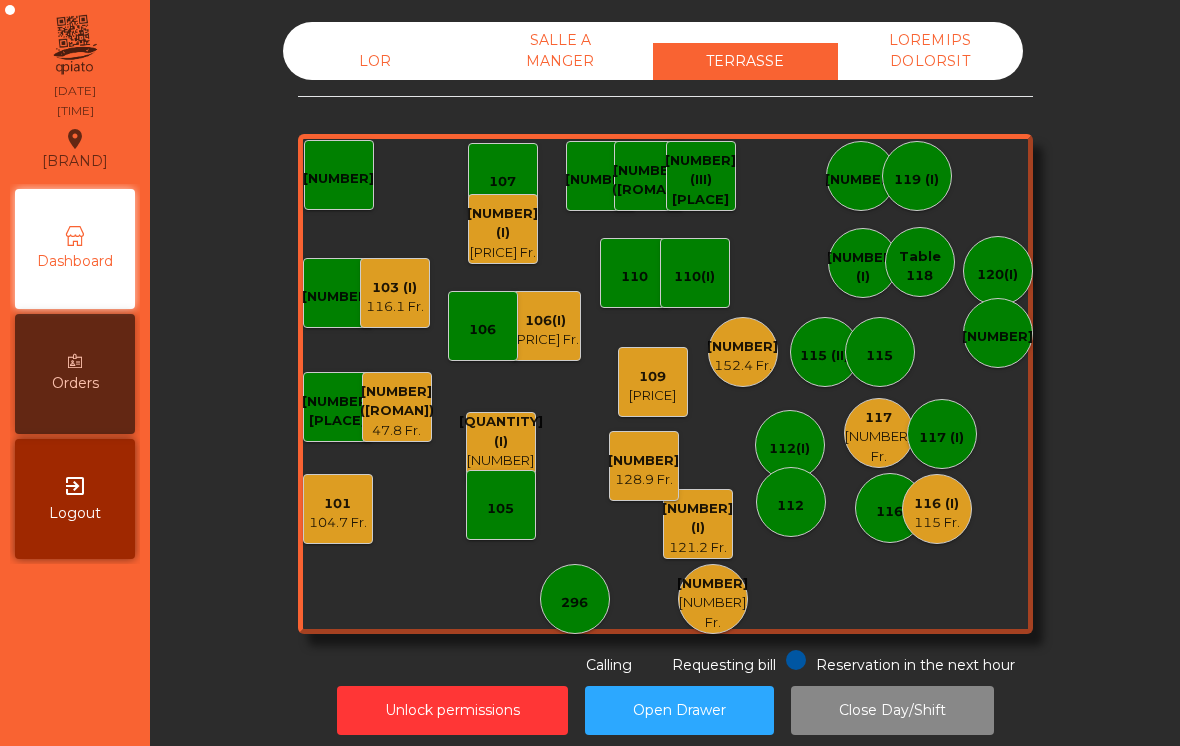 click on "[NUMBER]" at bounding box center [712, 584] 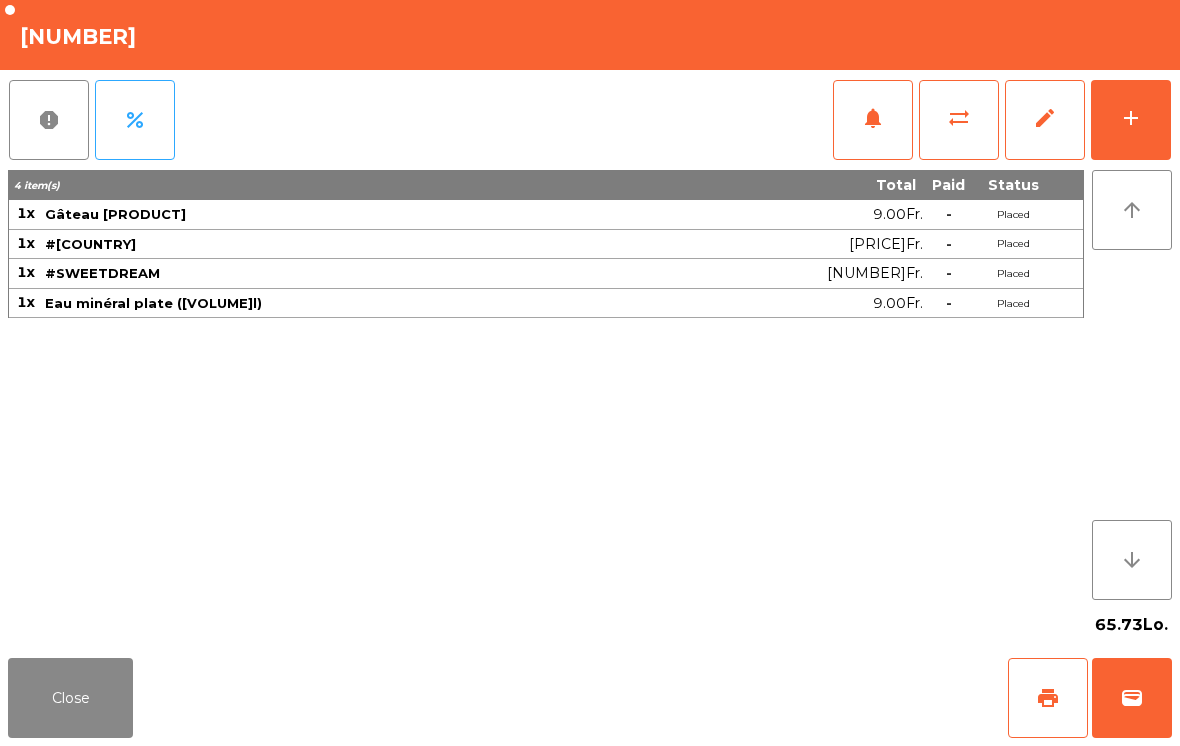 click on "print" at bounding box center [1048, 698] 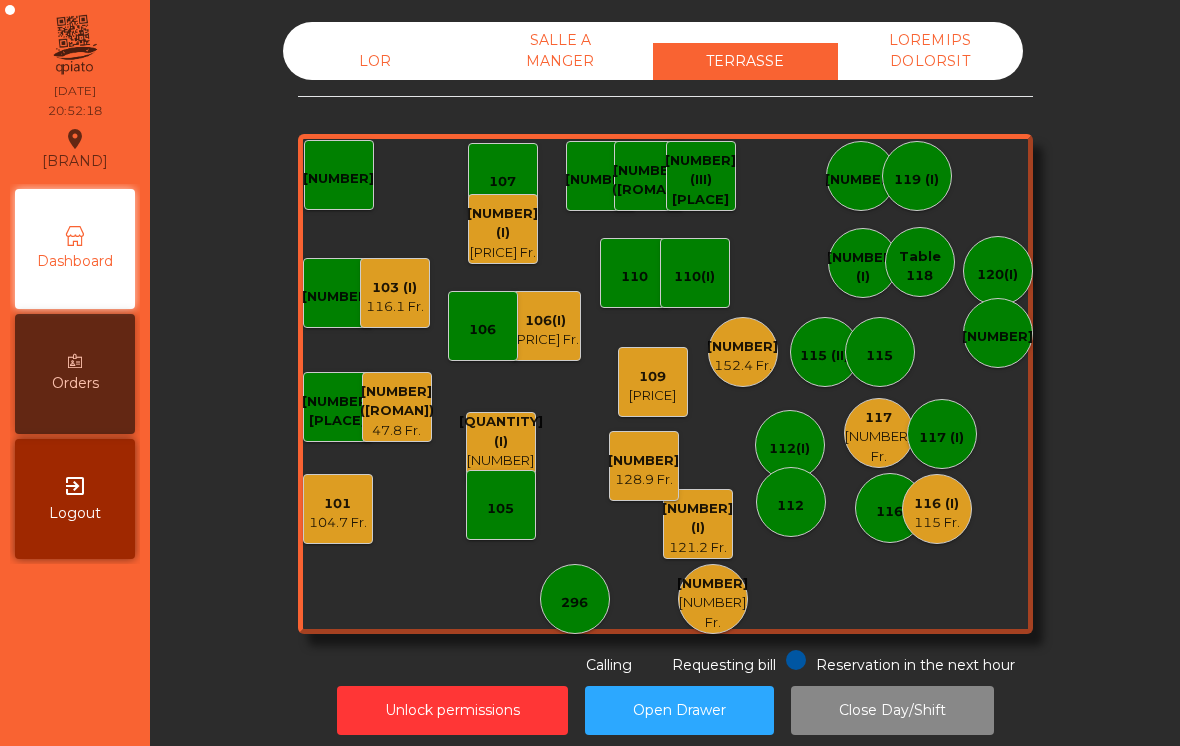 click on "[PRICE] Fr." at bounding box center [338, 523] 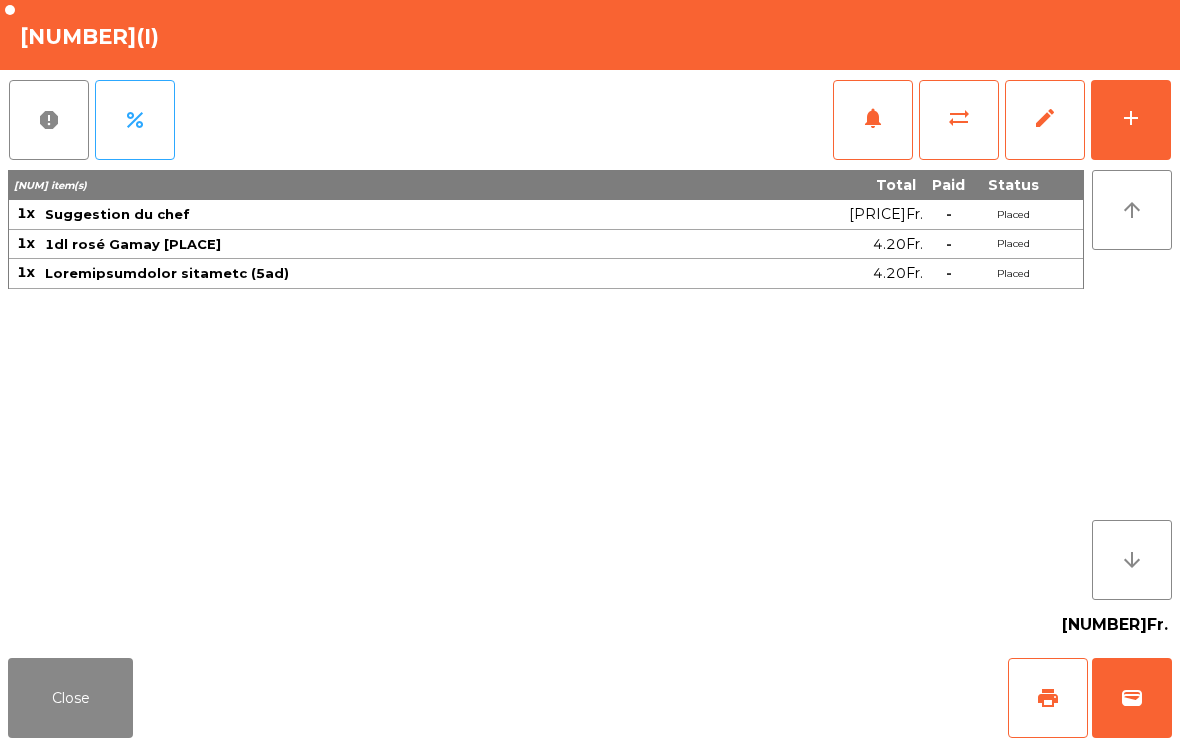 click on "add" at bounding box center [1131, 120] 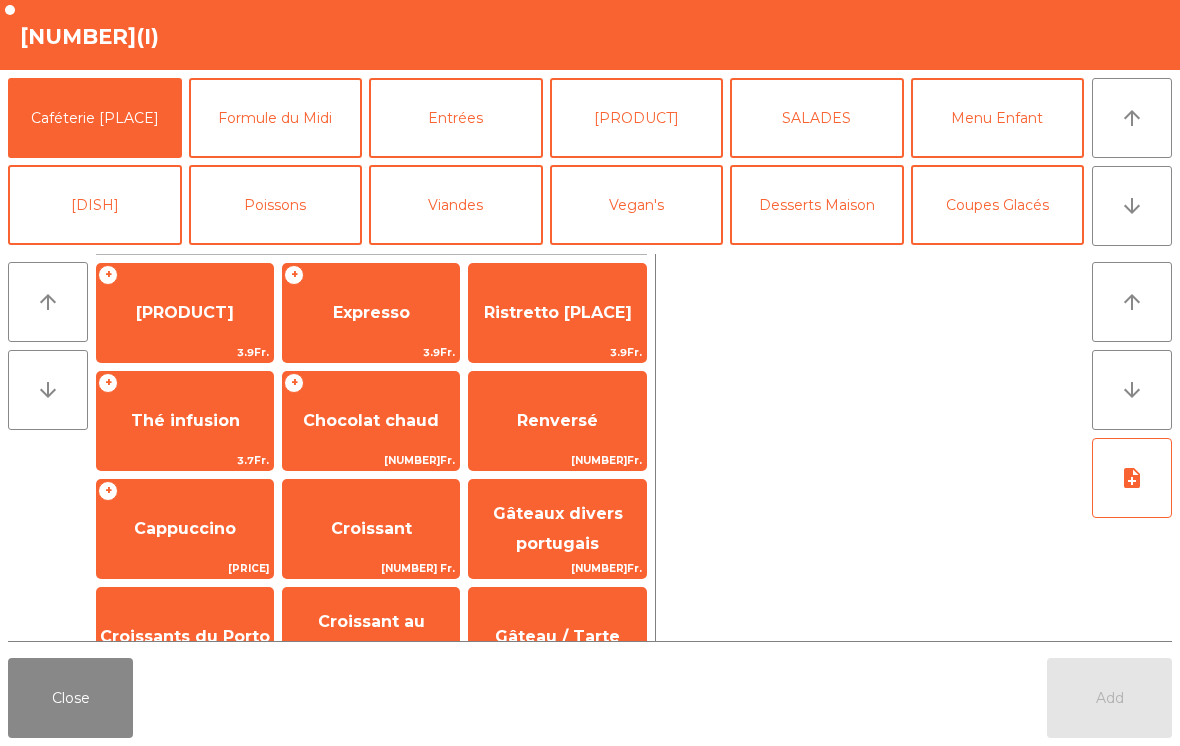 click on "Expresso" at bounding box center (185, 312) 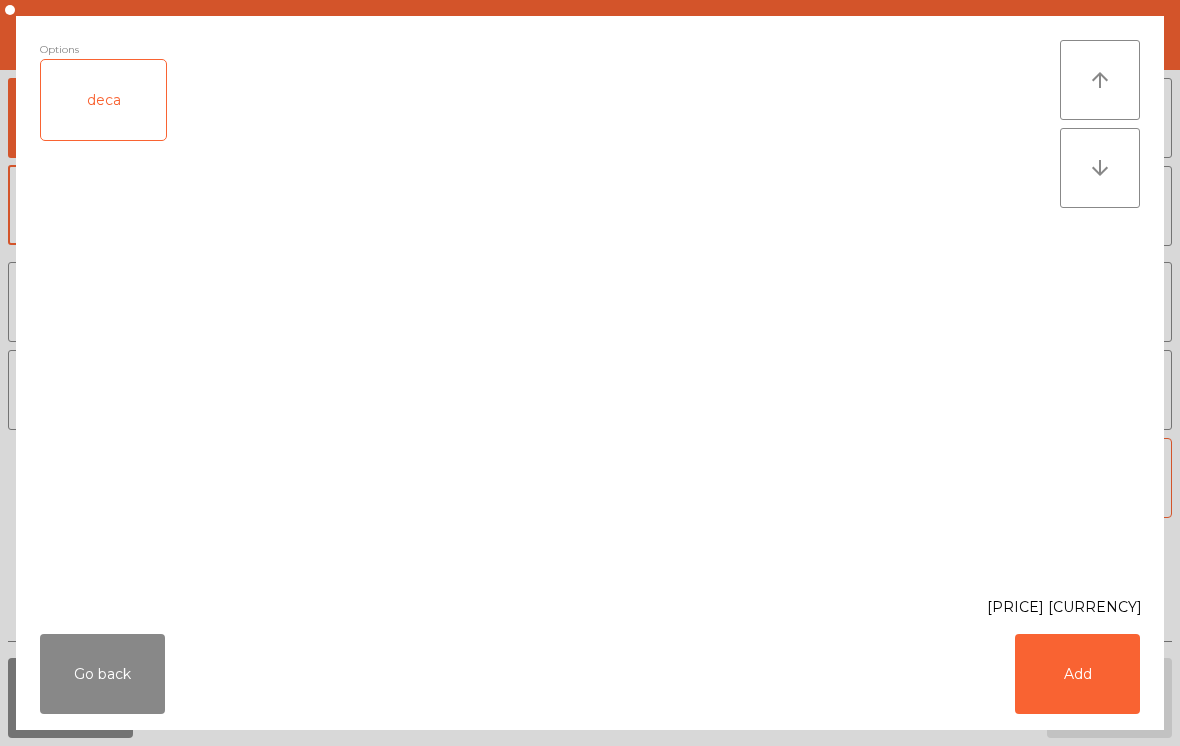 click on "Add" at bounding box center (1077, 674) 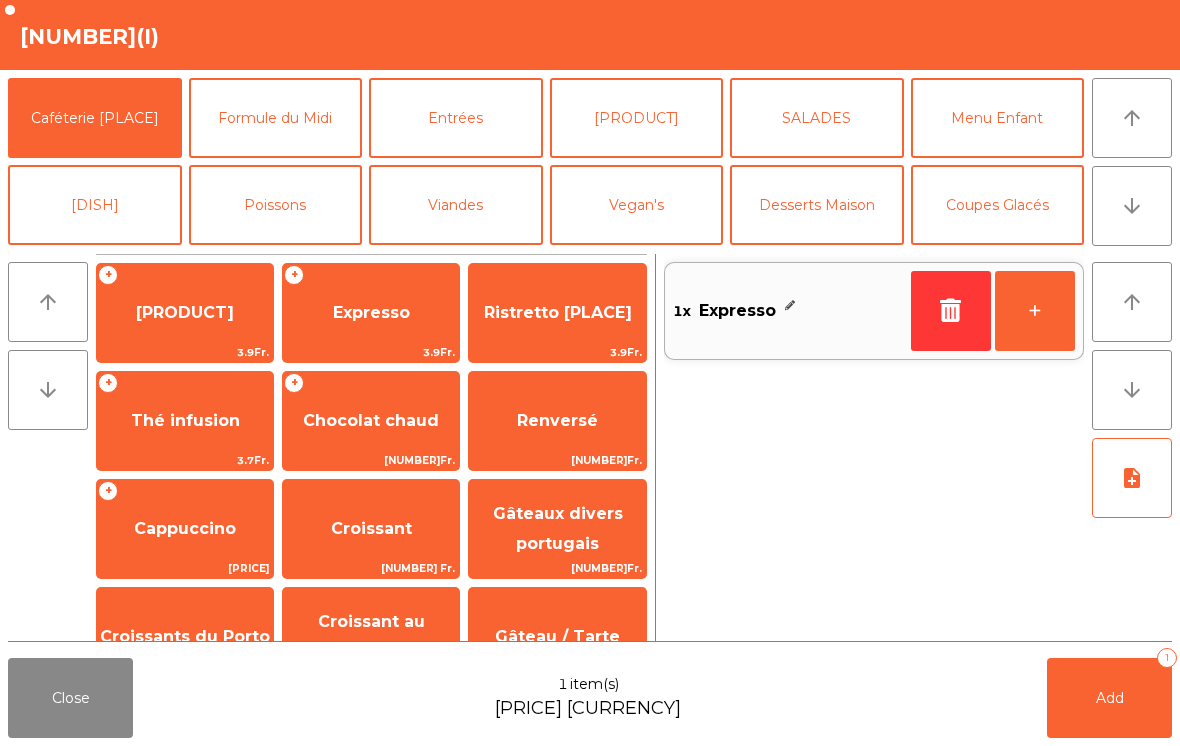 click on "Add   [NUMBER]" at bounding box center (1109, 698) 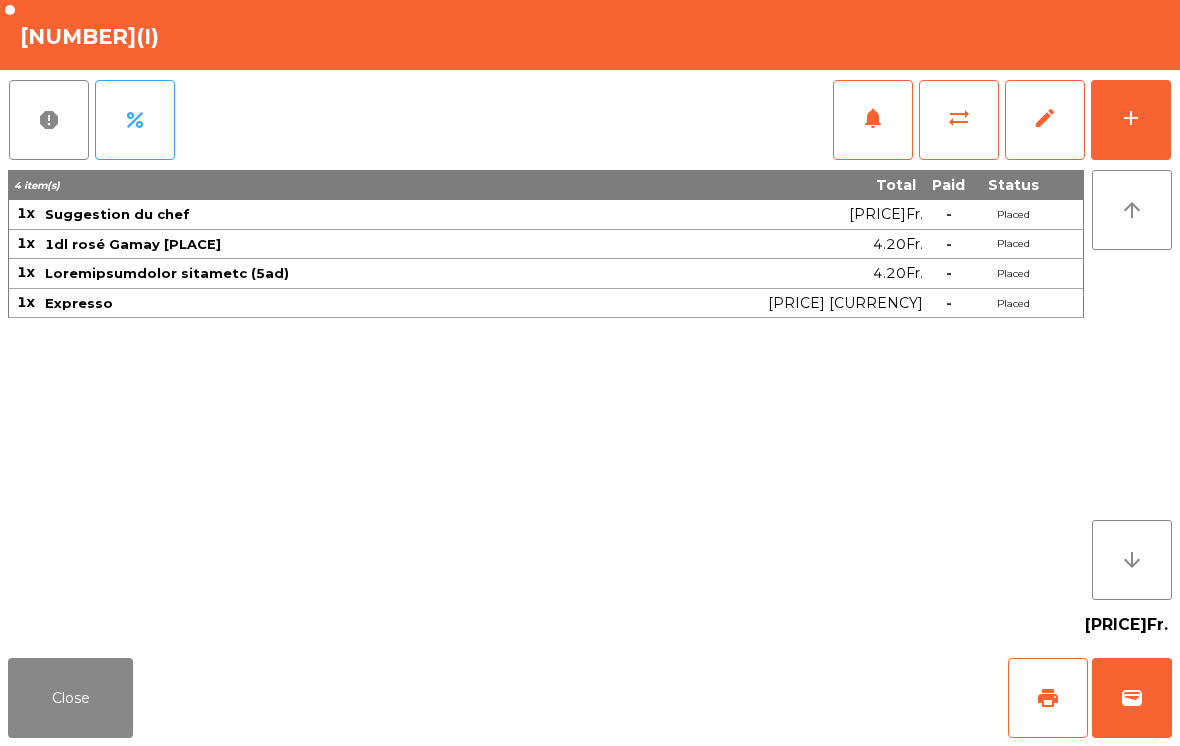 click on "Close" at bounding box center (70, 698) 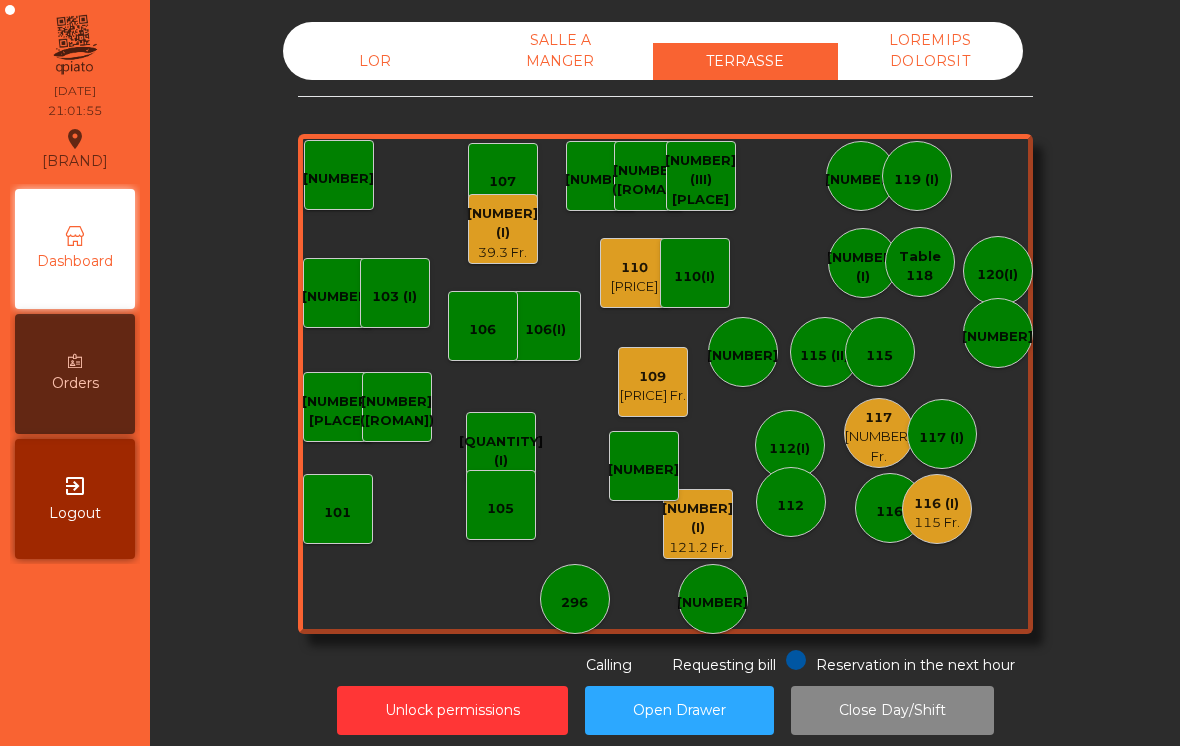 click on "112(I)" at bounding box center [574, 603] 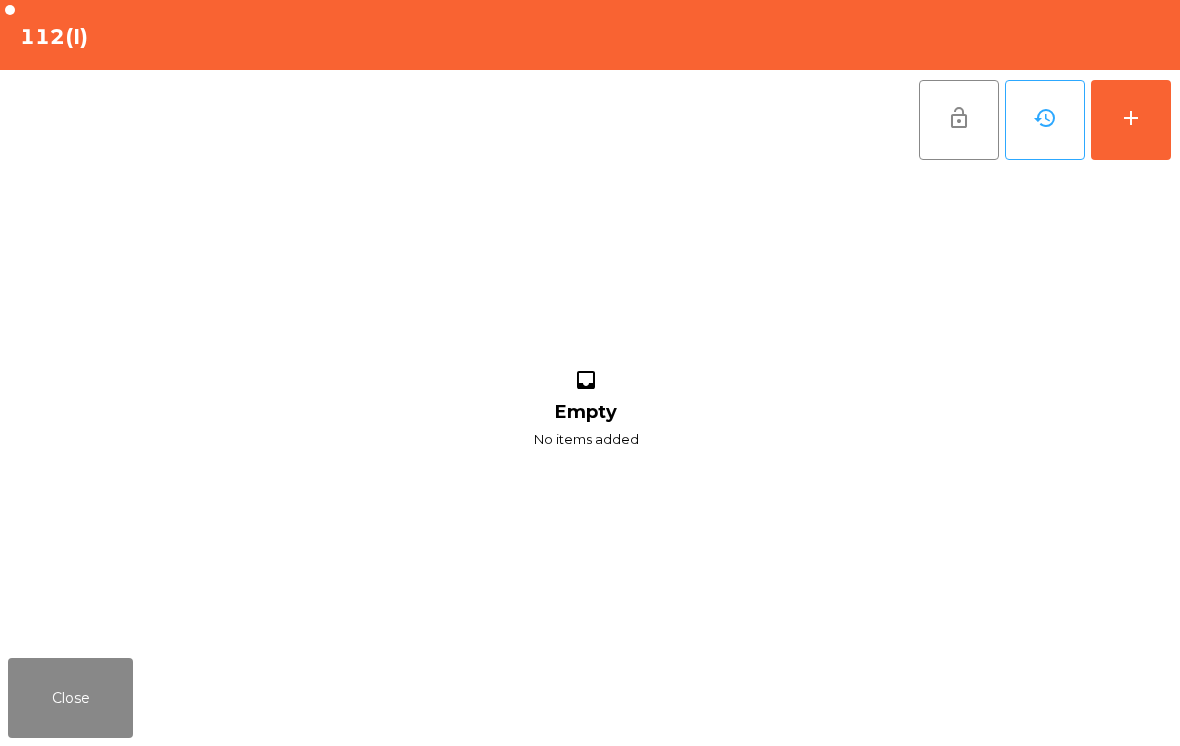 click on "add" at bounding box center (1131, 120) 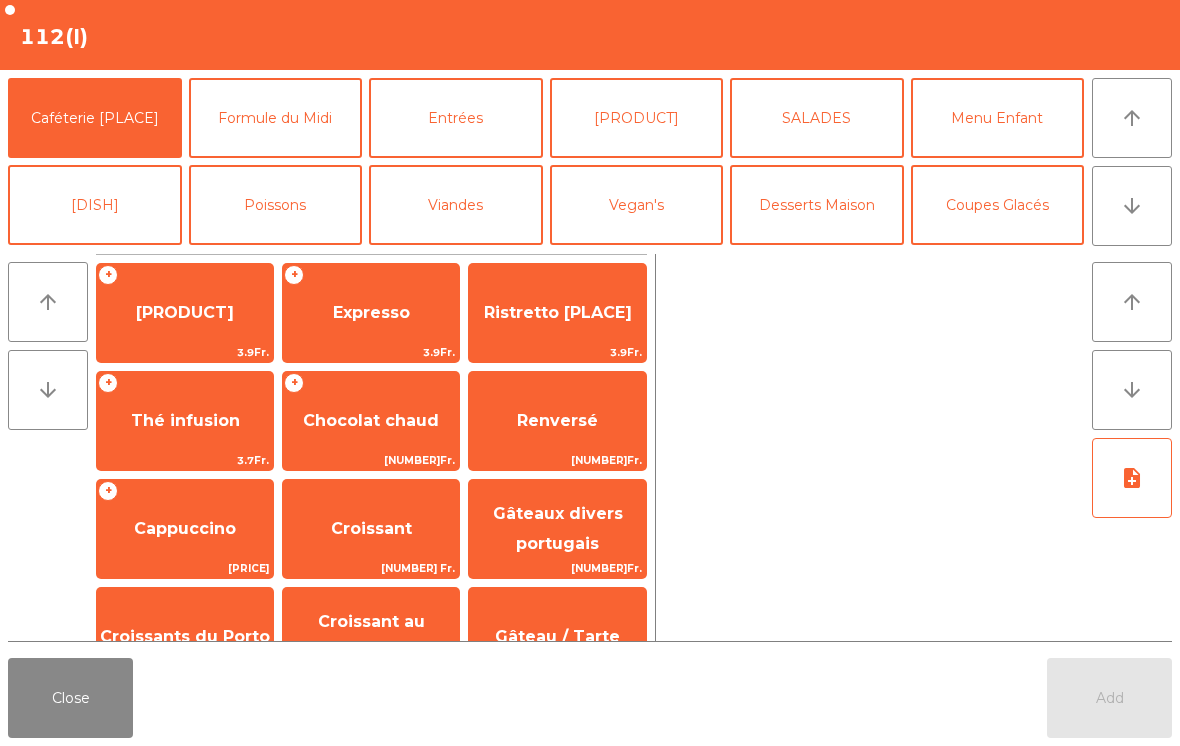 click on "[PRODUCT]" at bounding box center [185, 313] 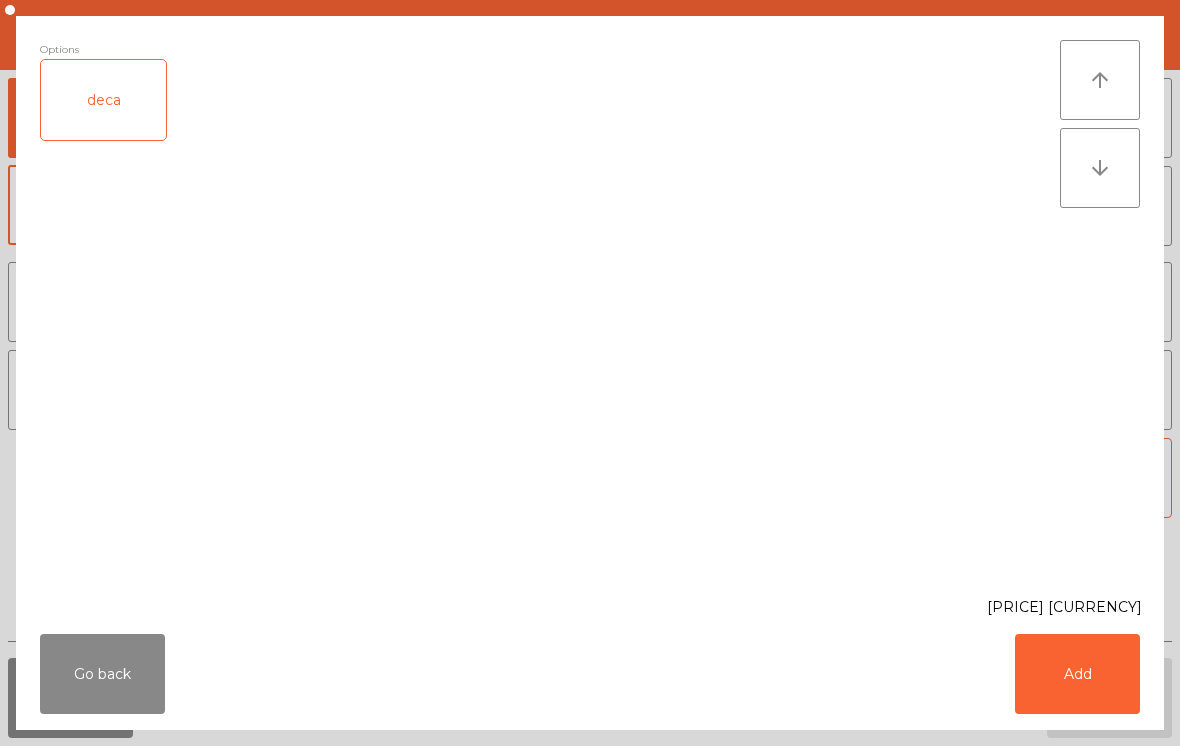 click on "Add" at bounding box center [1077, 674] 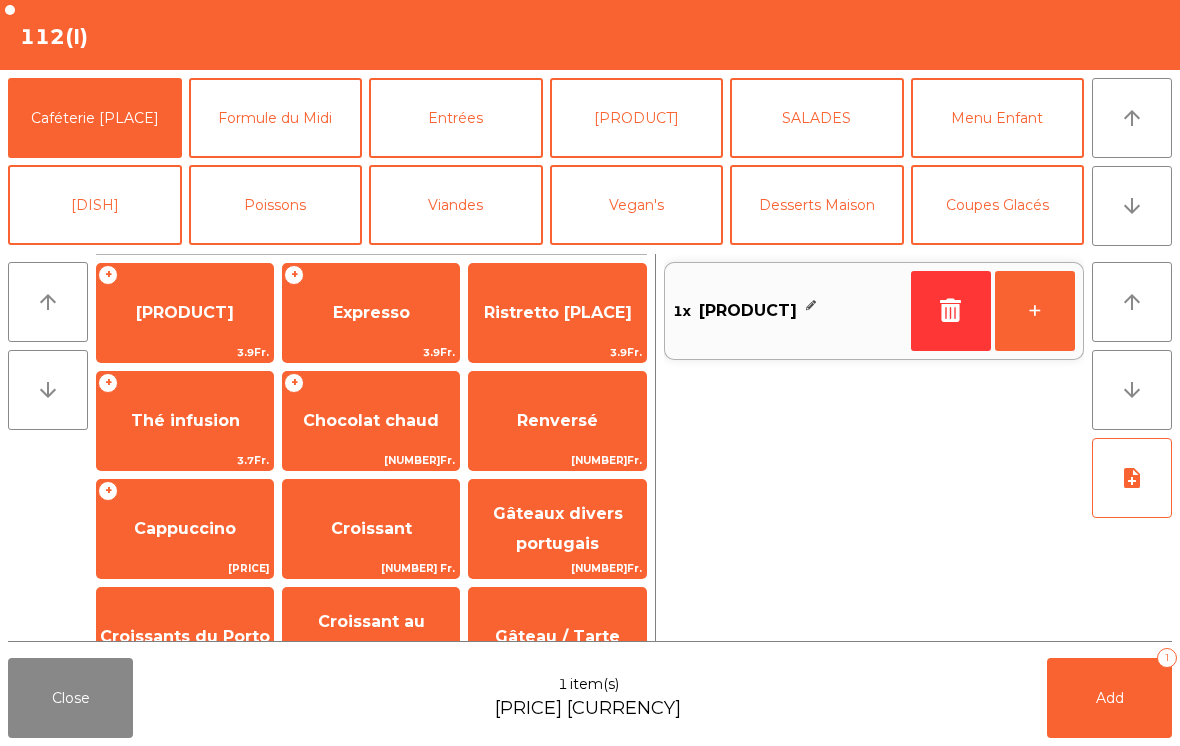 click on "+" at bounding box center (1035, 311) 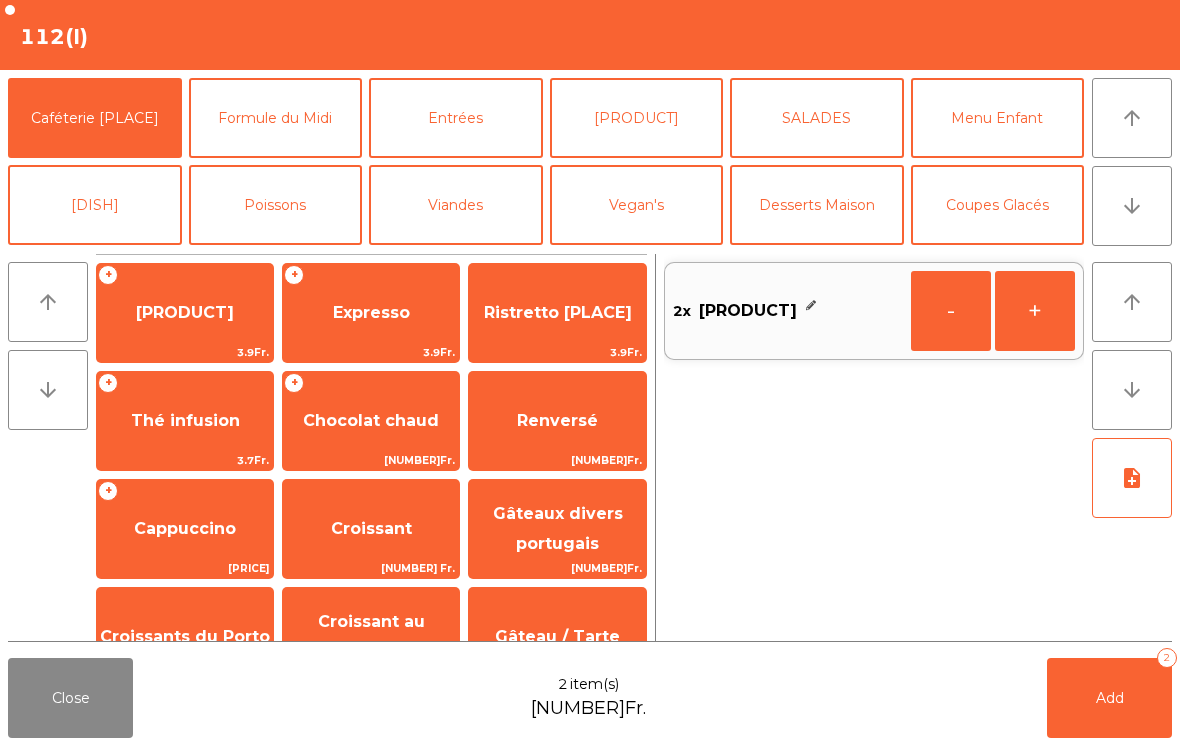 click on "+" at bounding box center [951, 311] 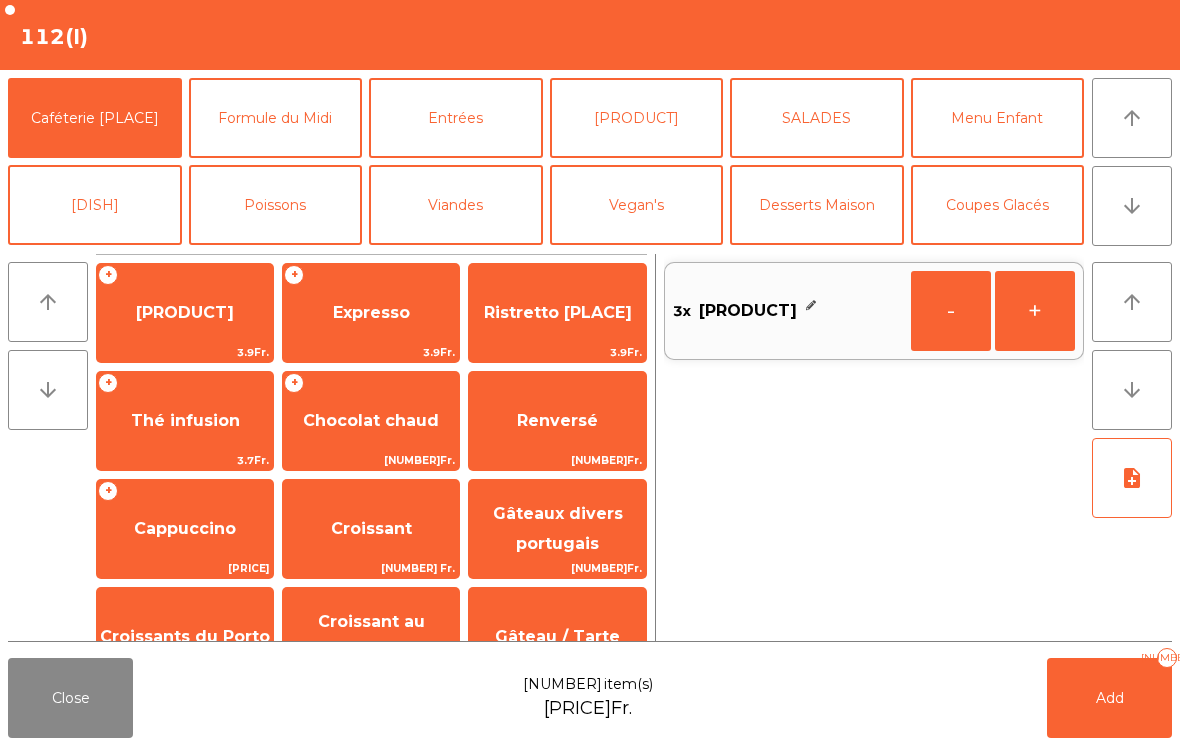 click on "Add" at bounding box center (1110, 698) 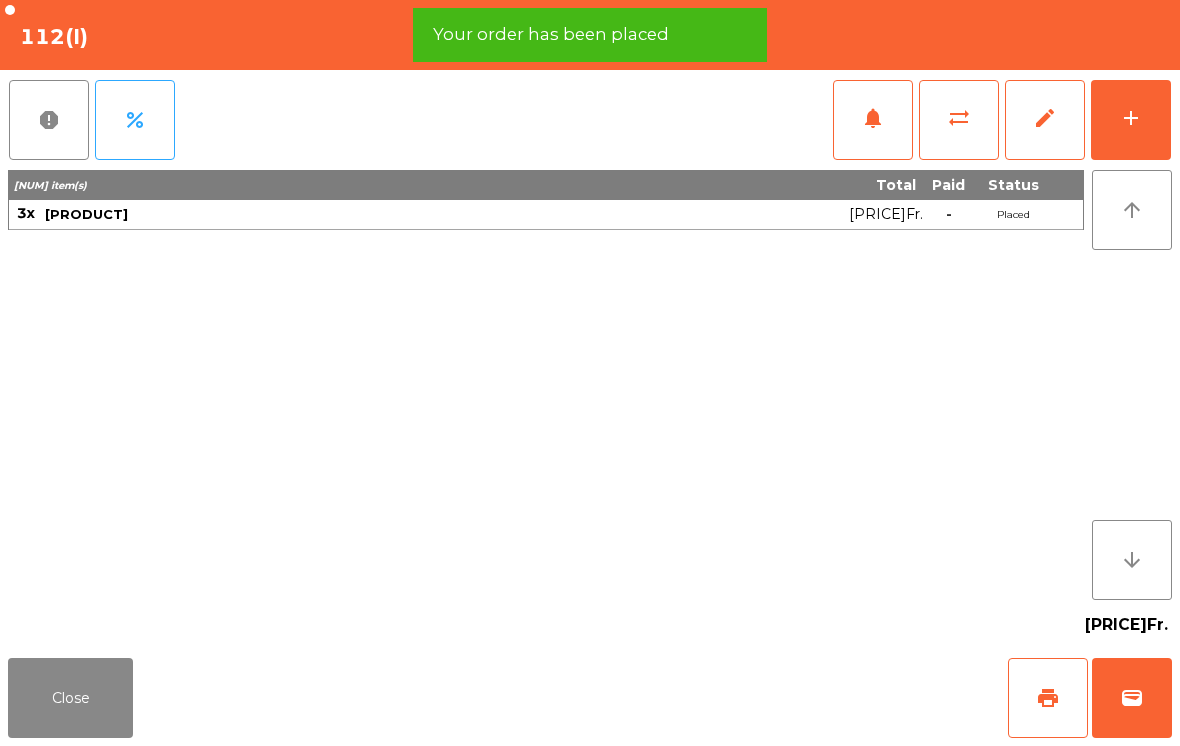 click on "Close" at bounding box center (70, 698) 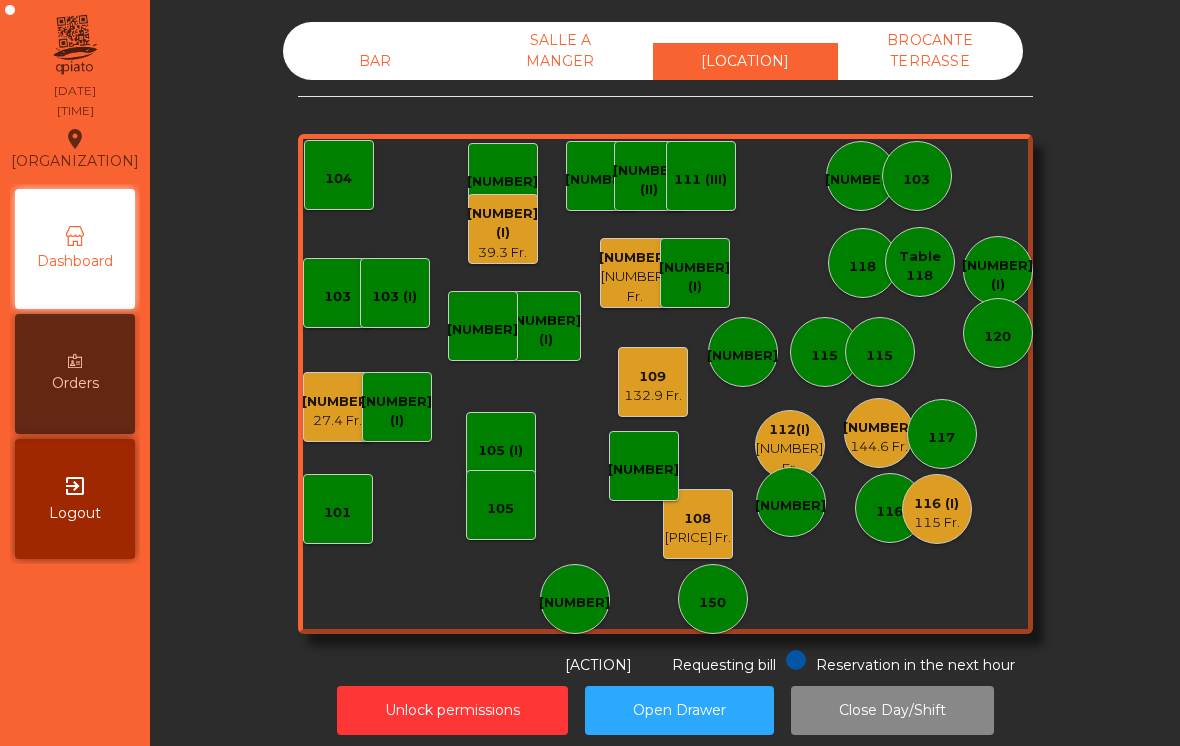 scroll, scrollTop: 0, scrollLeft: 0, axis: both 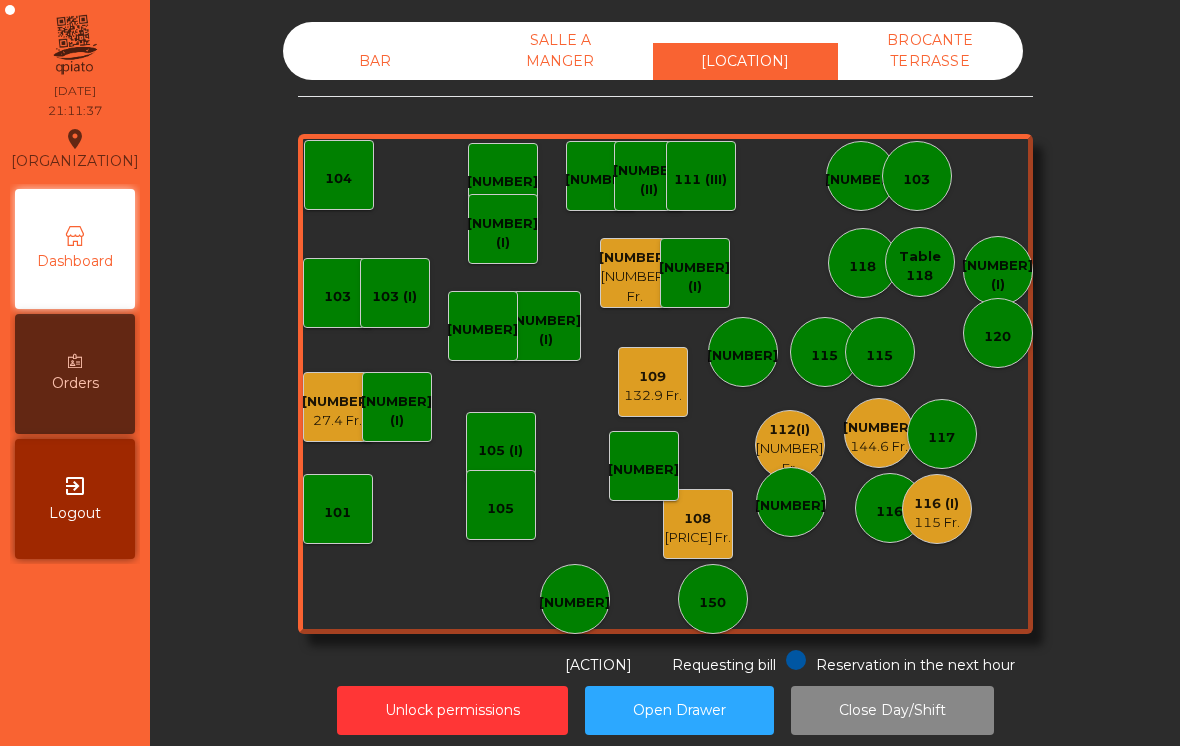 click on "[NUMBER]" at bounding box center [337, 402] 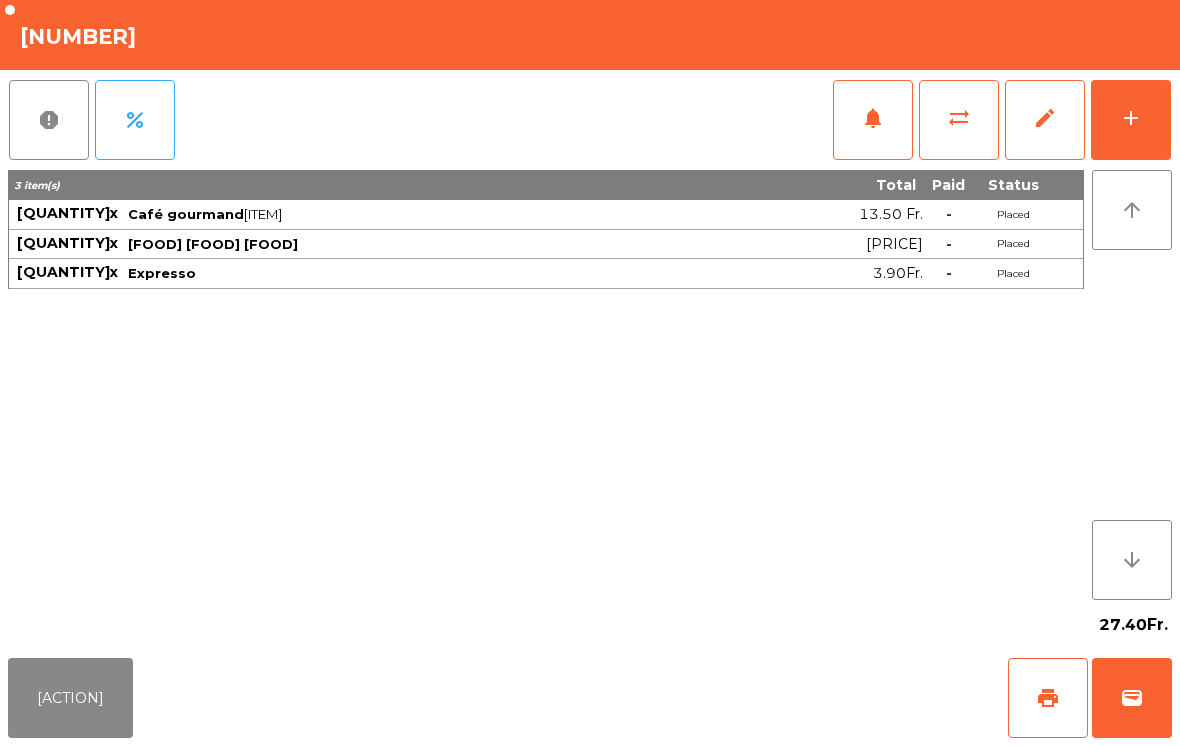 click on "[ACTION]" at bounding box center [70, 698] 